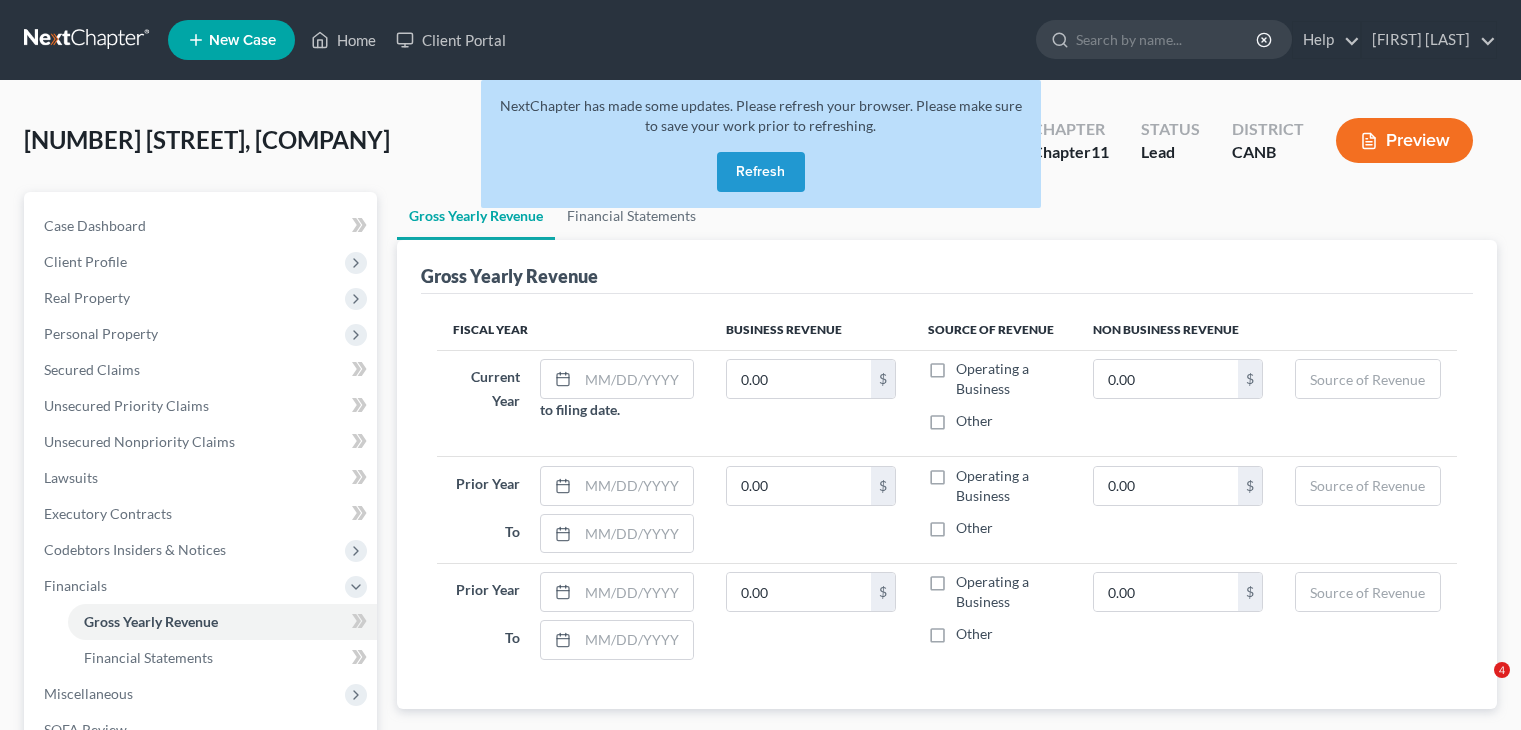 scroll, scrollTop: 0, scrollLeft: 0, axis: both 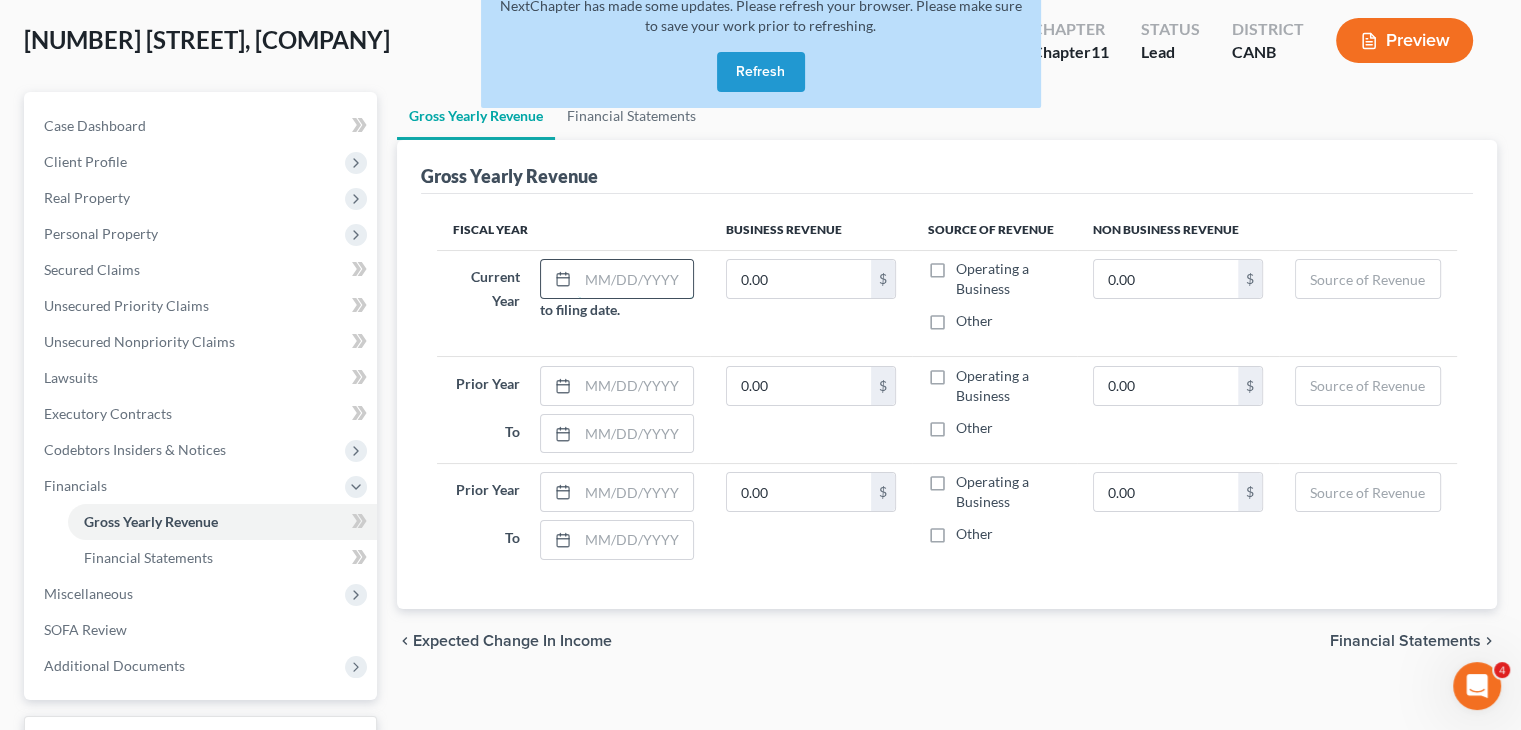 click at bounding box center (635, 279) 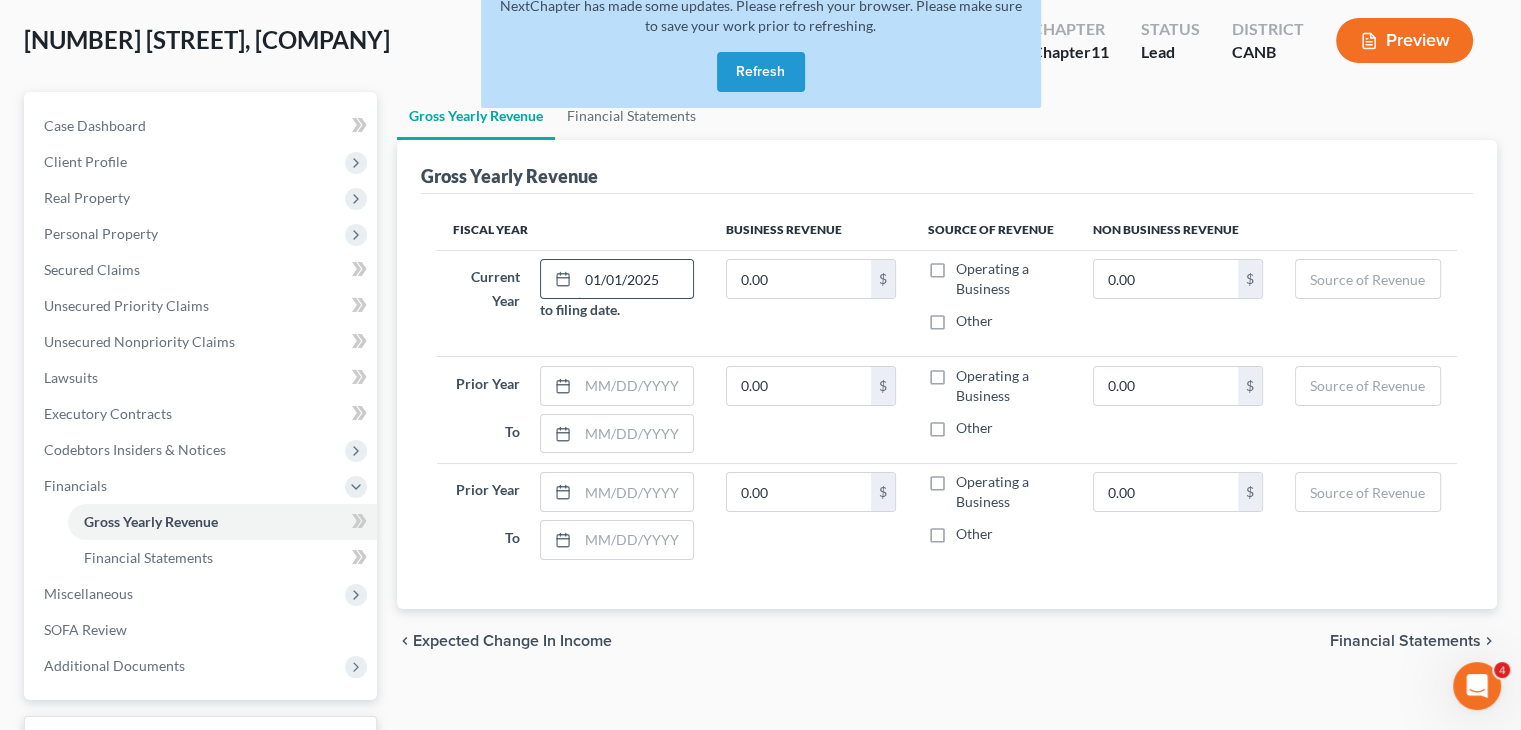 type on "01/01/2025" 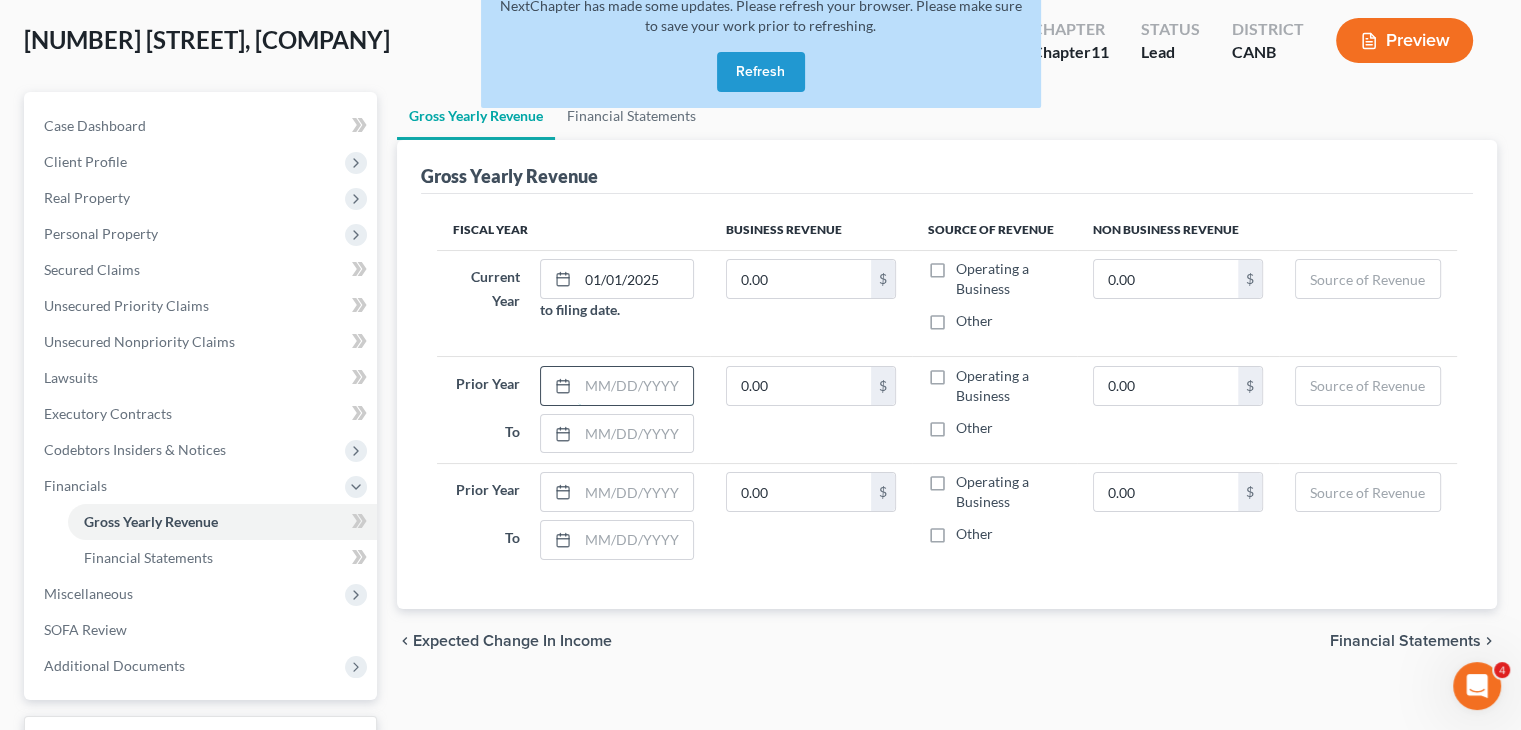 click at bounding box center [635, 386] 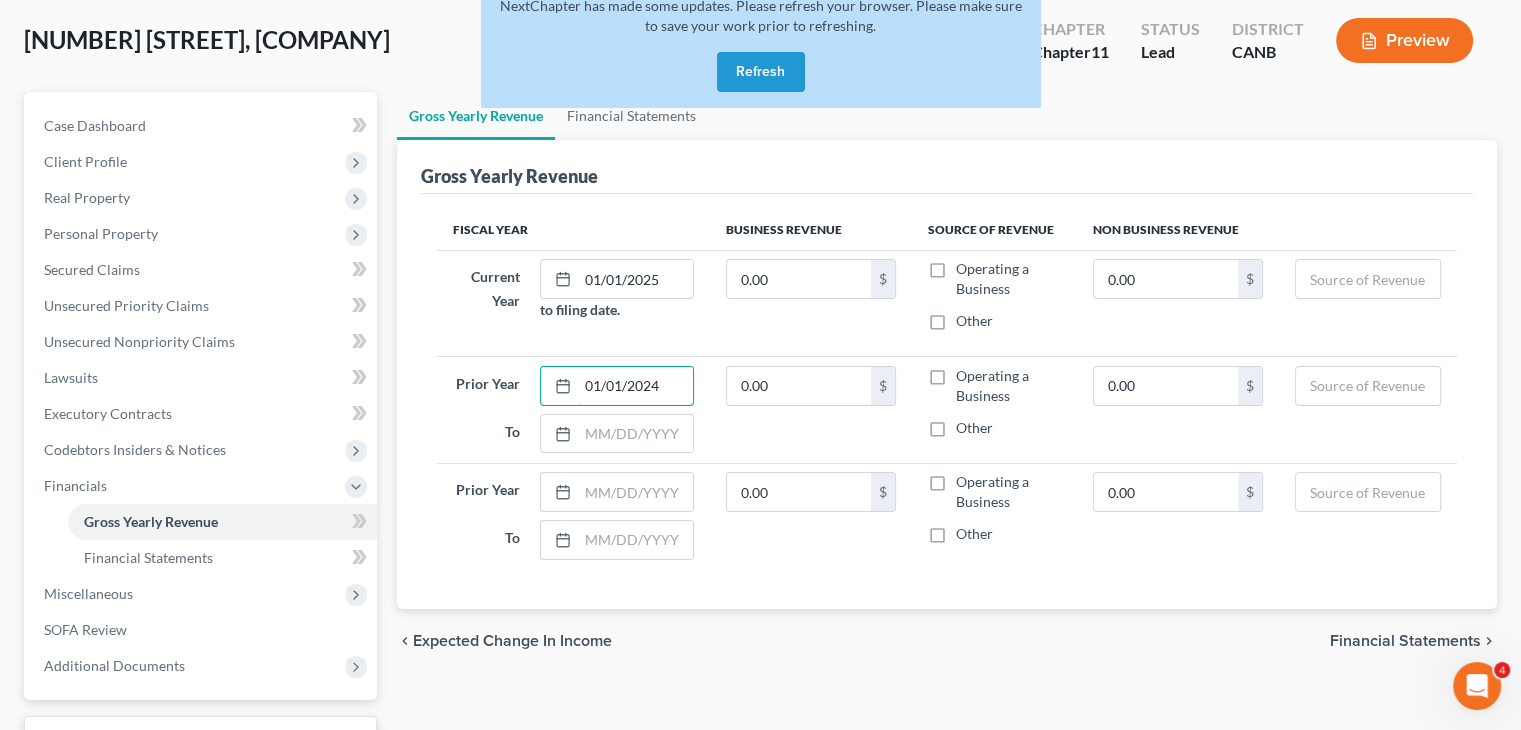 type on "01/01/2024" 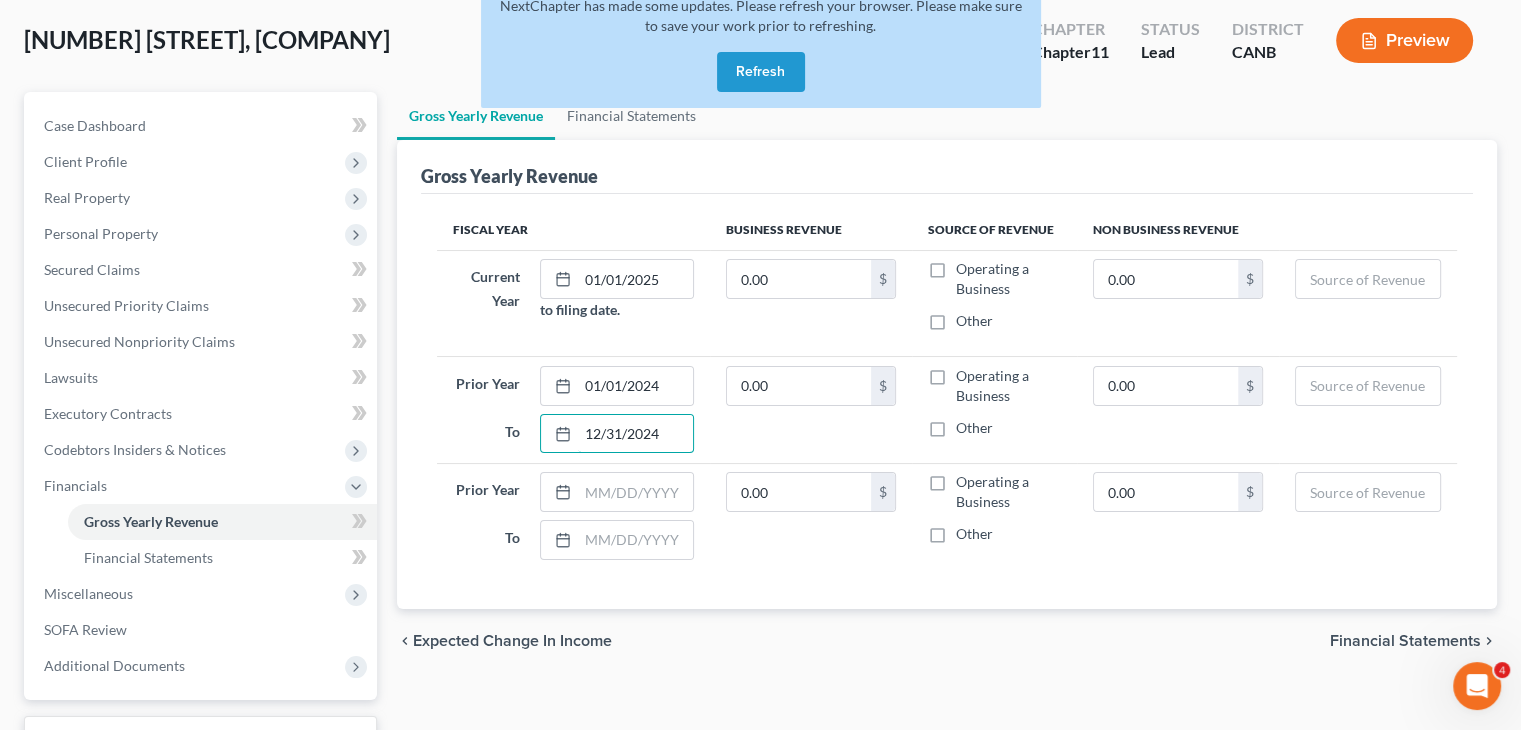 type on "12/31/2024" 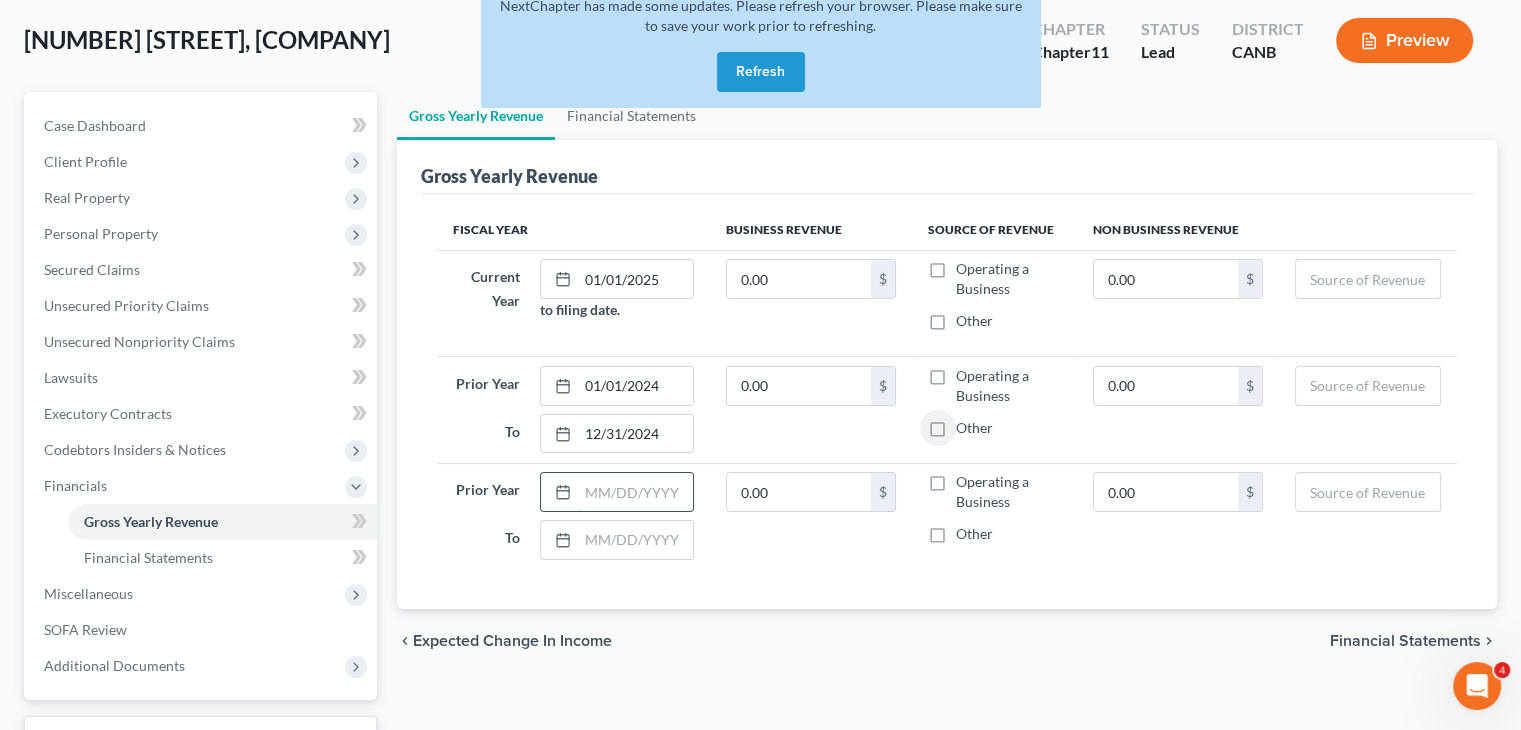 click at bounding box center (635, 492) 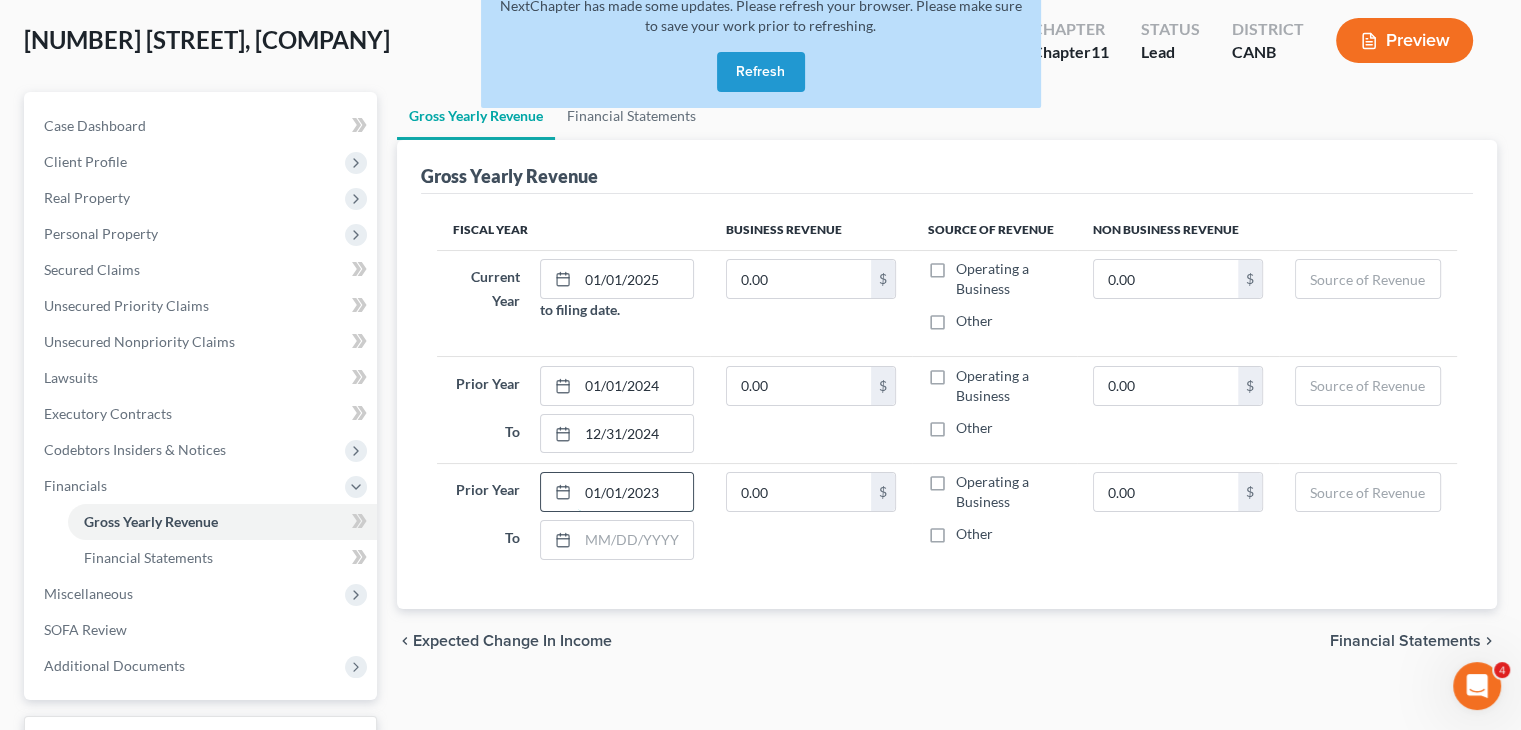 type on "01/01/2023" 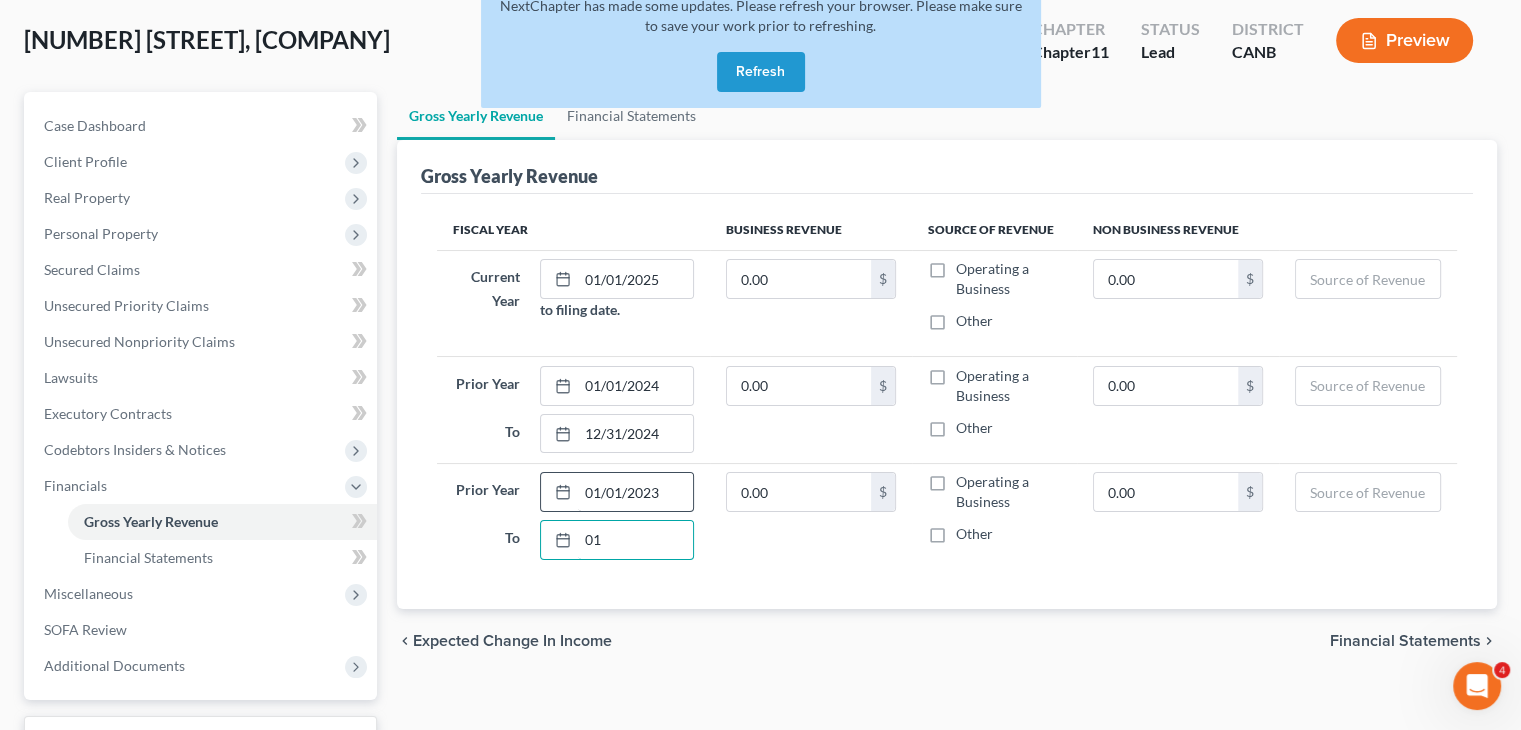 type on "0" 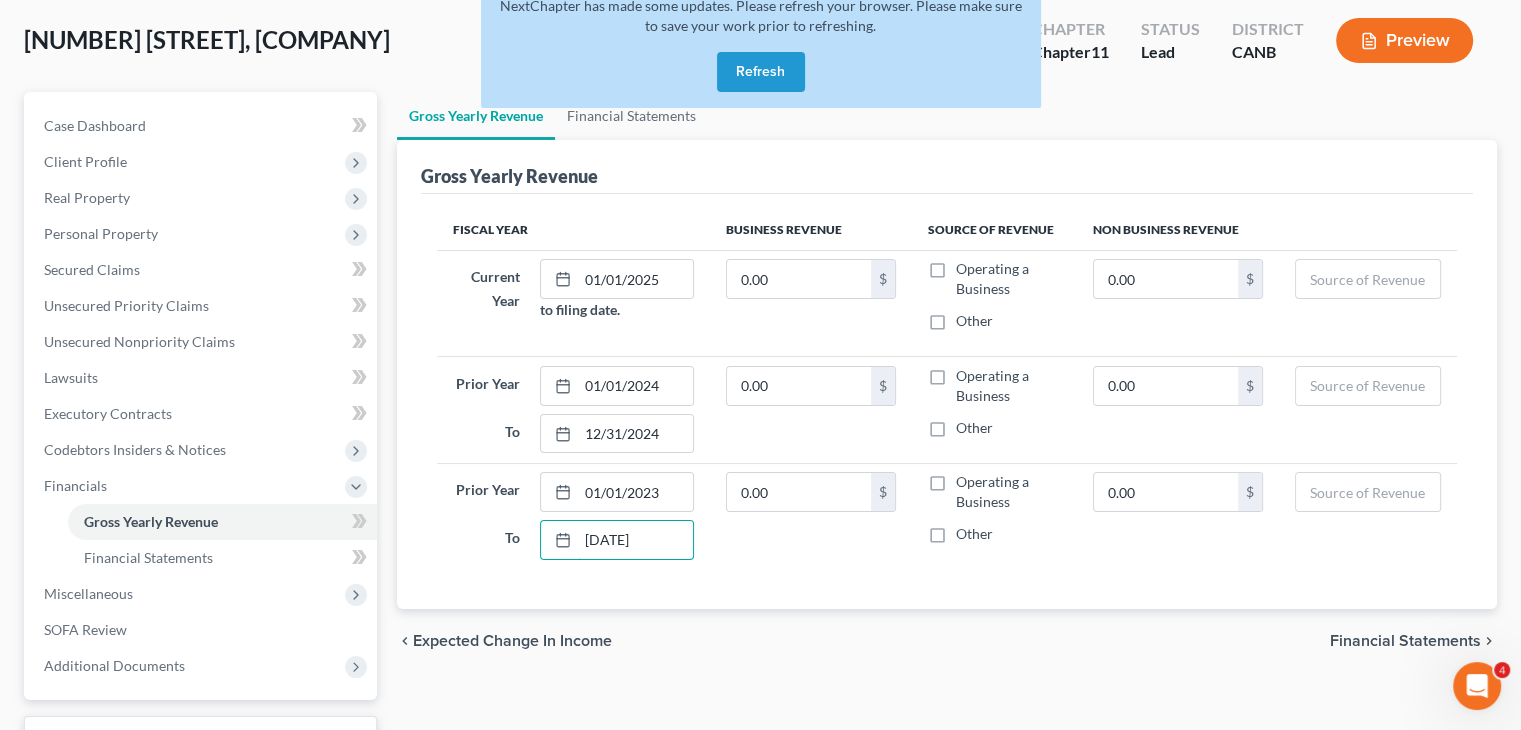 type on "[DATE]" 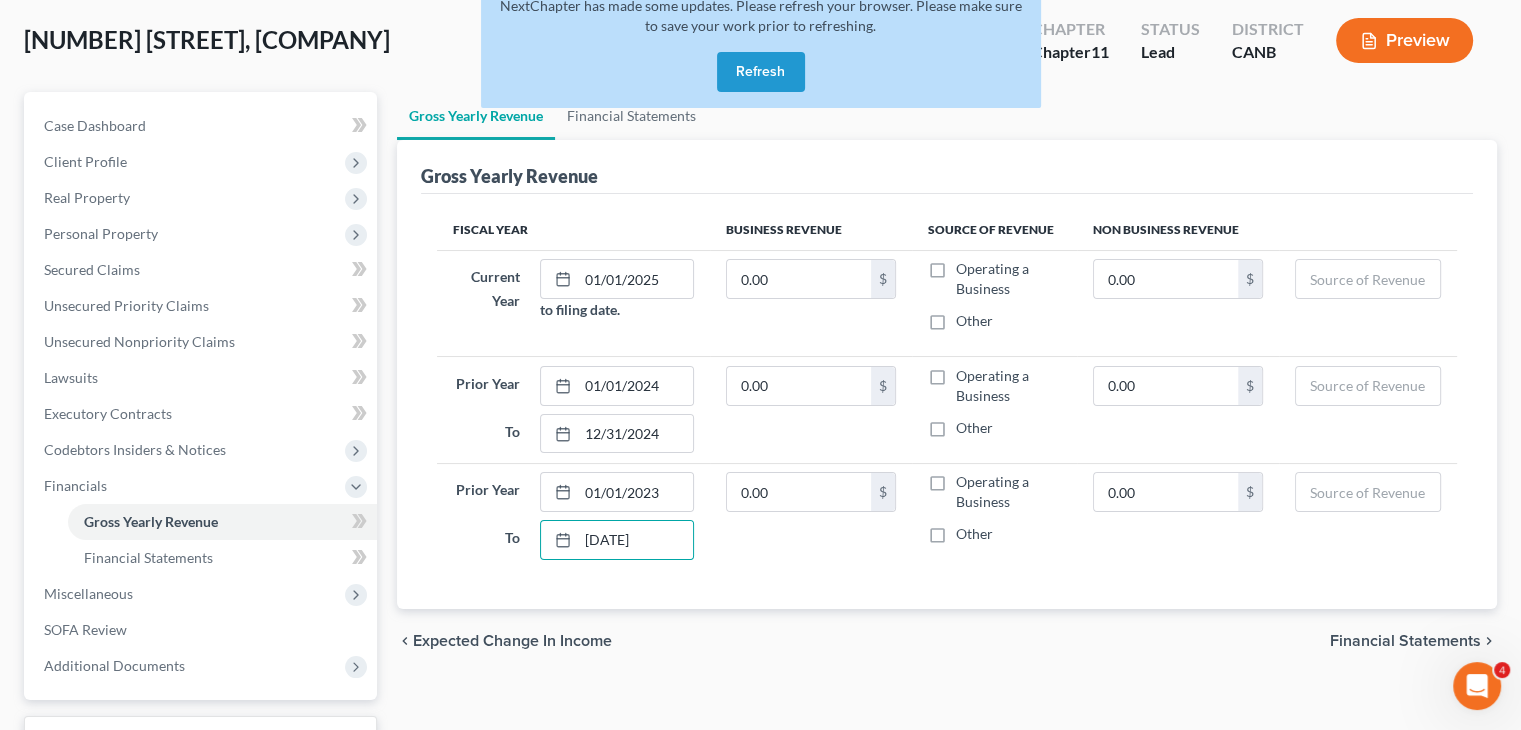 click on "Financial Statements" at bounding box center [1405, 641] 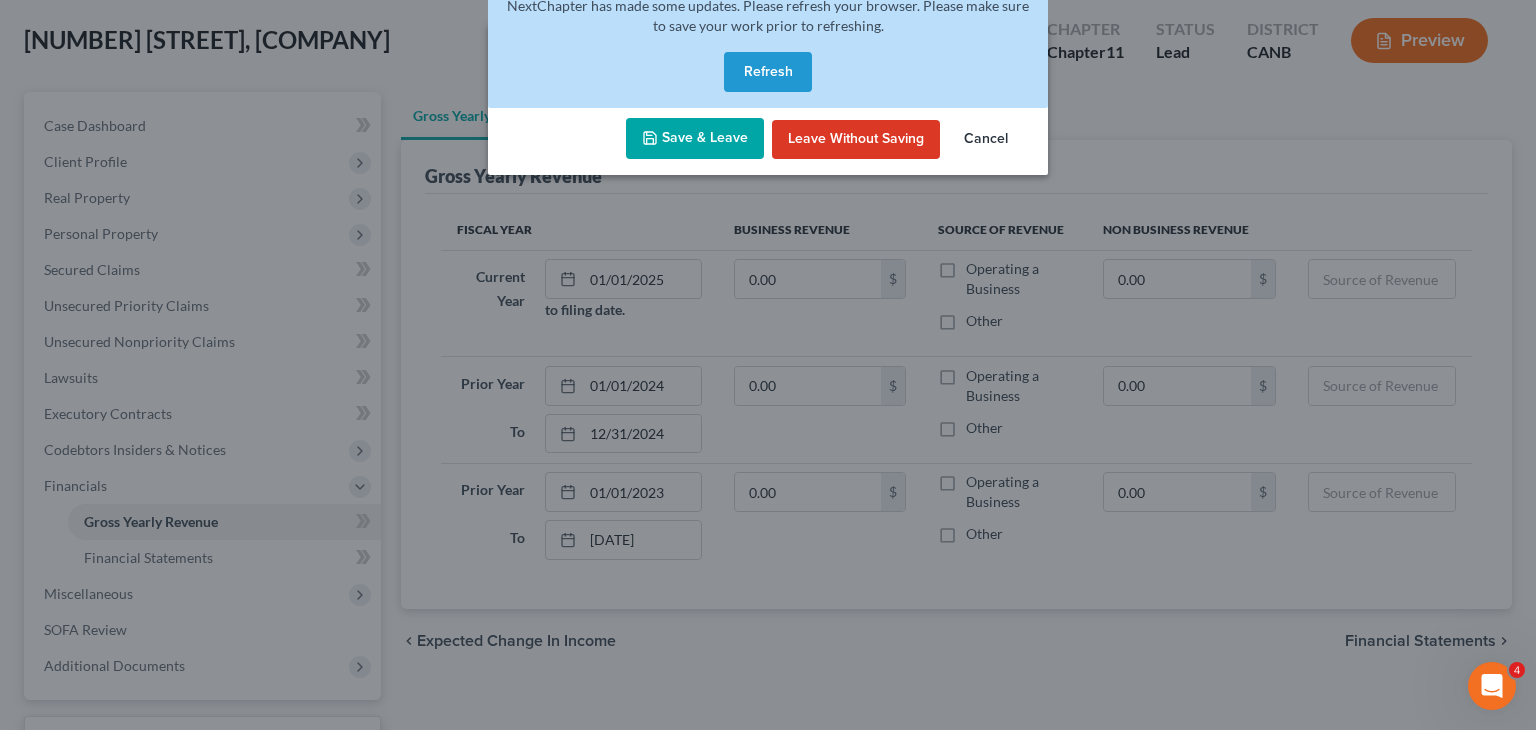 click on "Save & Leave" at bounding box center [695, 139] 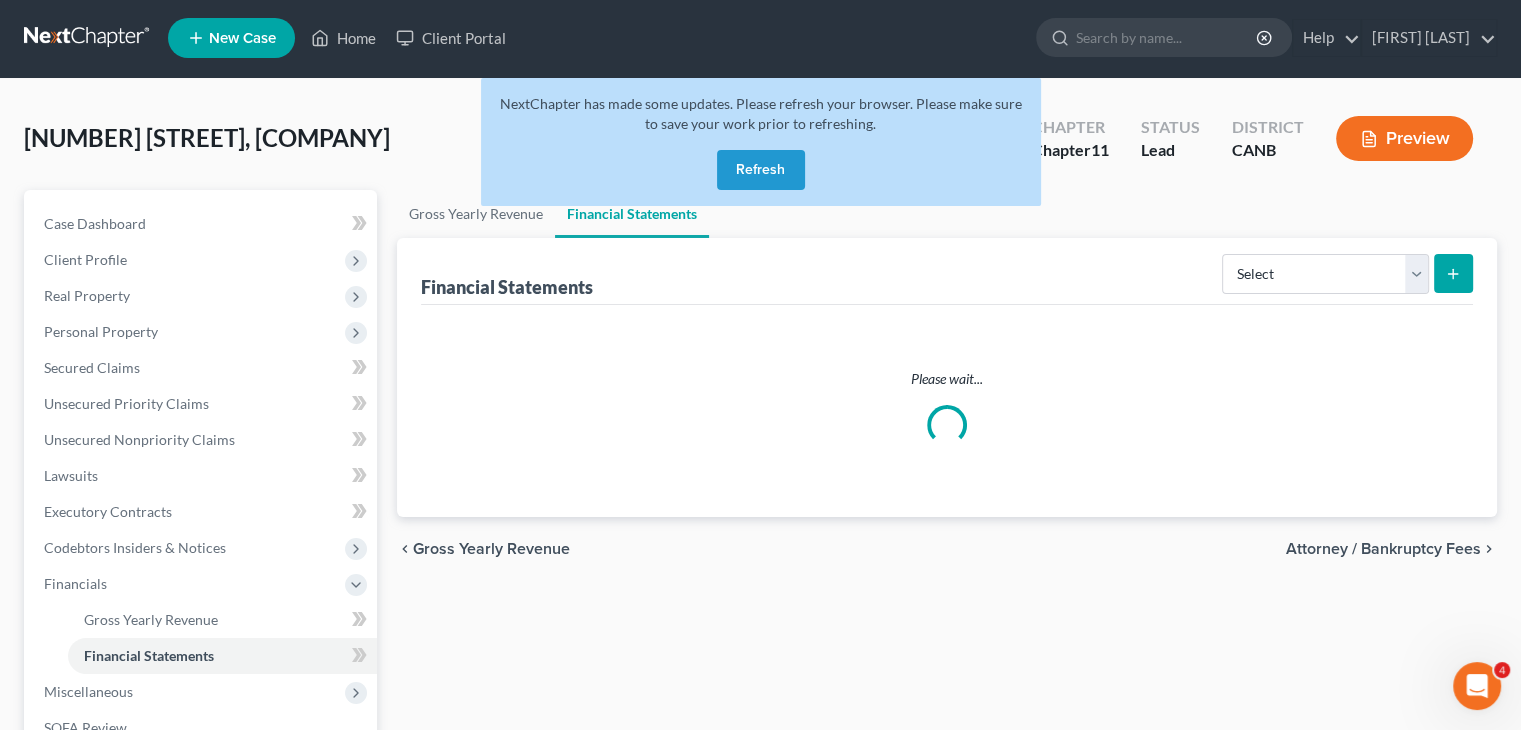 scroll, scrollTop: 0, scrollLeft: 0, axis: both 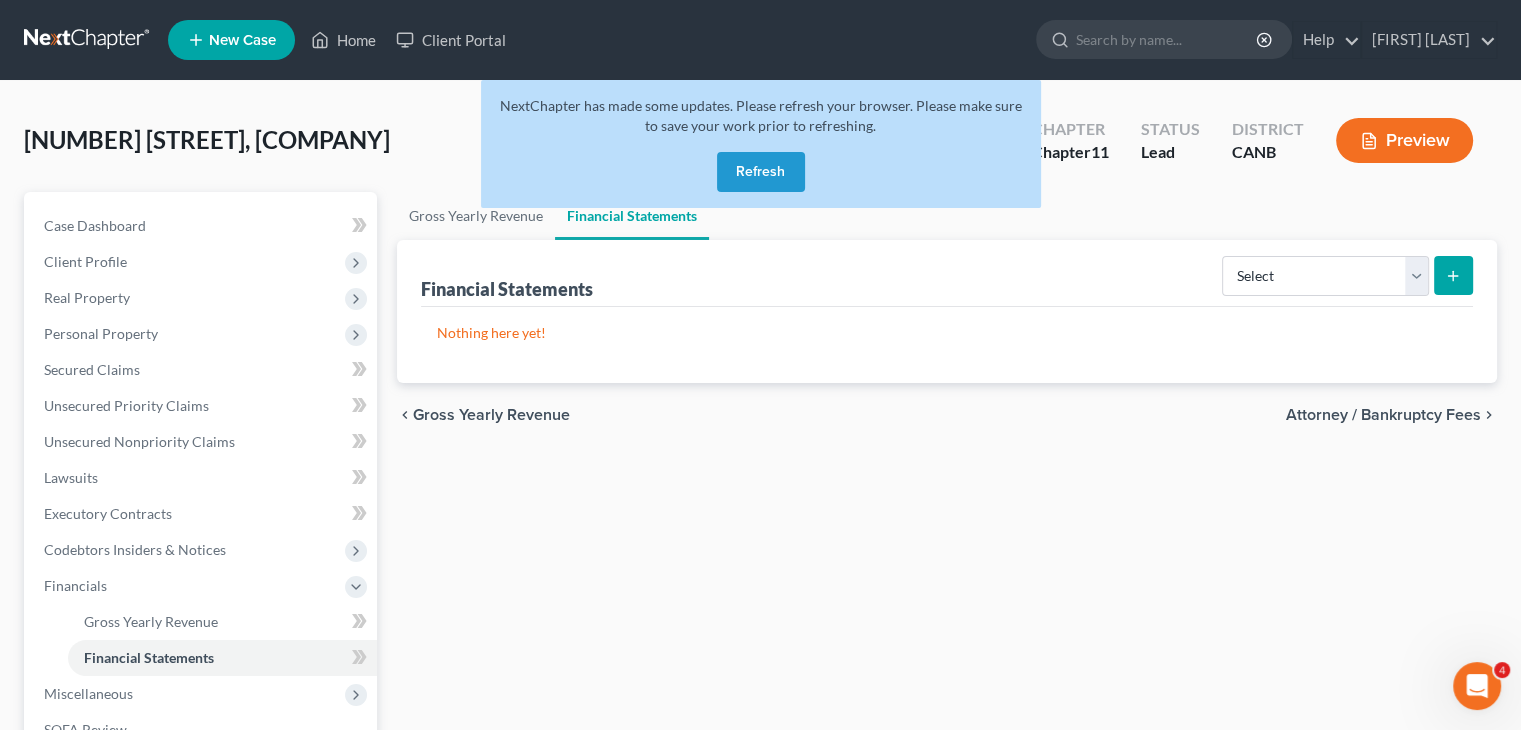 click 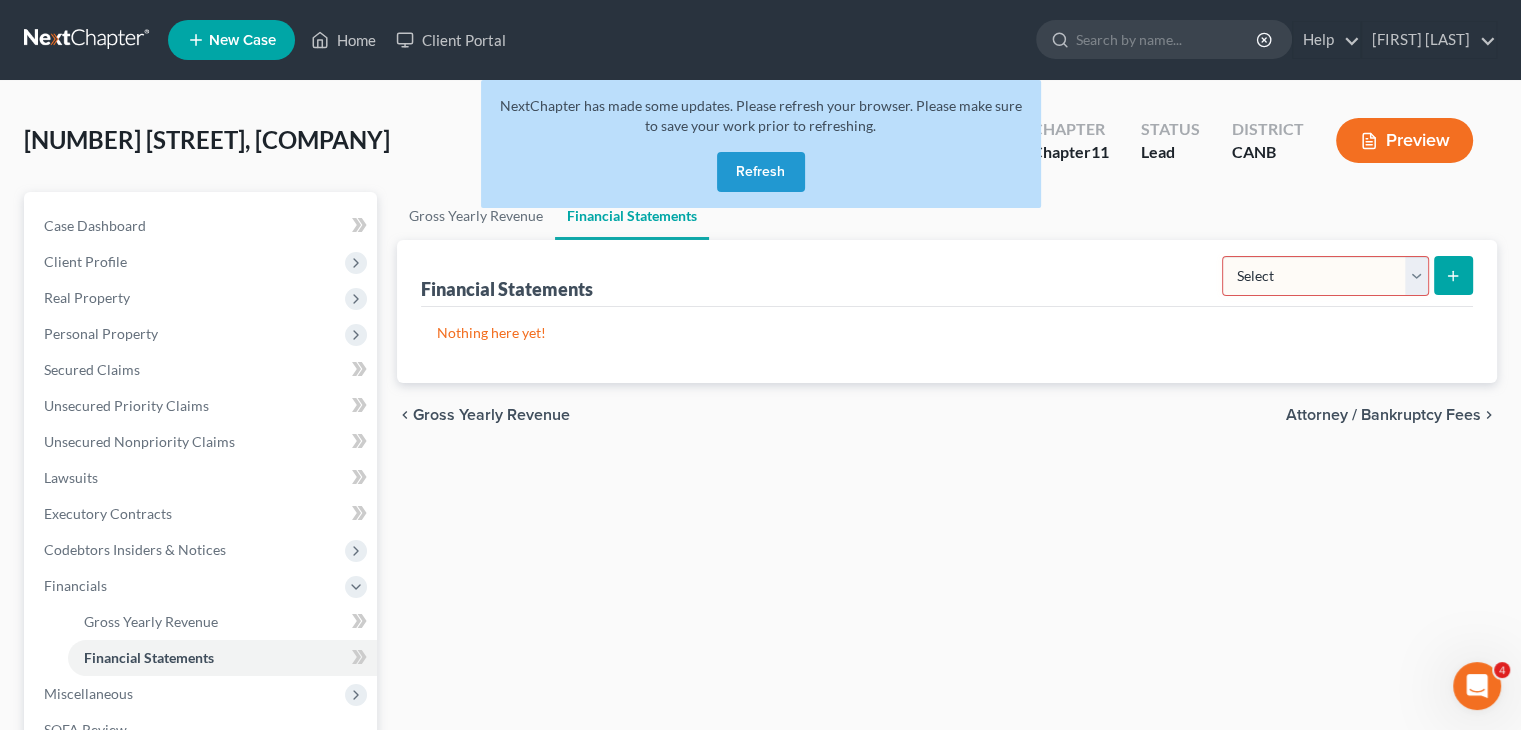 click on "Select Auditor Bookkeeper Creditor Pension Contribution Records Keeper Tax Consolidation Group" at bounding box center [1325, 276] 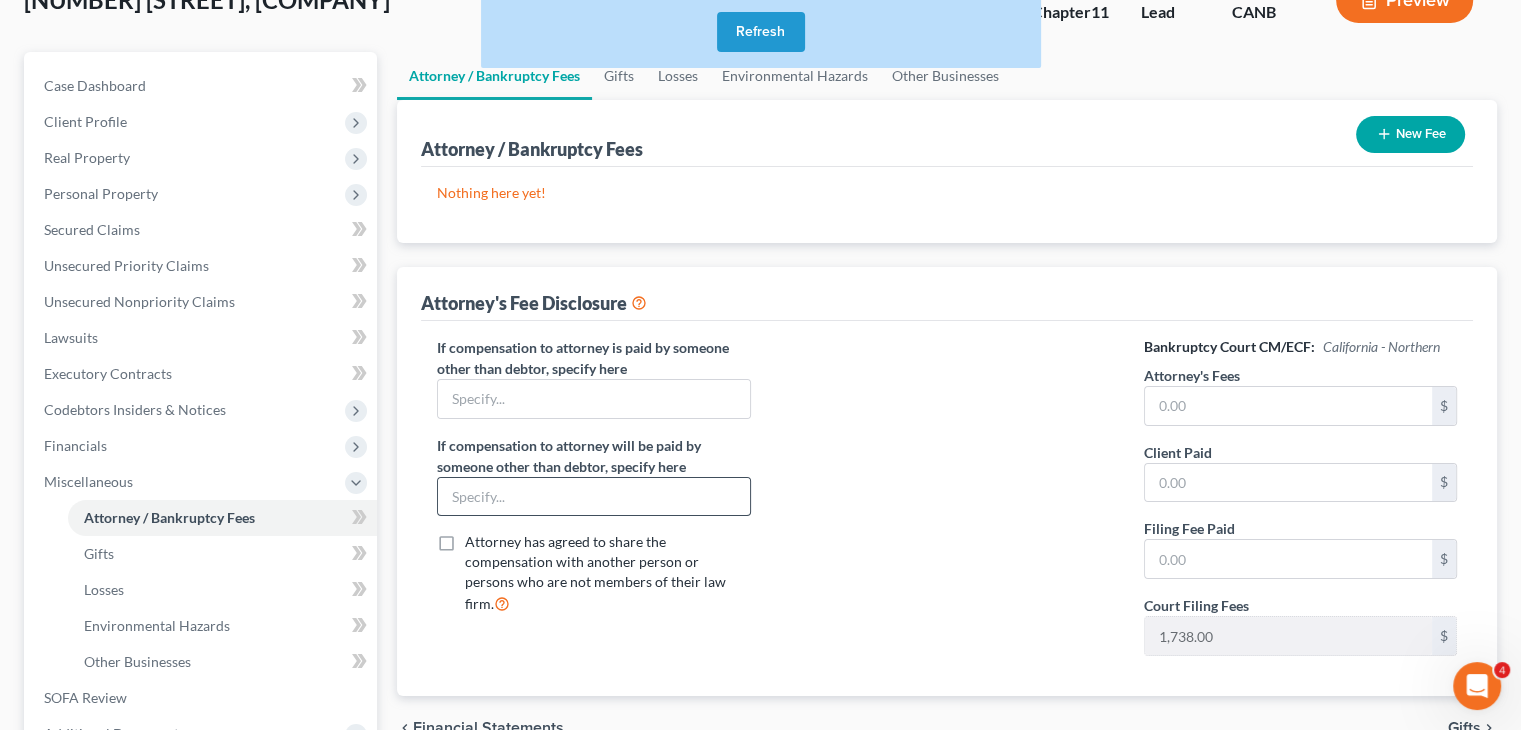 scroll, scrollTop: 200, scrollLeft: 0, axis: vertical 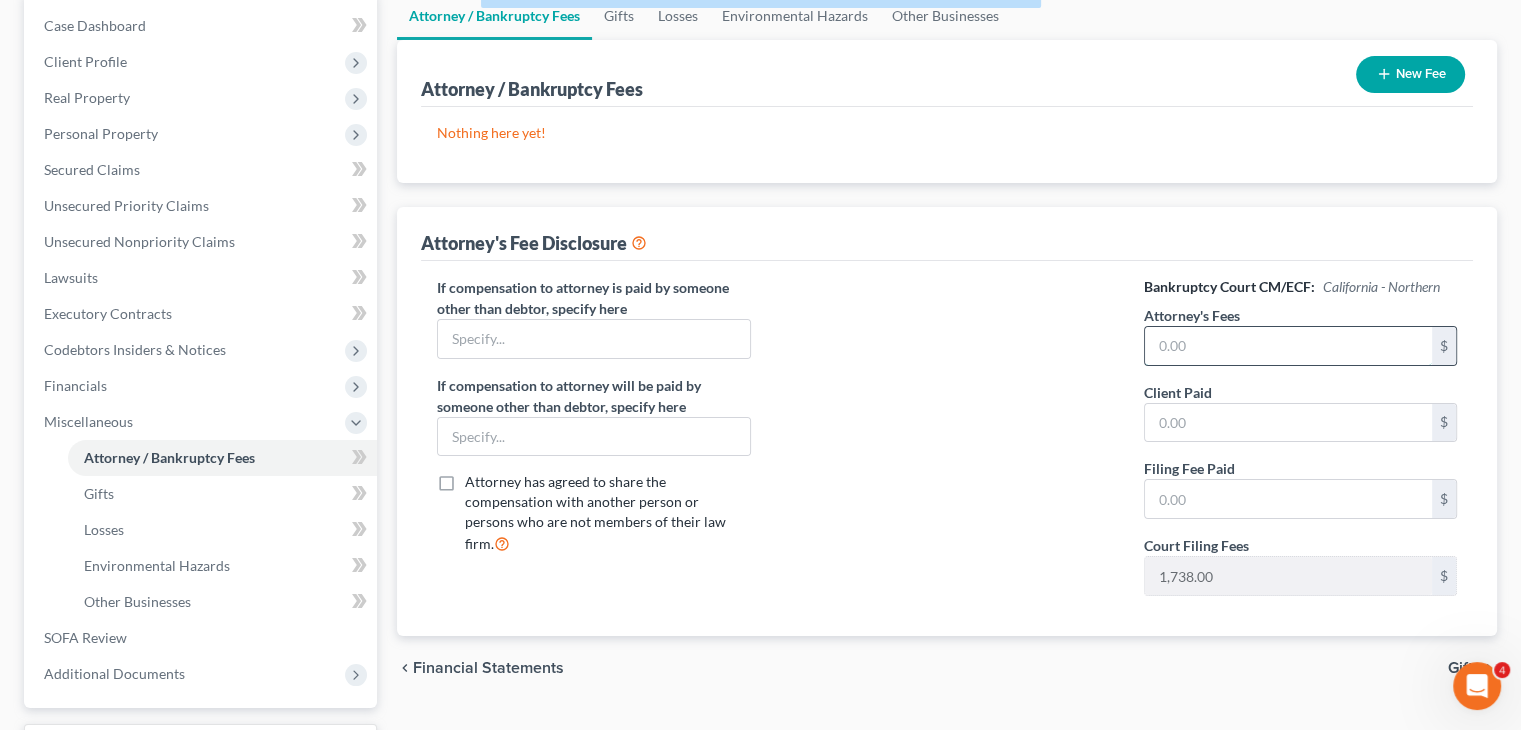 click at bounding box center [1288, 346] 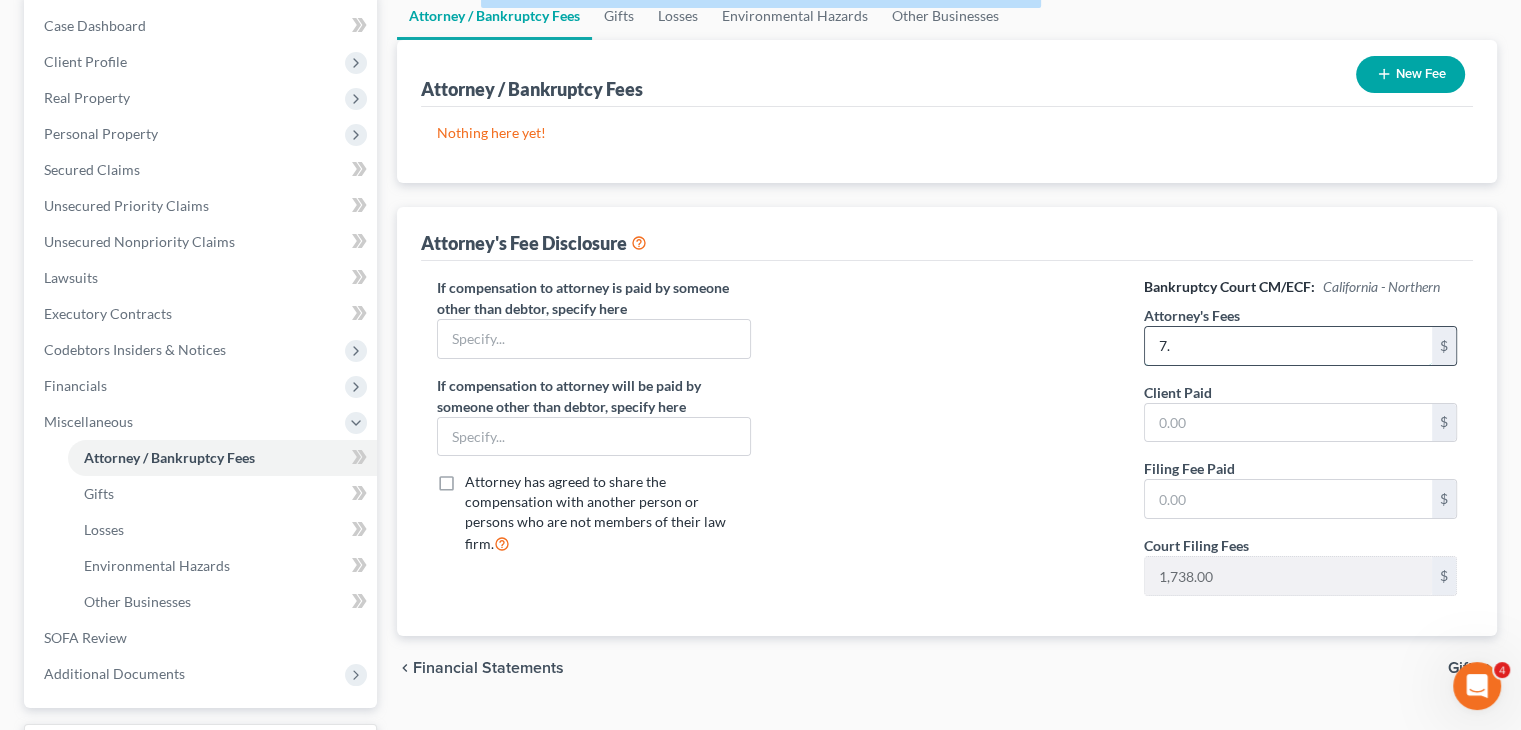 type on "7" 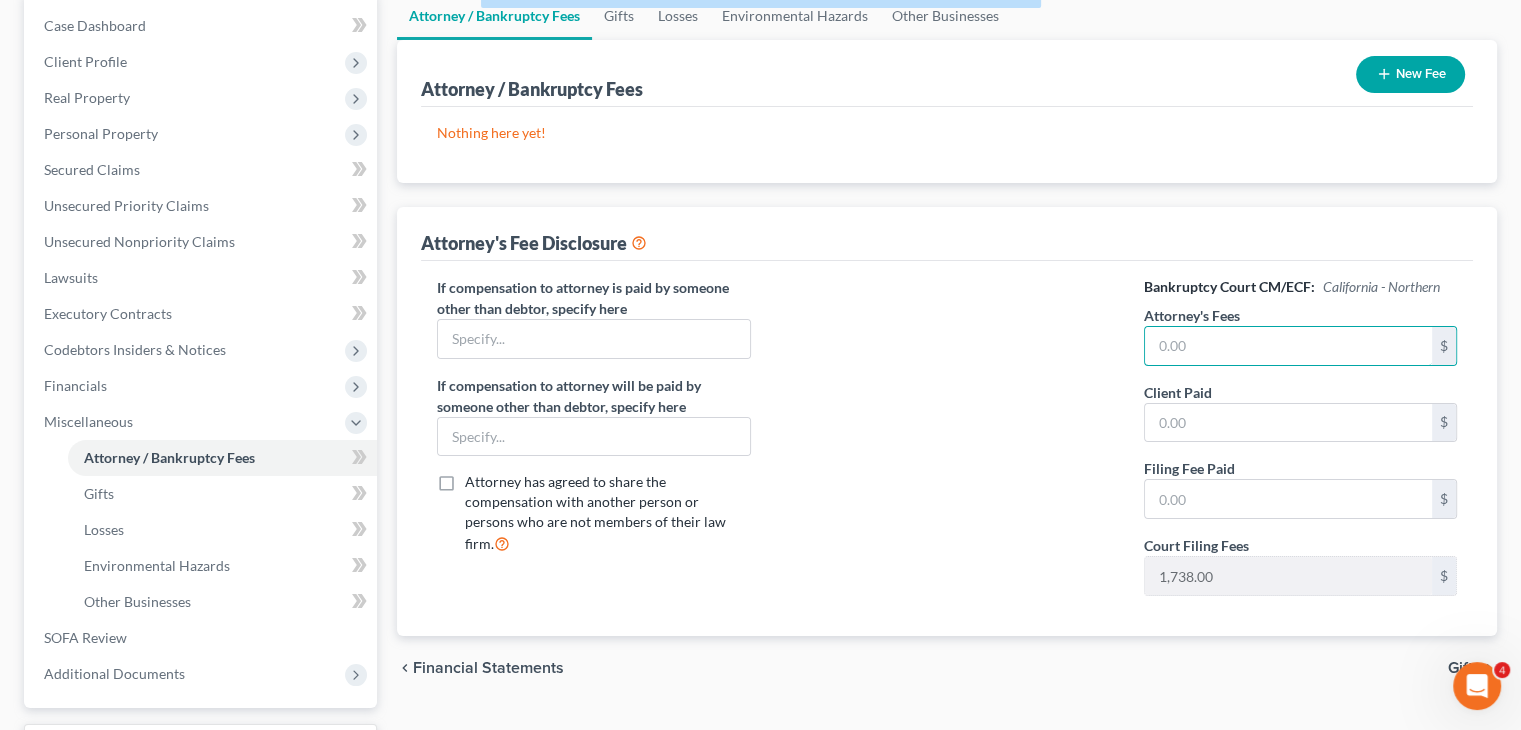 type on "5" 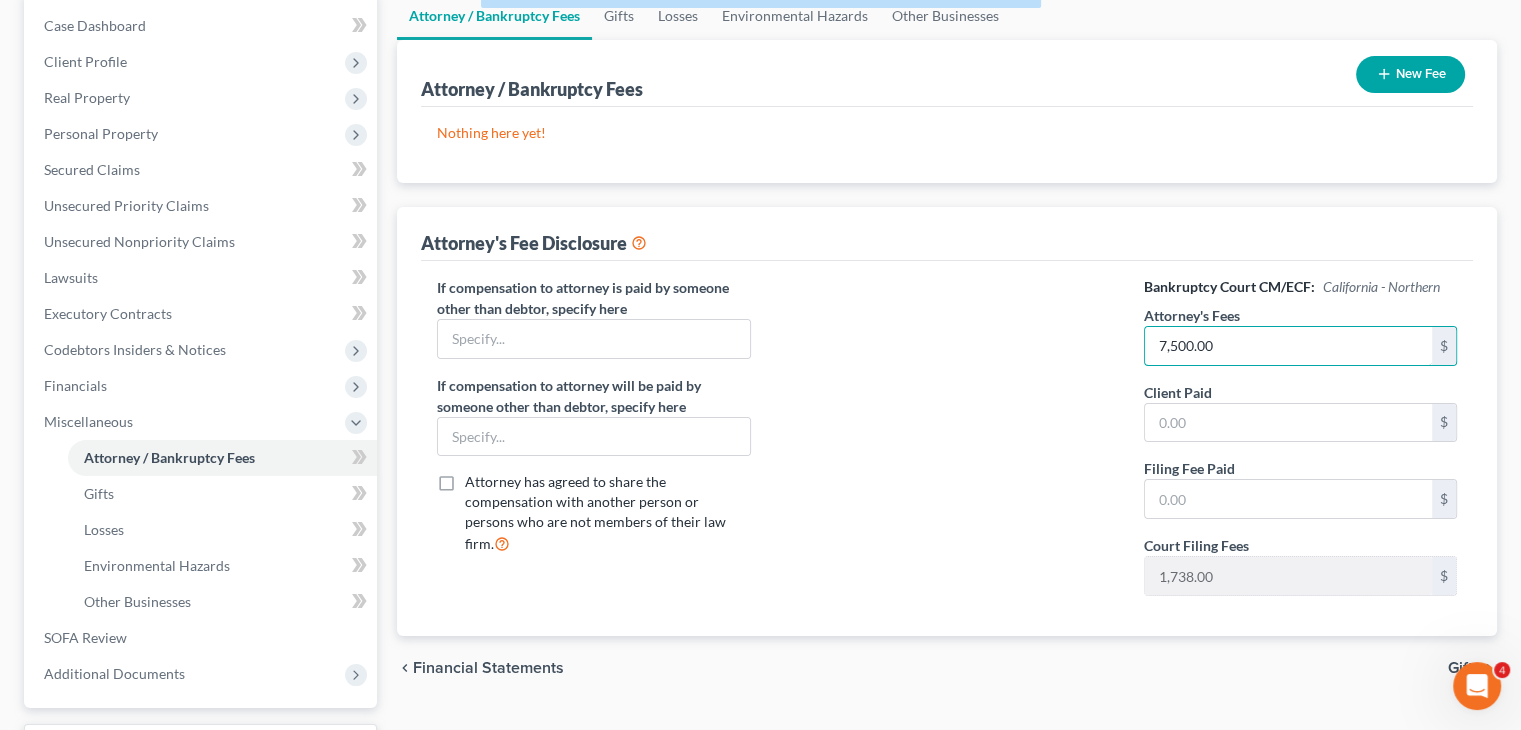 type on "7,500.00" 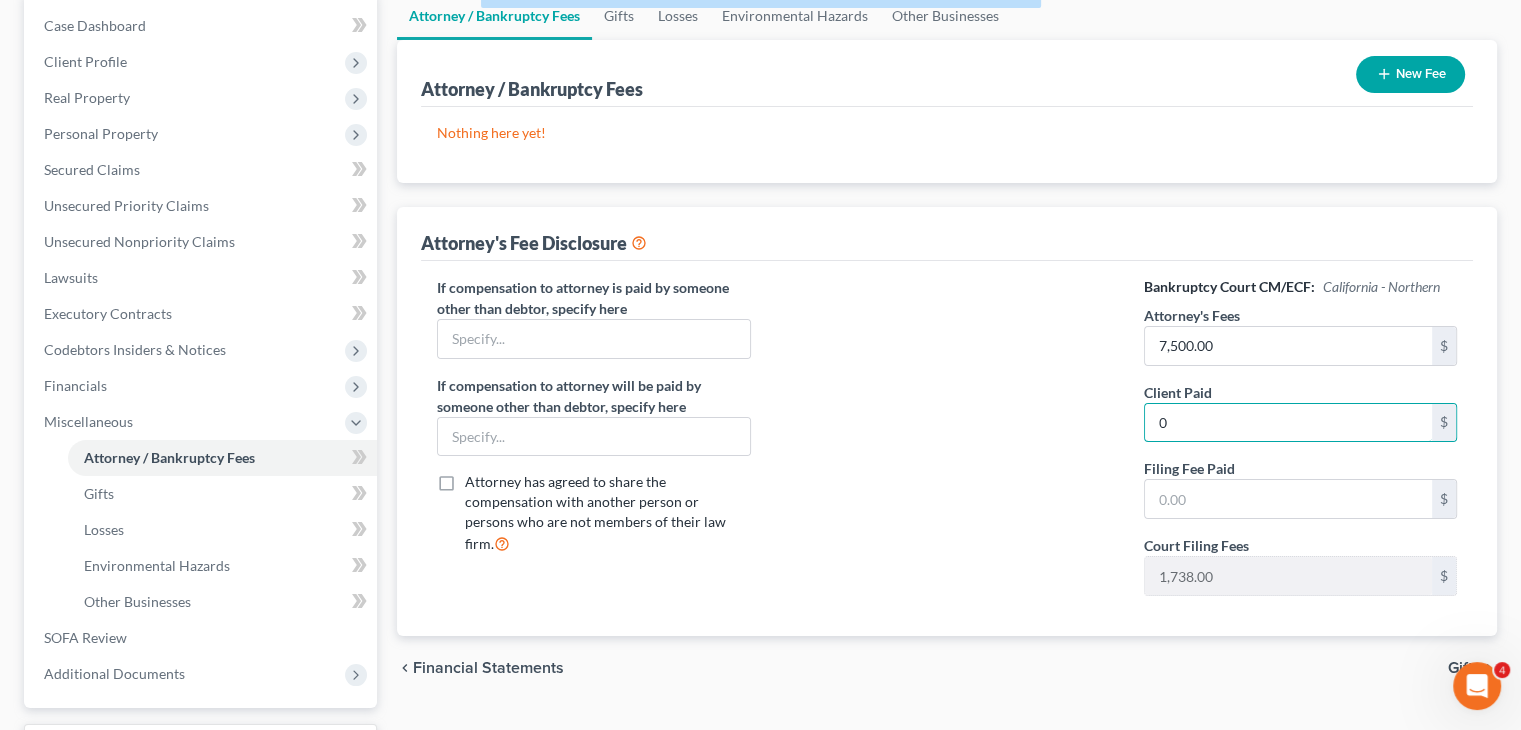 type on "0" 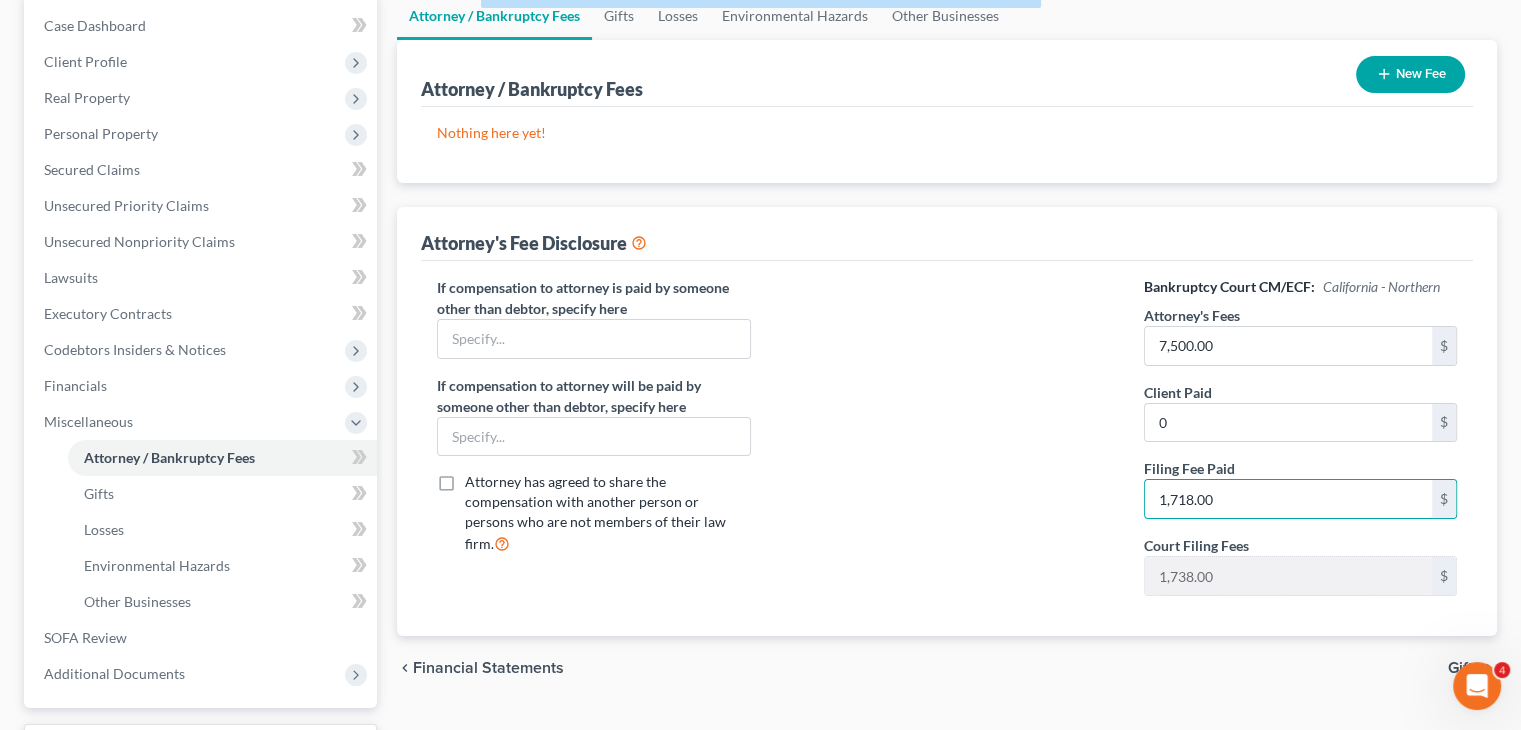 type on "1,718.00" 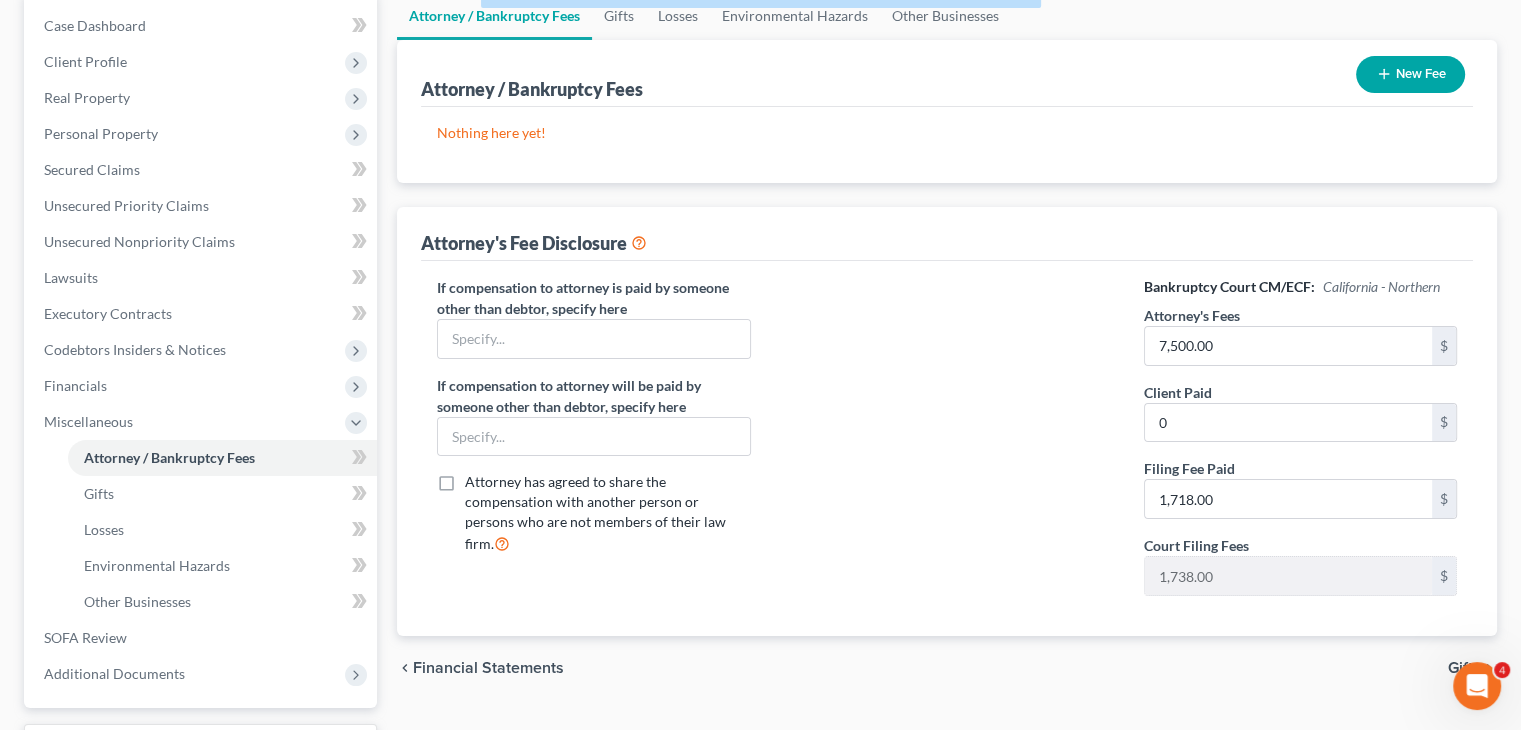 type 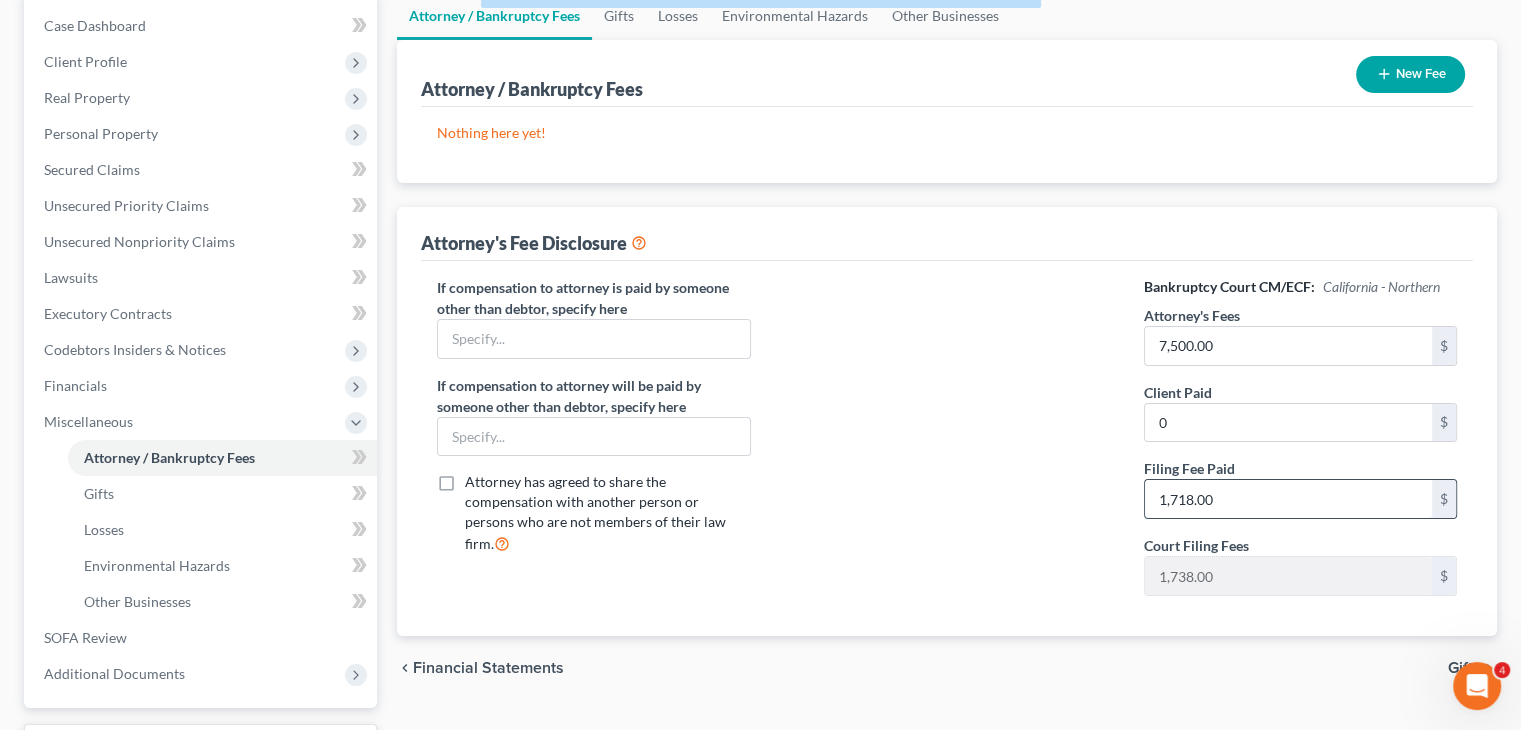 scroll, scrollTop: 211, scrollLeft: 0, axis: vertical 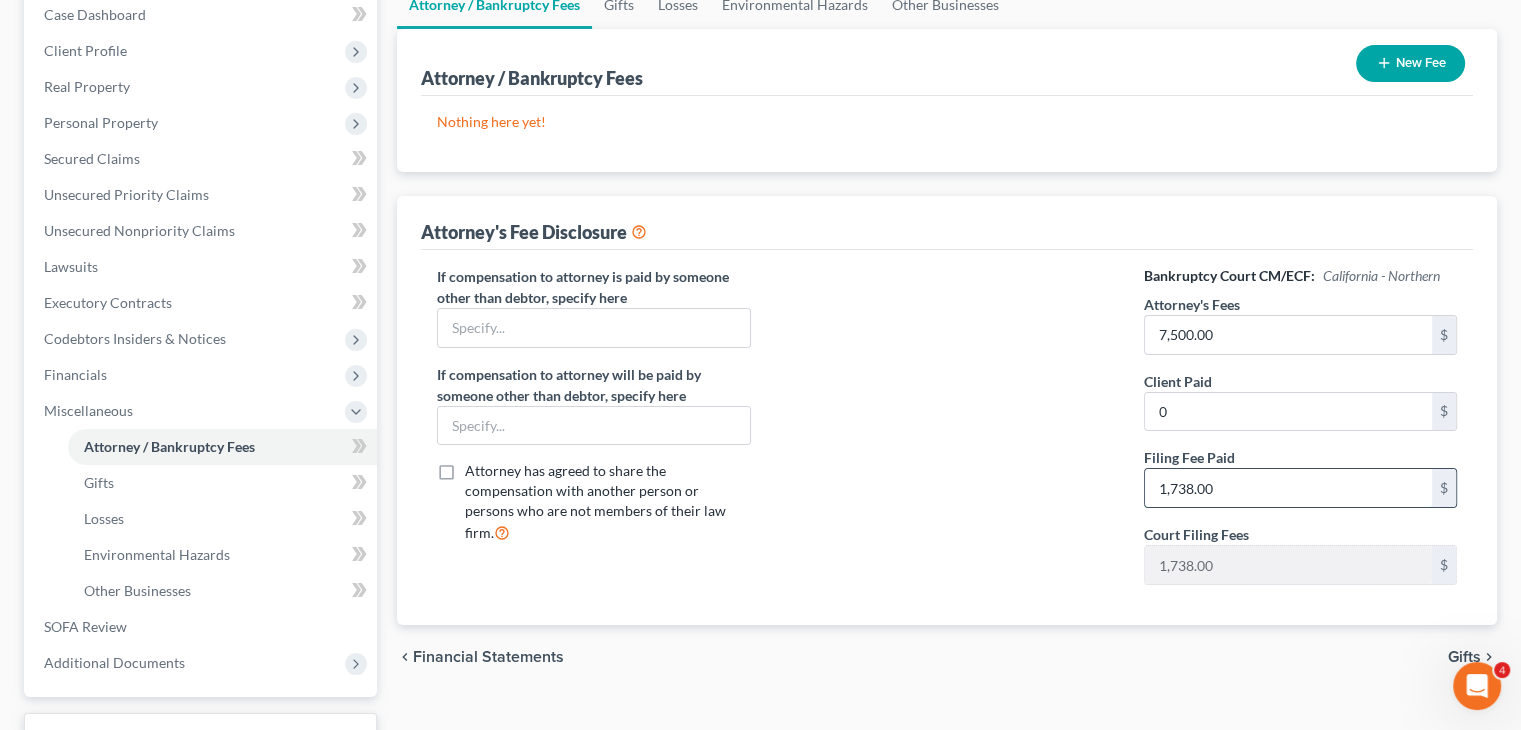 type on "1,738.00" 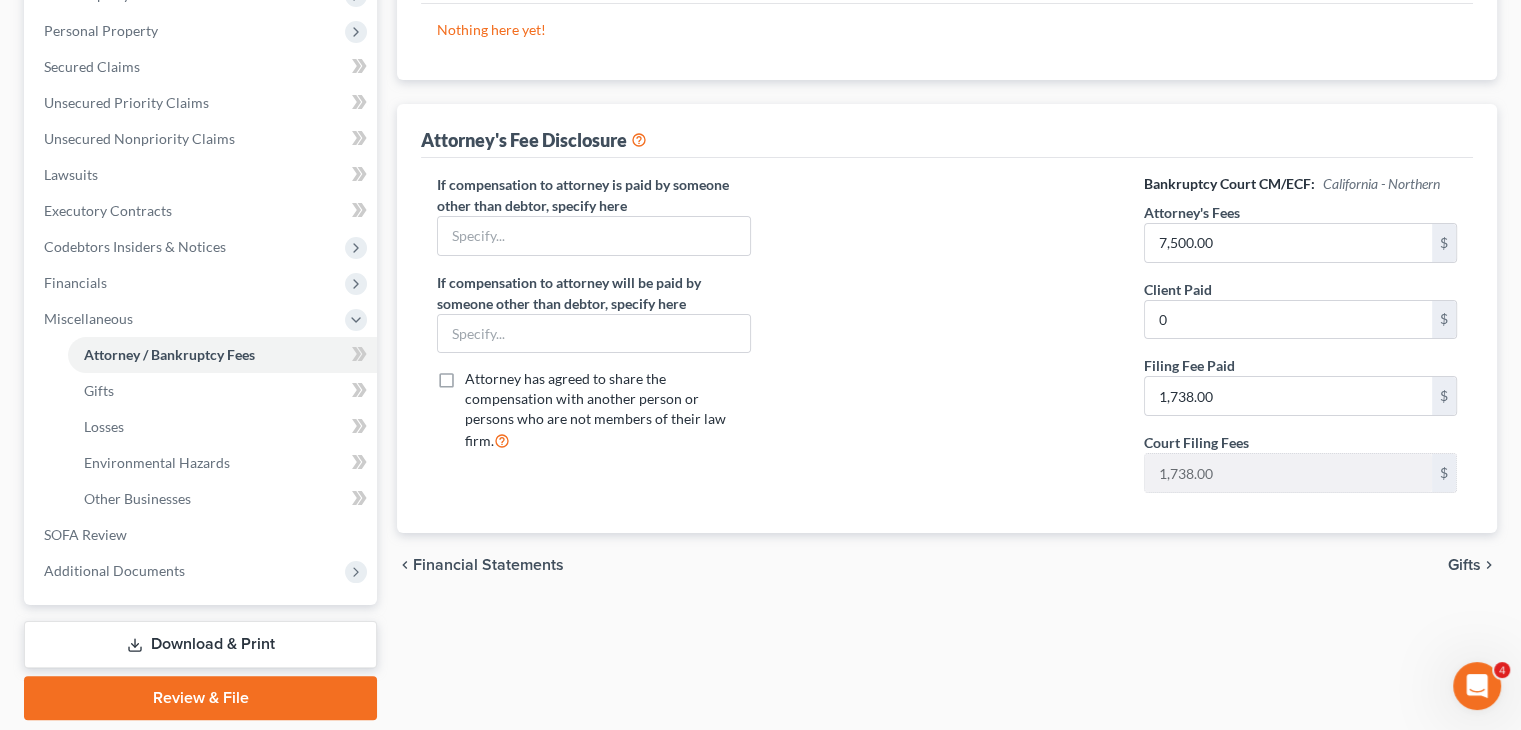 scroll, scrollTop: 311, scrollLeft: 0, axis: vertical 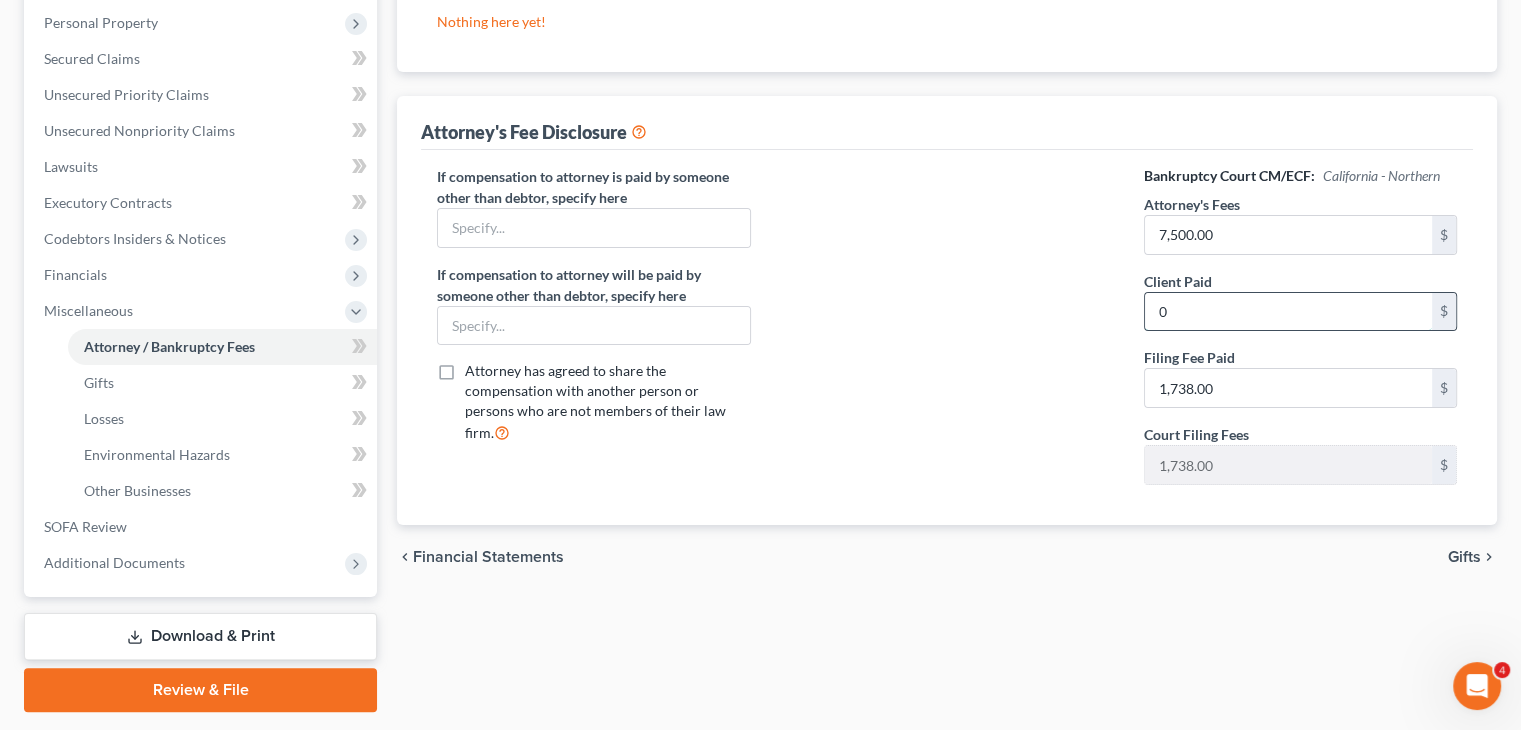 click on "0" at bounding box center [1288, 312] 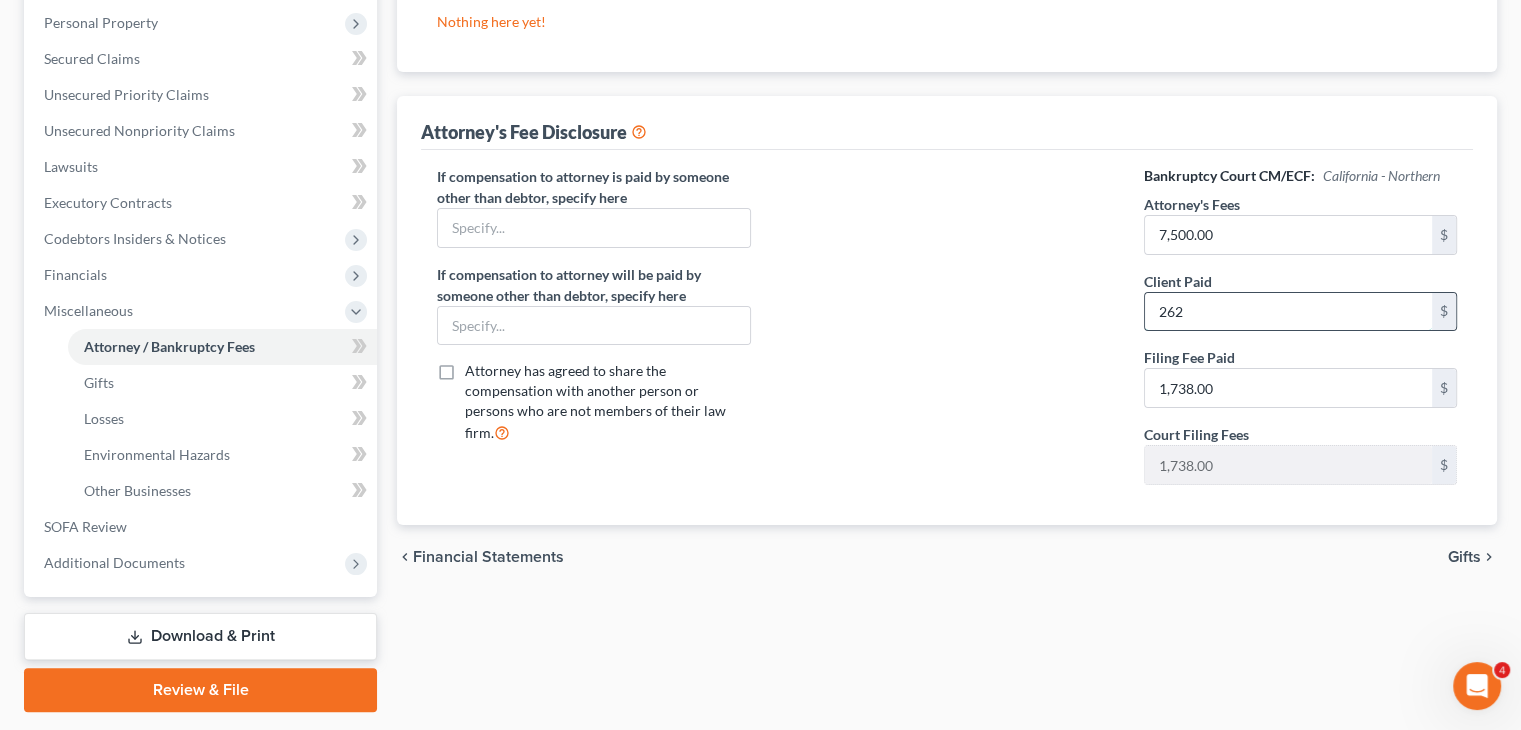 type on "262" 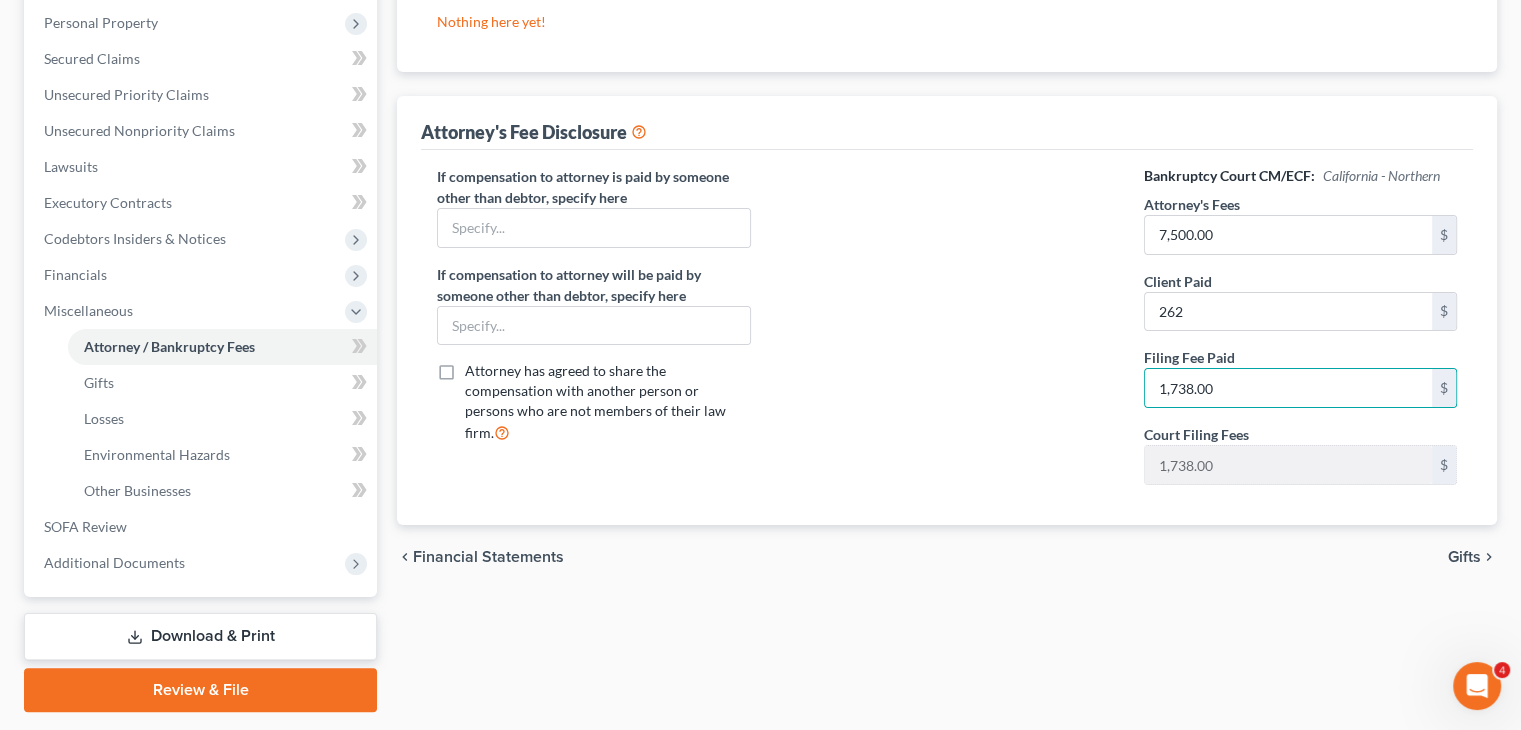 drag, startPoint x: 1316, startPoint y: 618, endPoint x: 1336, endPoint y: 609, distance: 21.931713 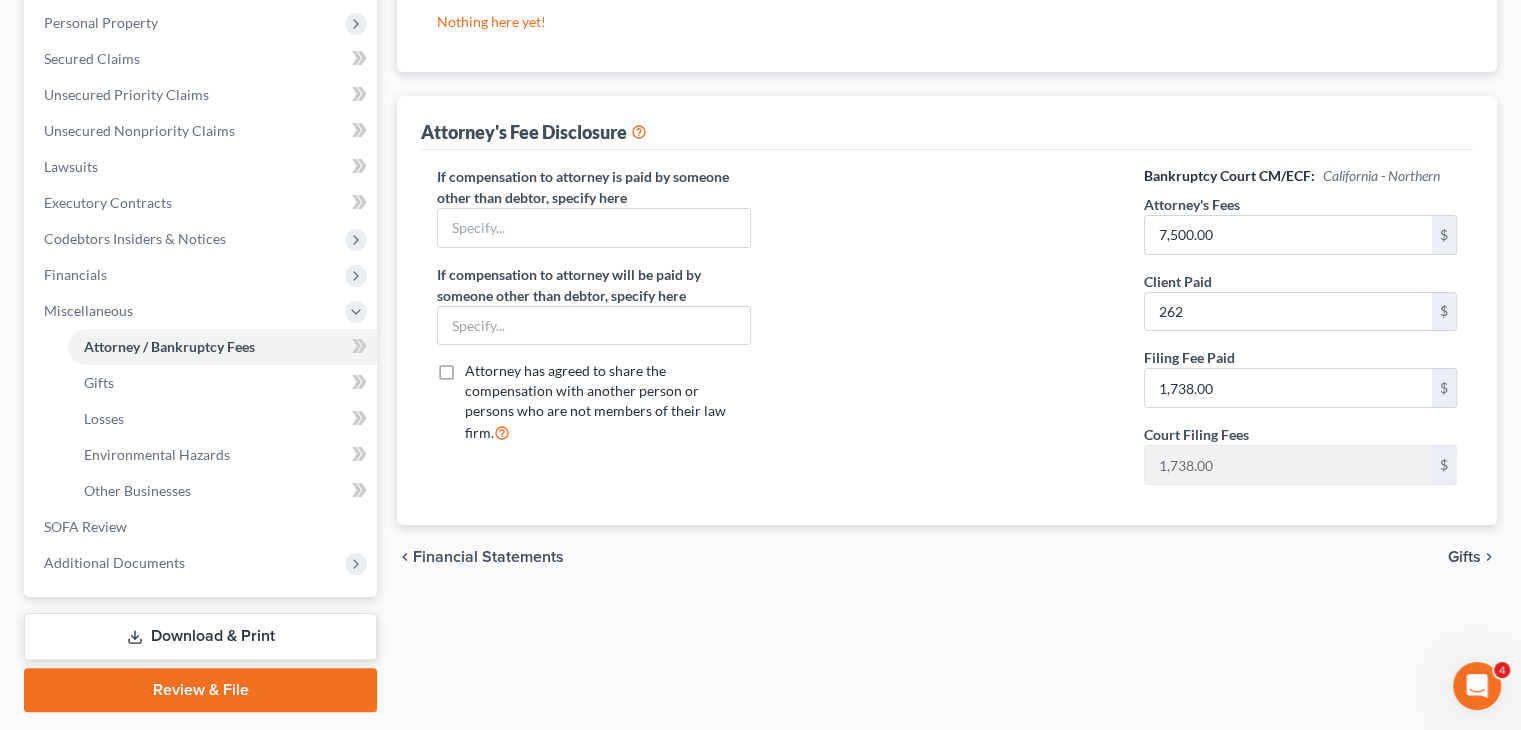 click on "Gifts" at bounding box center [1464, 557] 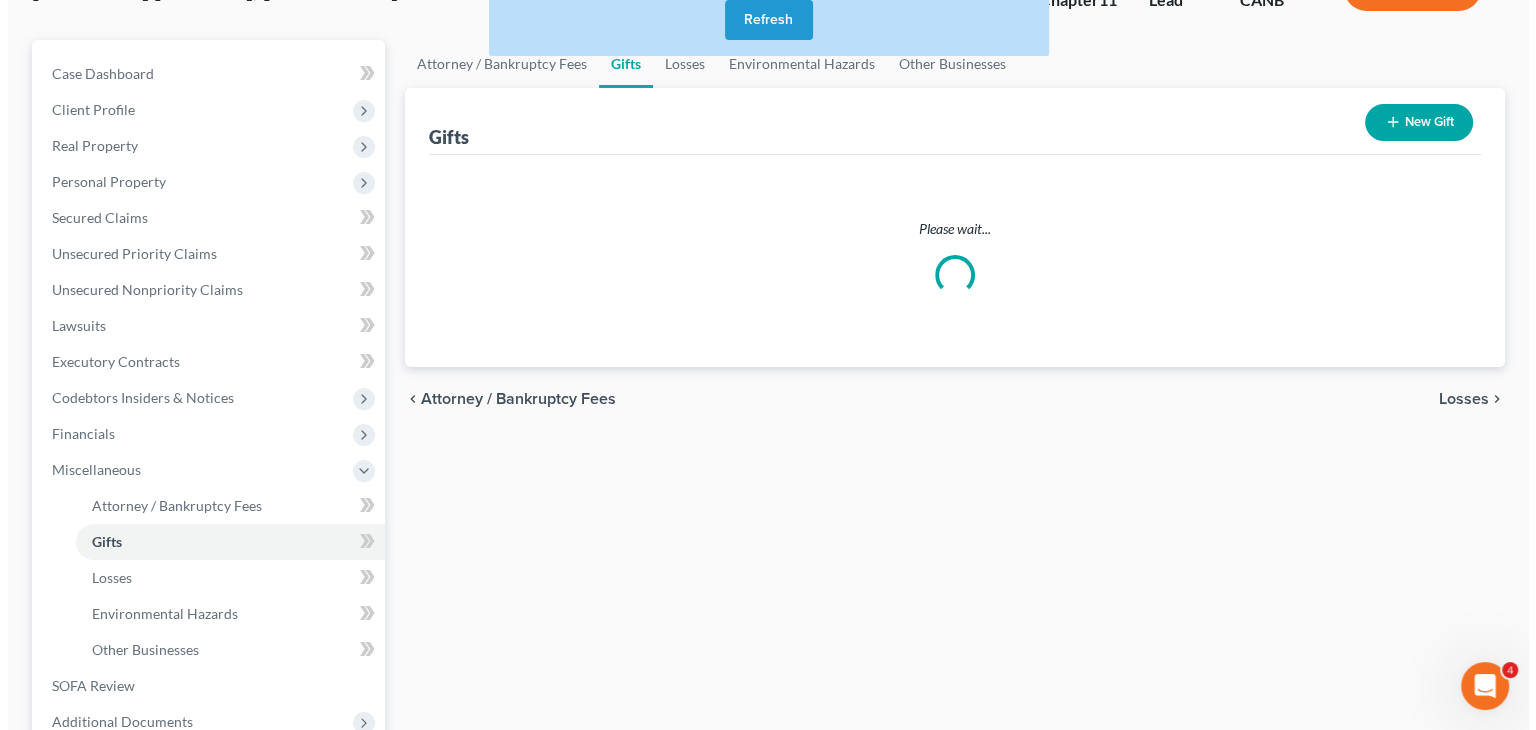 scroll, scrollTop: 0, scrollLeft: 0, axis: both 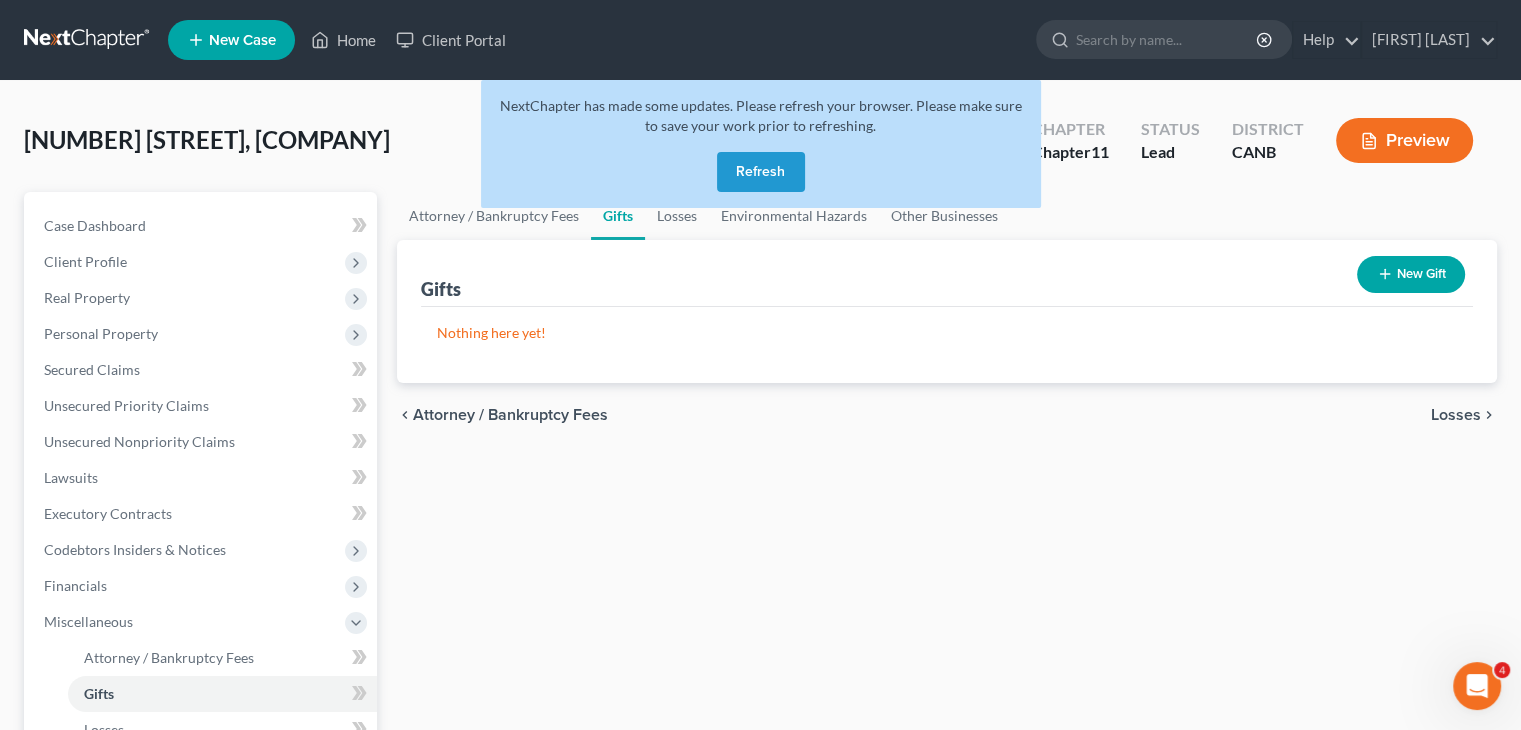 click on "Losses" at bounding box center (1456, 415) 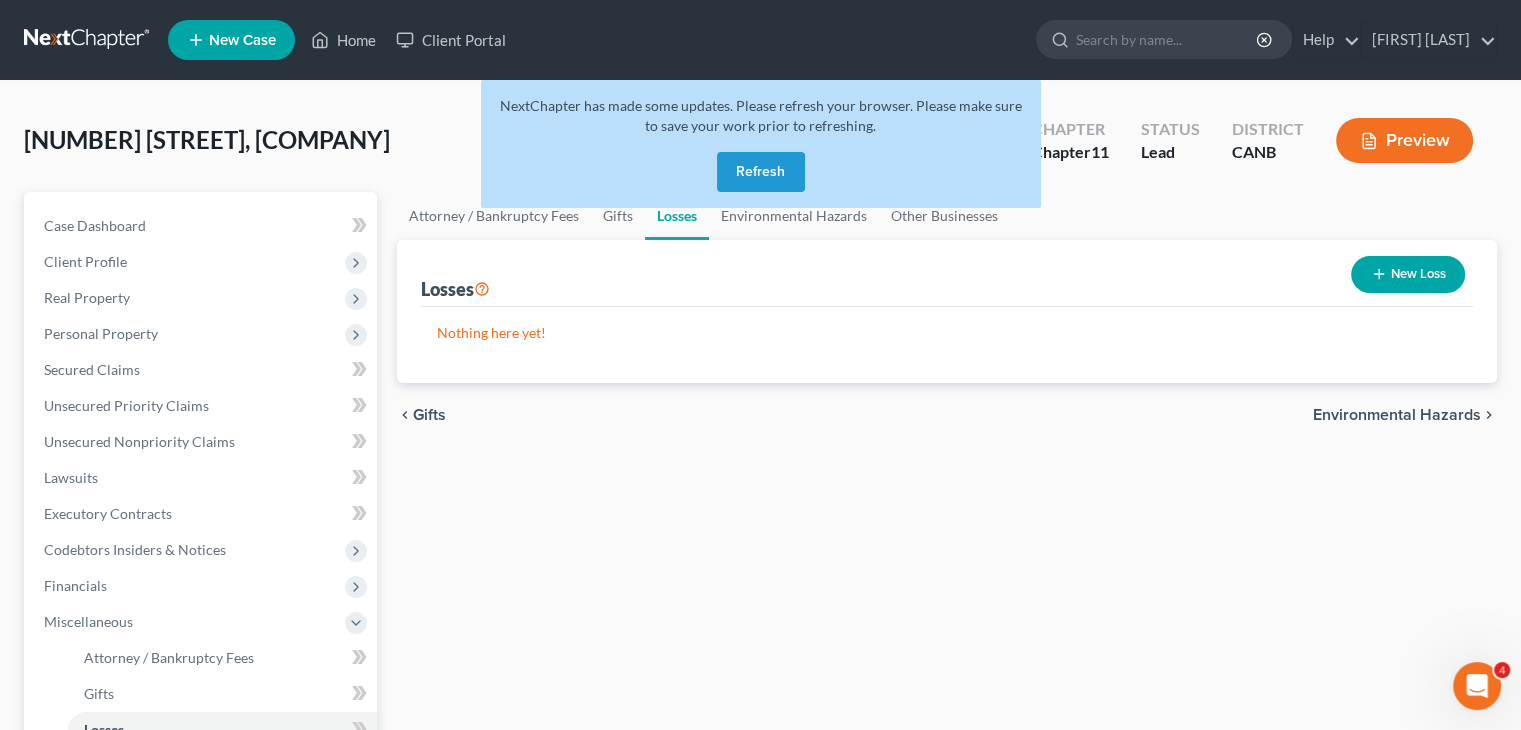 click on "Environmental Hazards" at bounding box center [1397, 415] 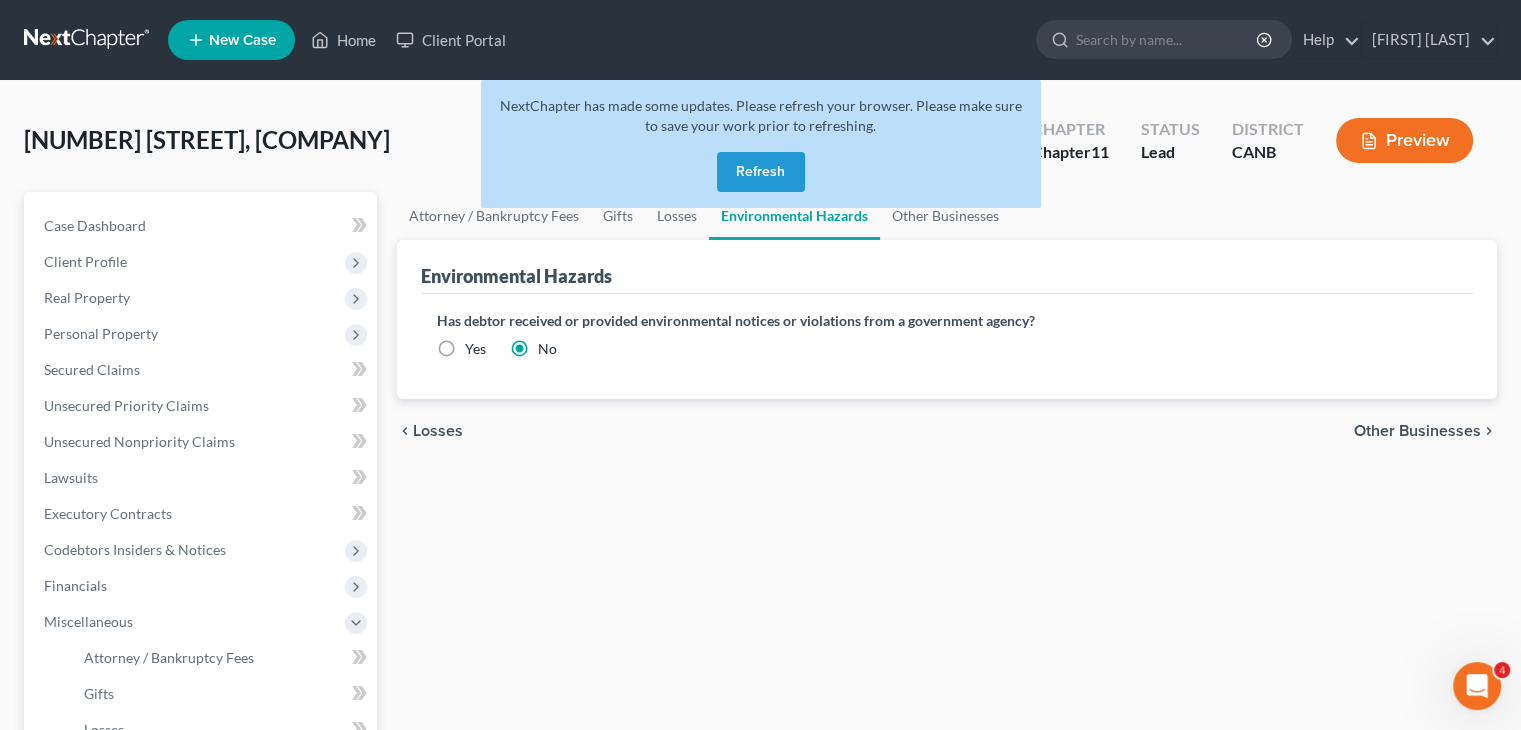click on "Other Businesses" at bounding box center (1417, 431) 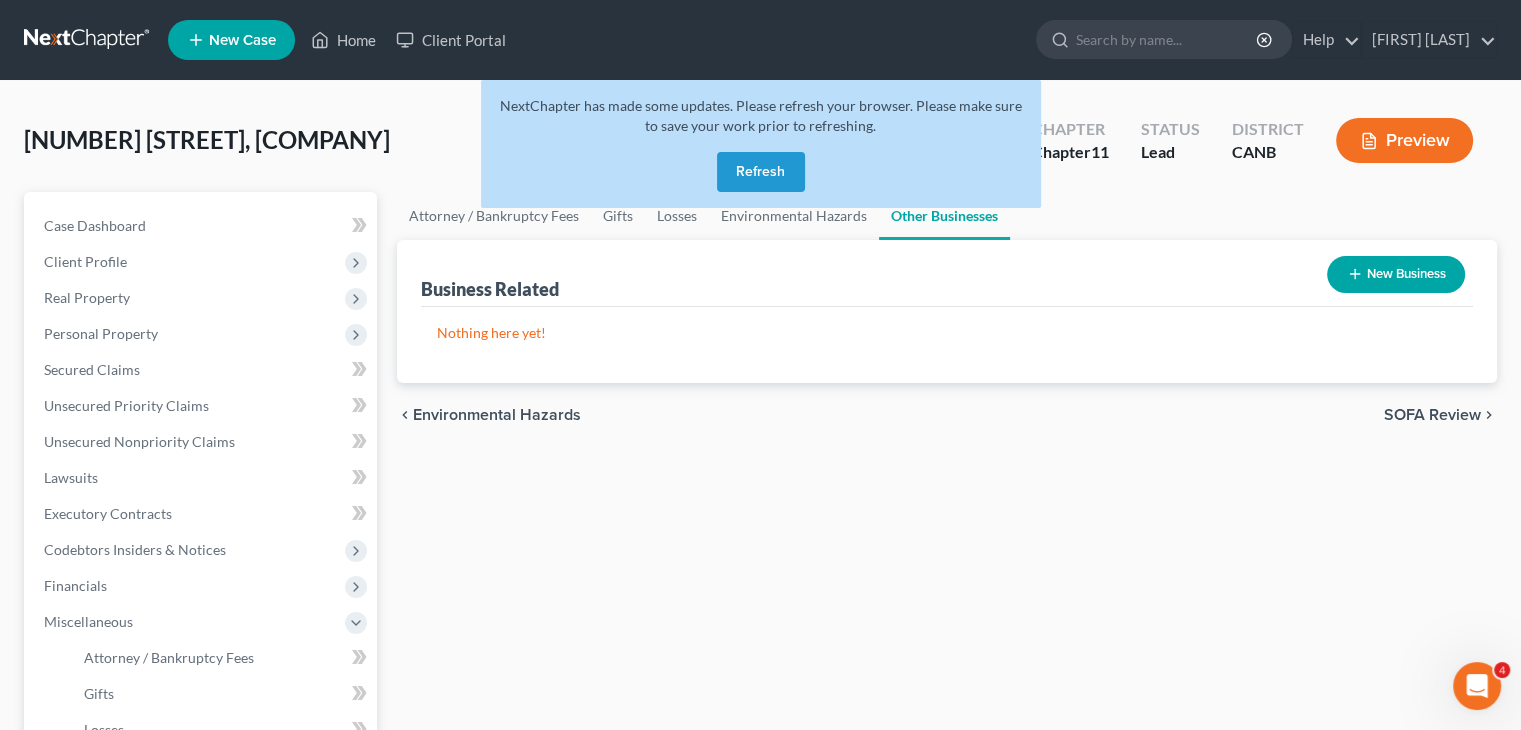 click on "New Business" at bounding box center (1396, 274) 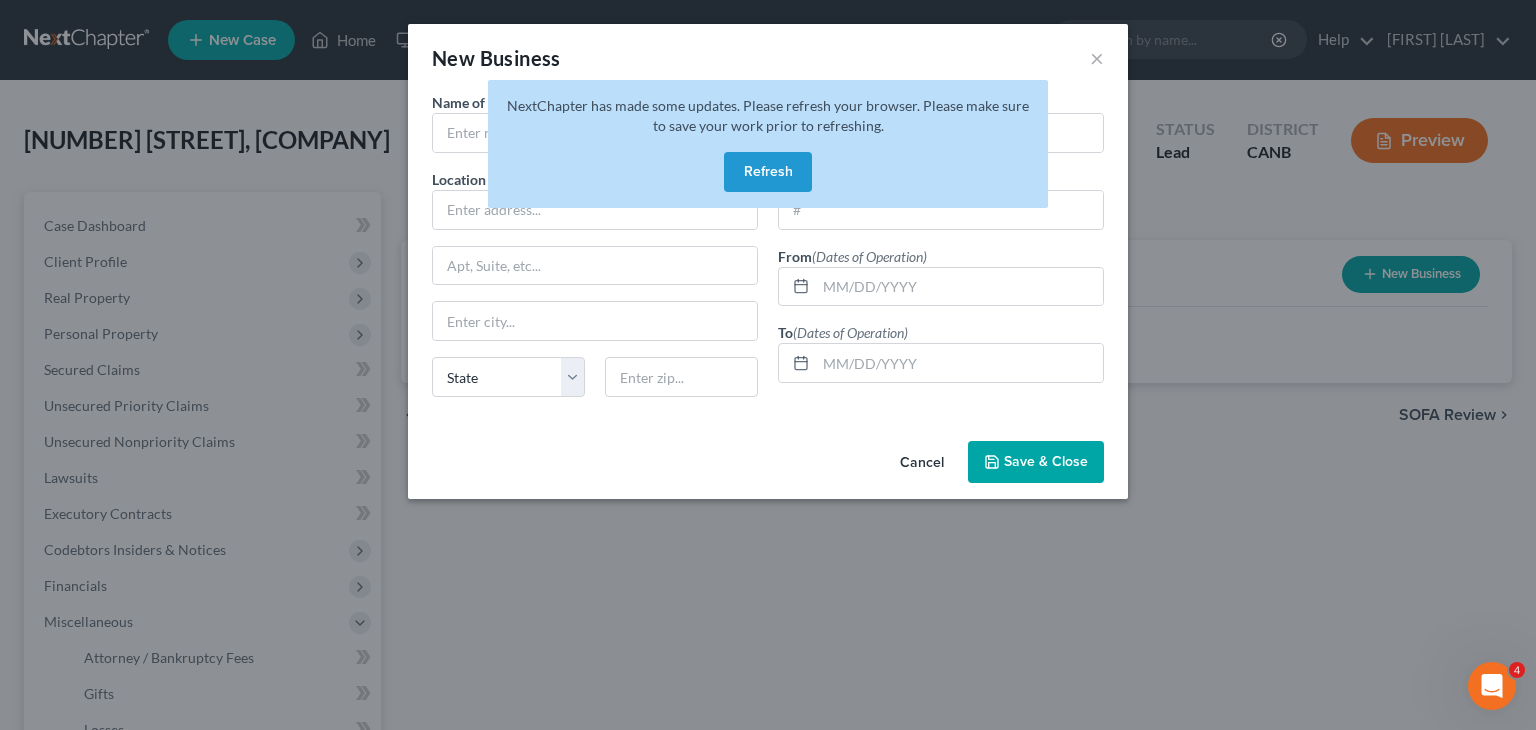 click on "Refresh" at bounding box center (768, 172) 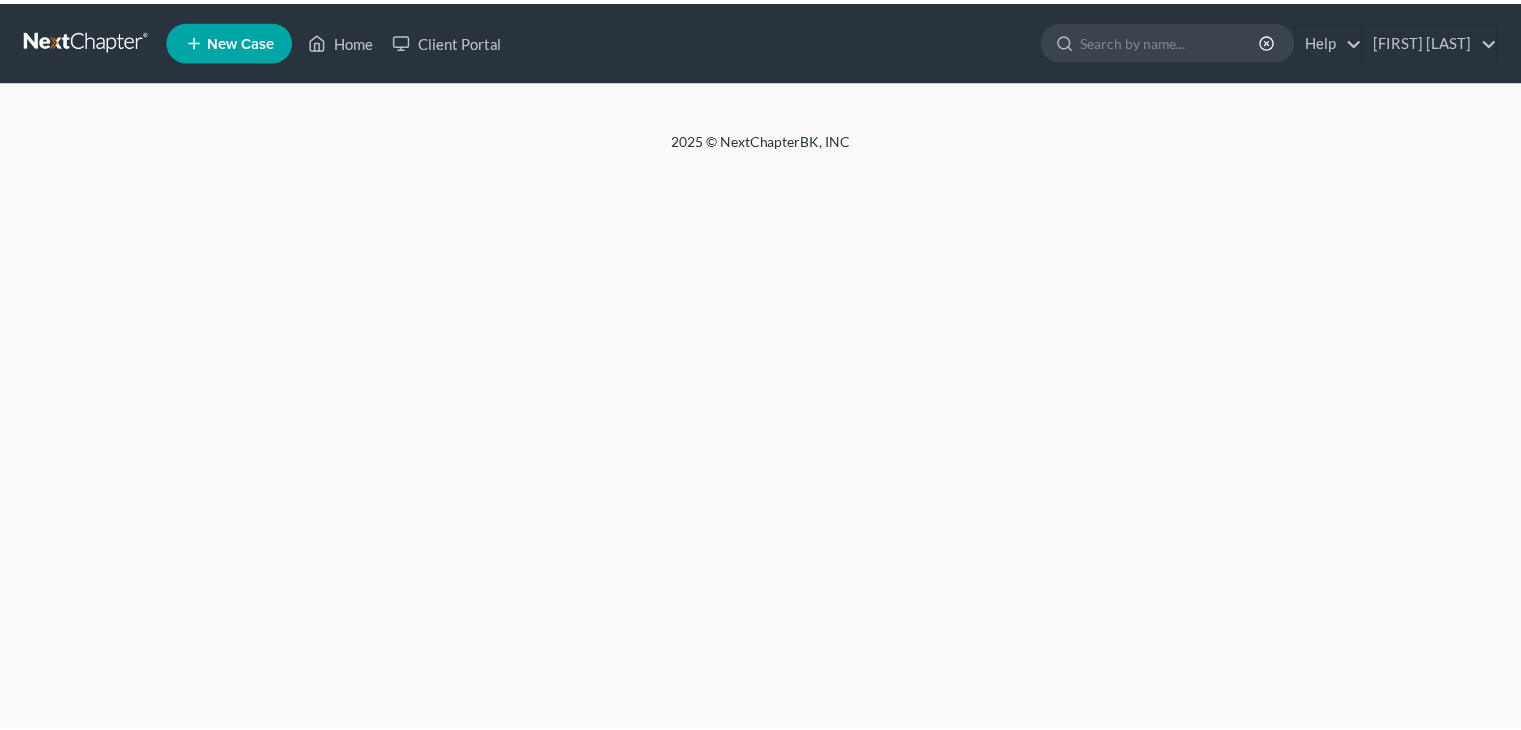 scroll, scrollTop: 0, scrollLeft: 0, axis: both 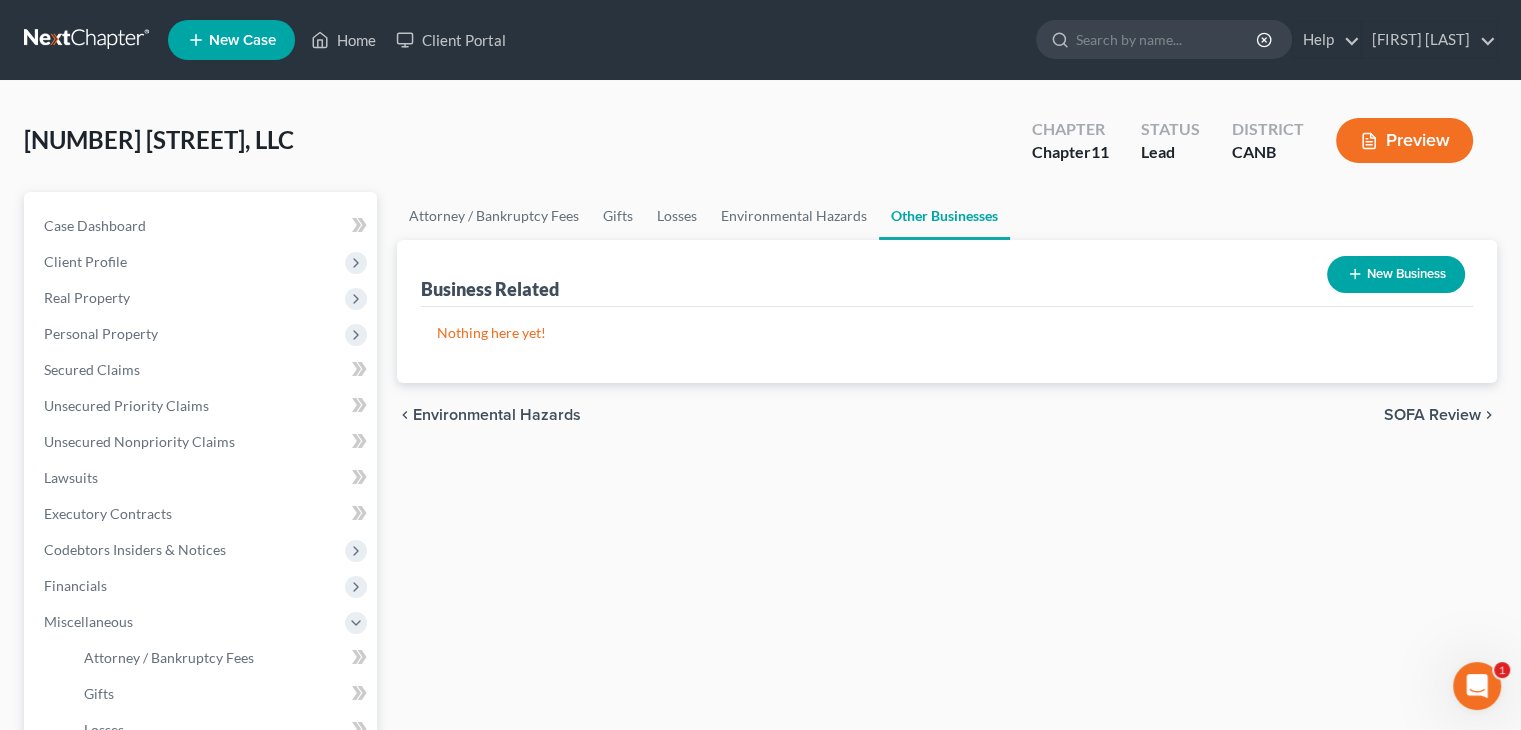 click on "SOFA Review" at bounding box center [1432, 415] 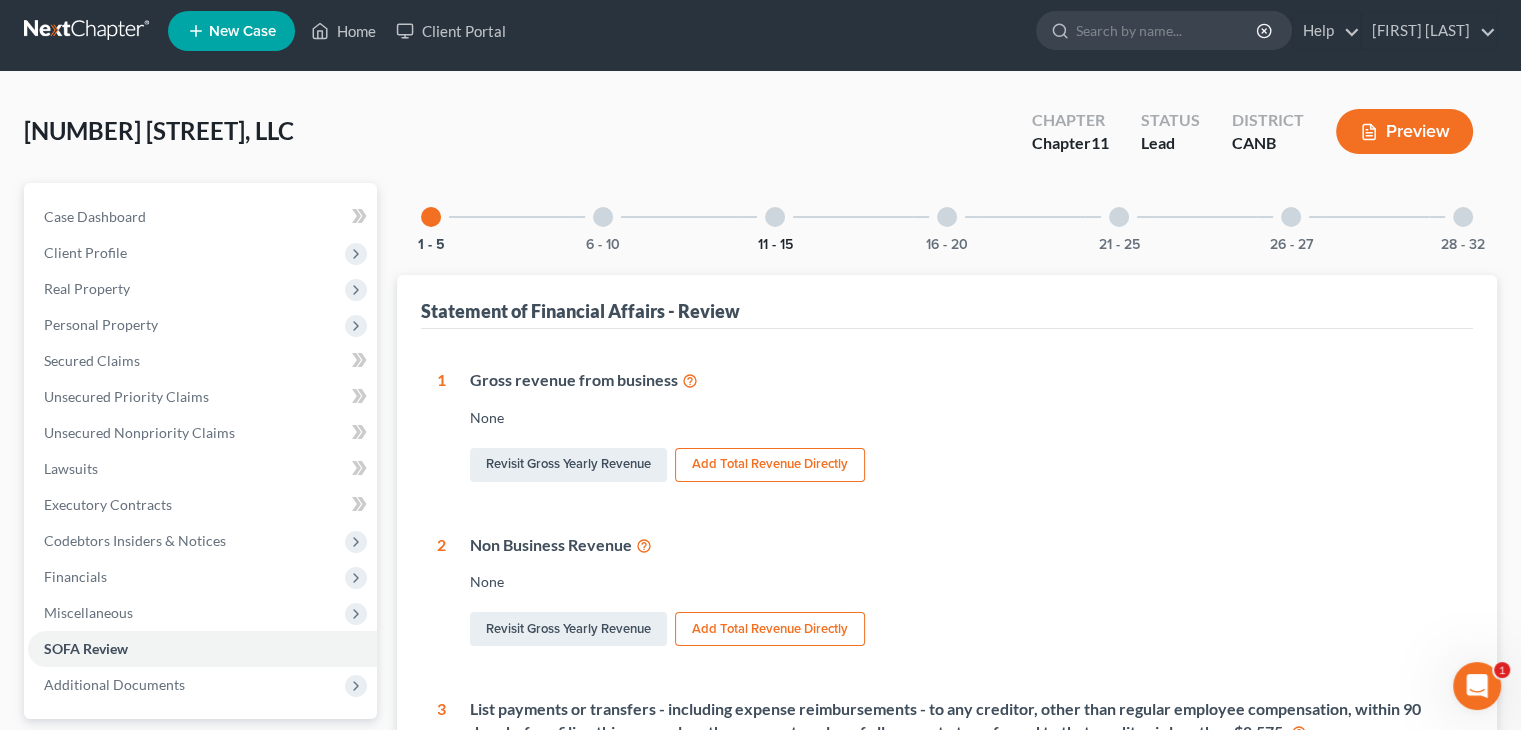 scroll, scrollTop: 0, scrollLeft: 0, axis: both 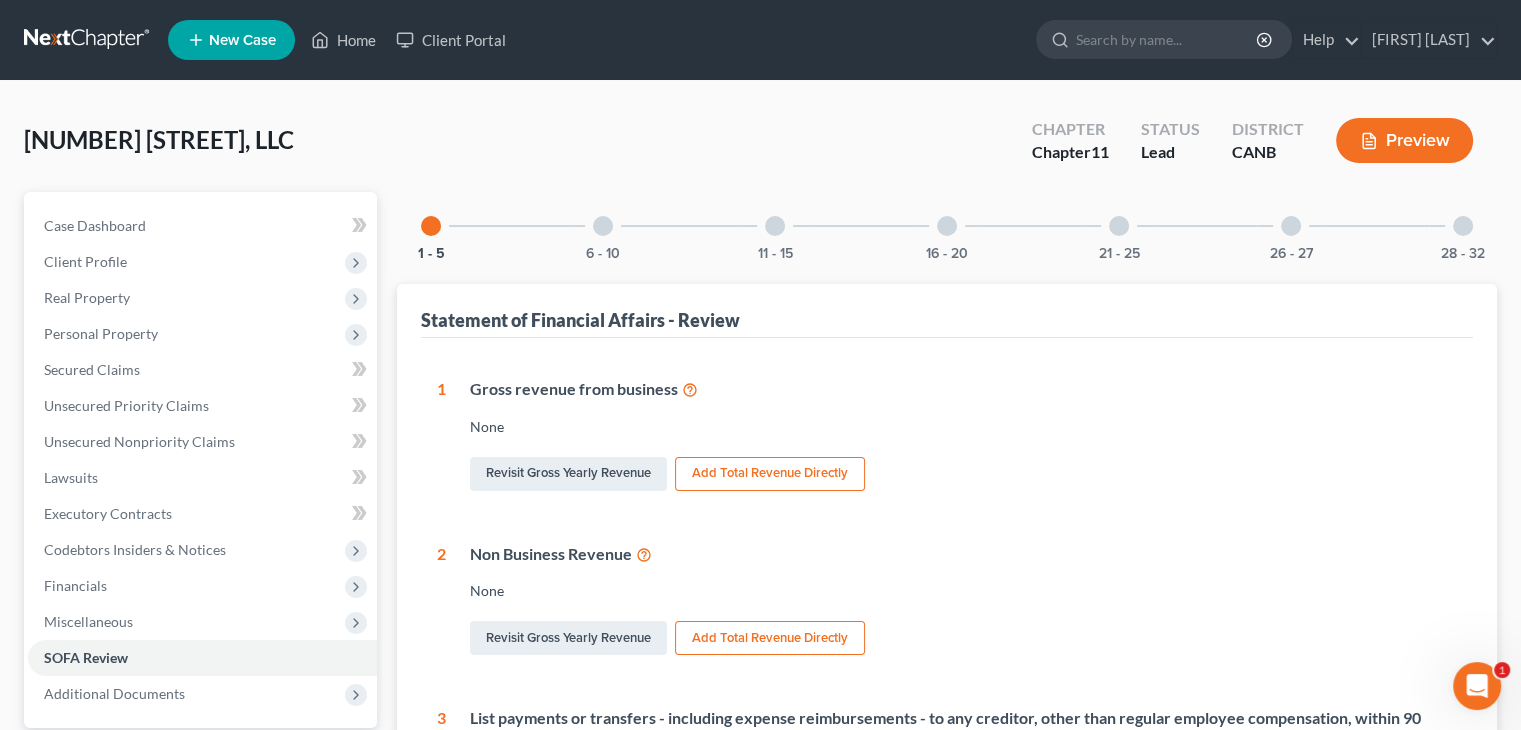 click at bounding box center (603, 226) 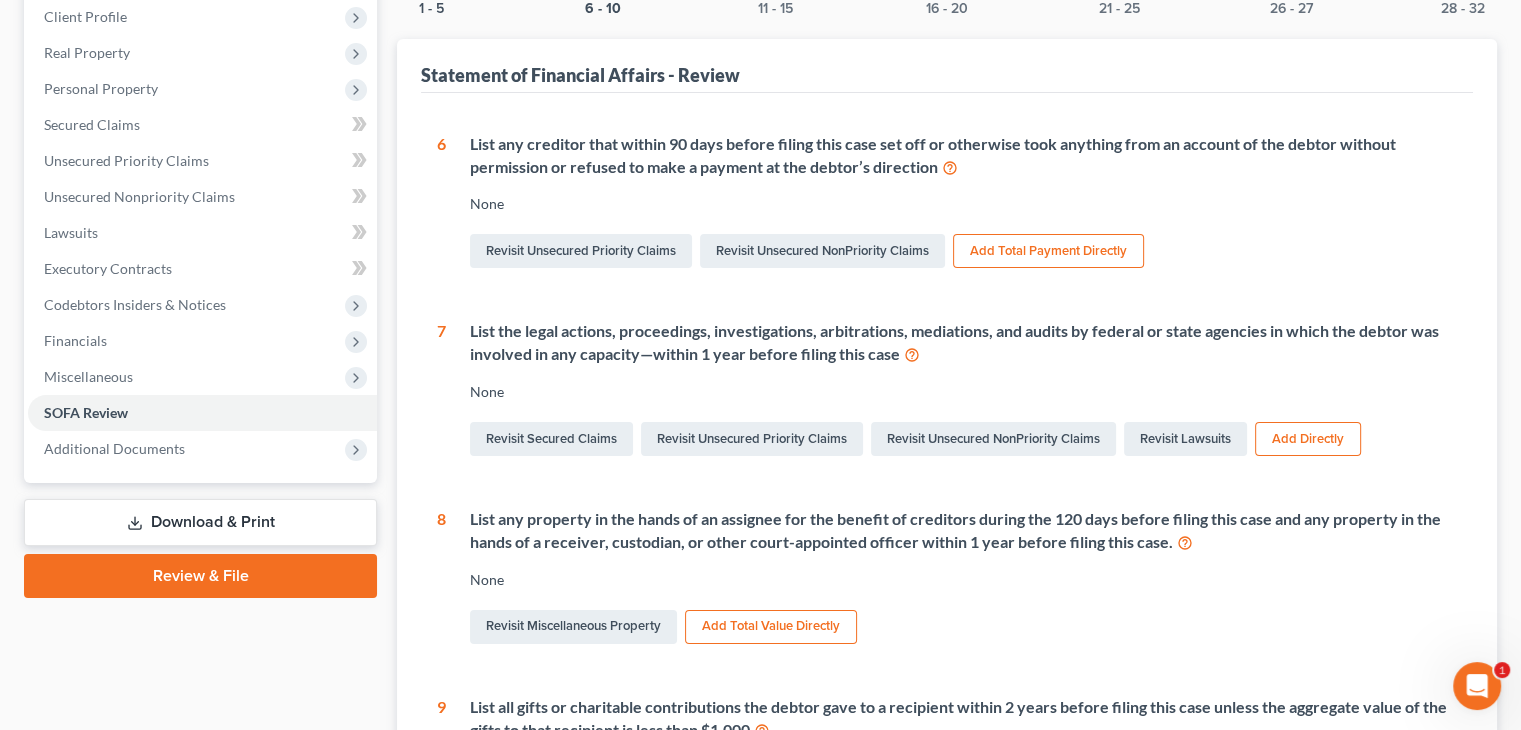 scroll, scrollTop: 127, scrollLeft: 0, axis: vertical 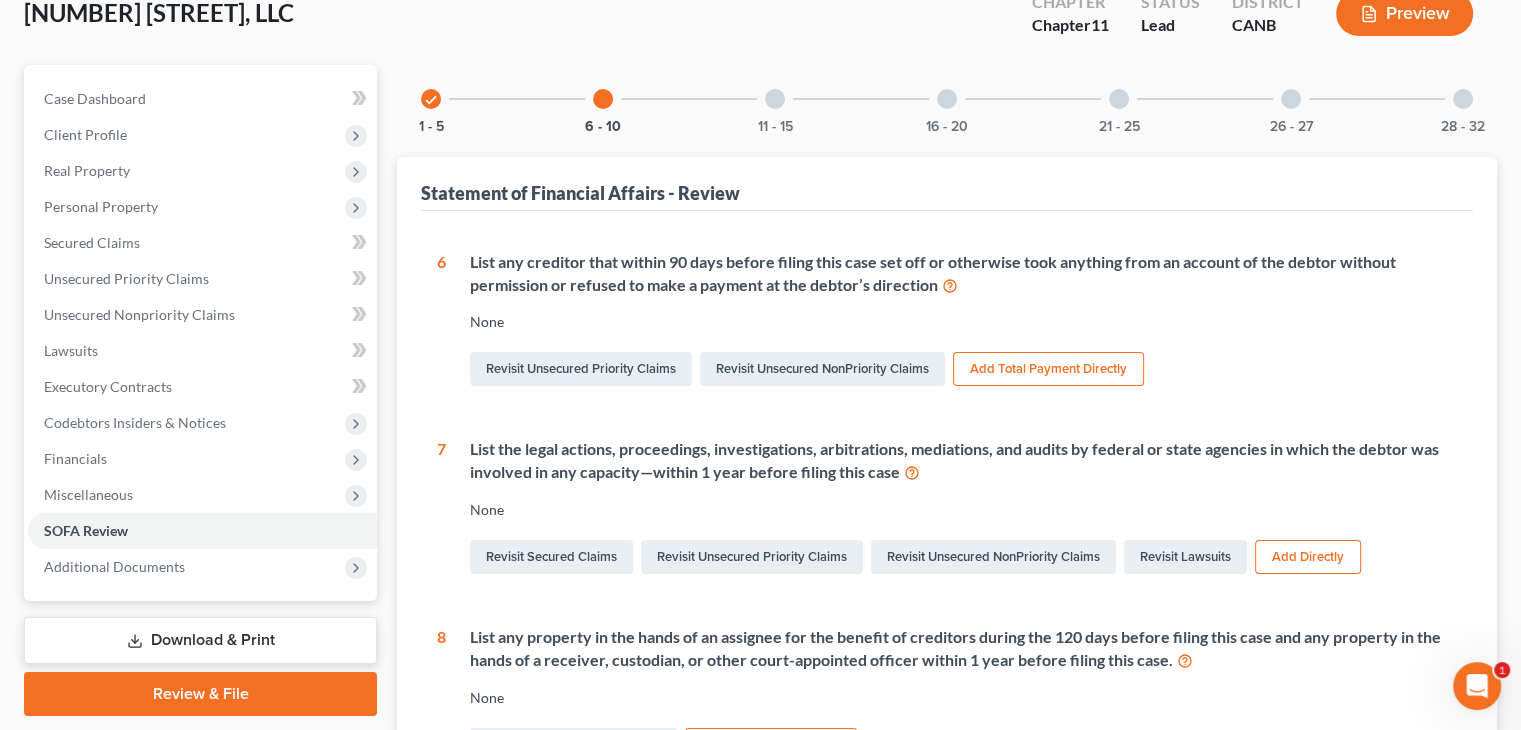 click at bounding box center (775, 99) 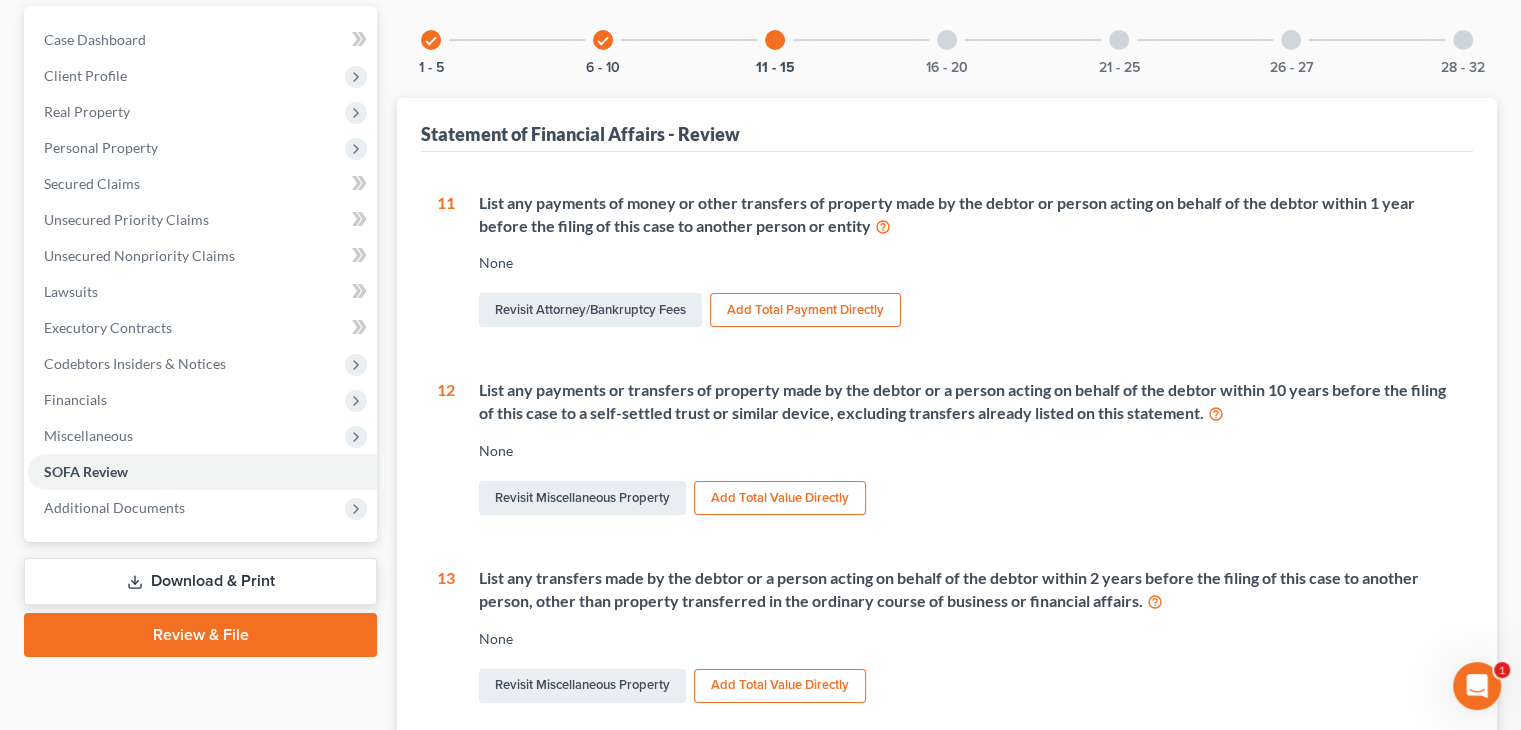 scroll, scrollTop: 0, scrollLeft: 0, axis: both 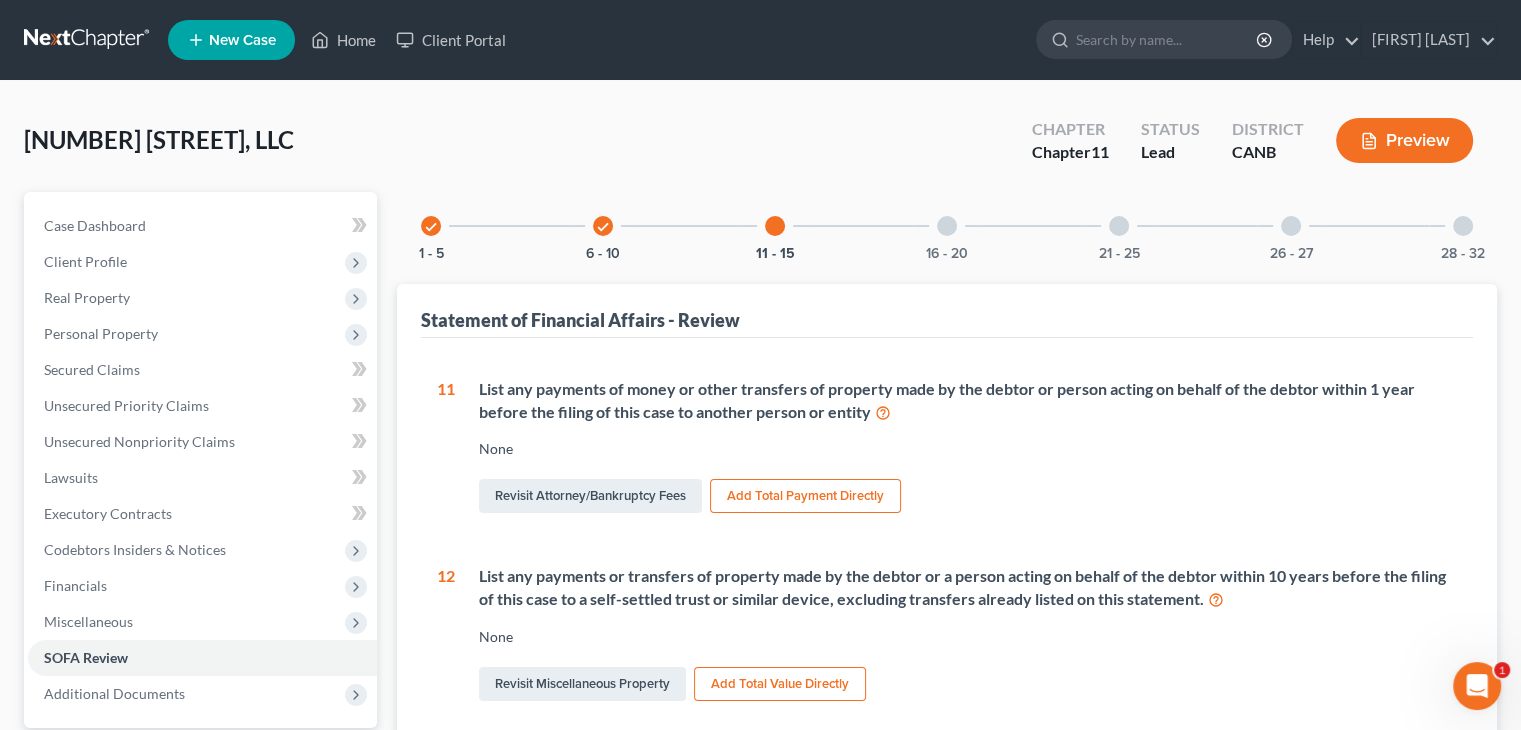 click at bounding box center (947, 226) 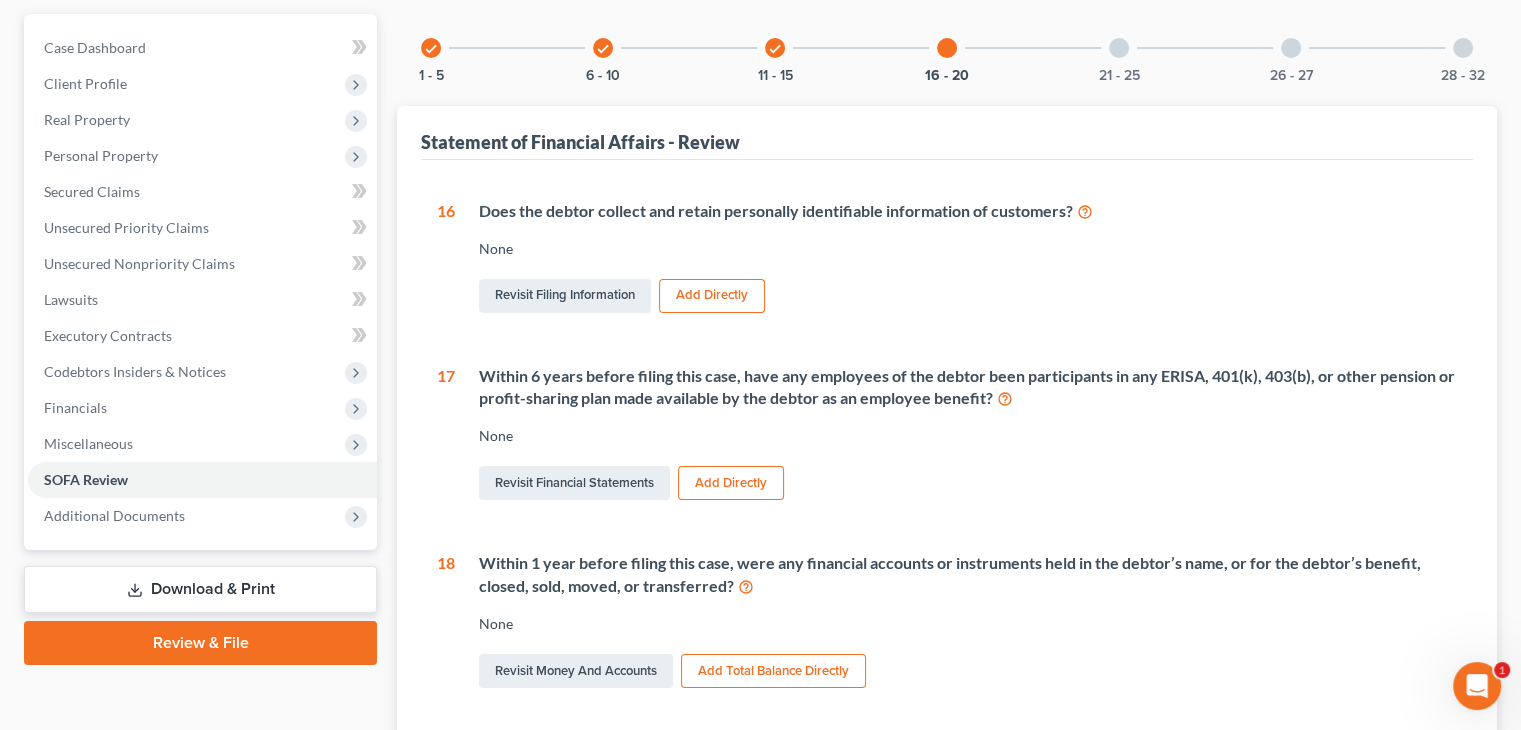 scroll, scrollTop: 127, scrollLeft: 0, axis: vertical 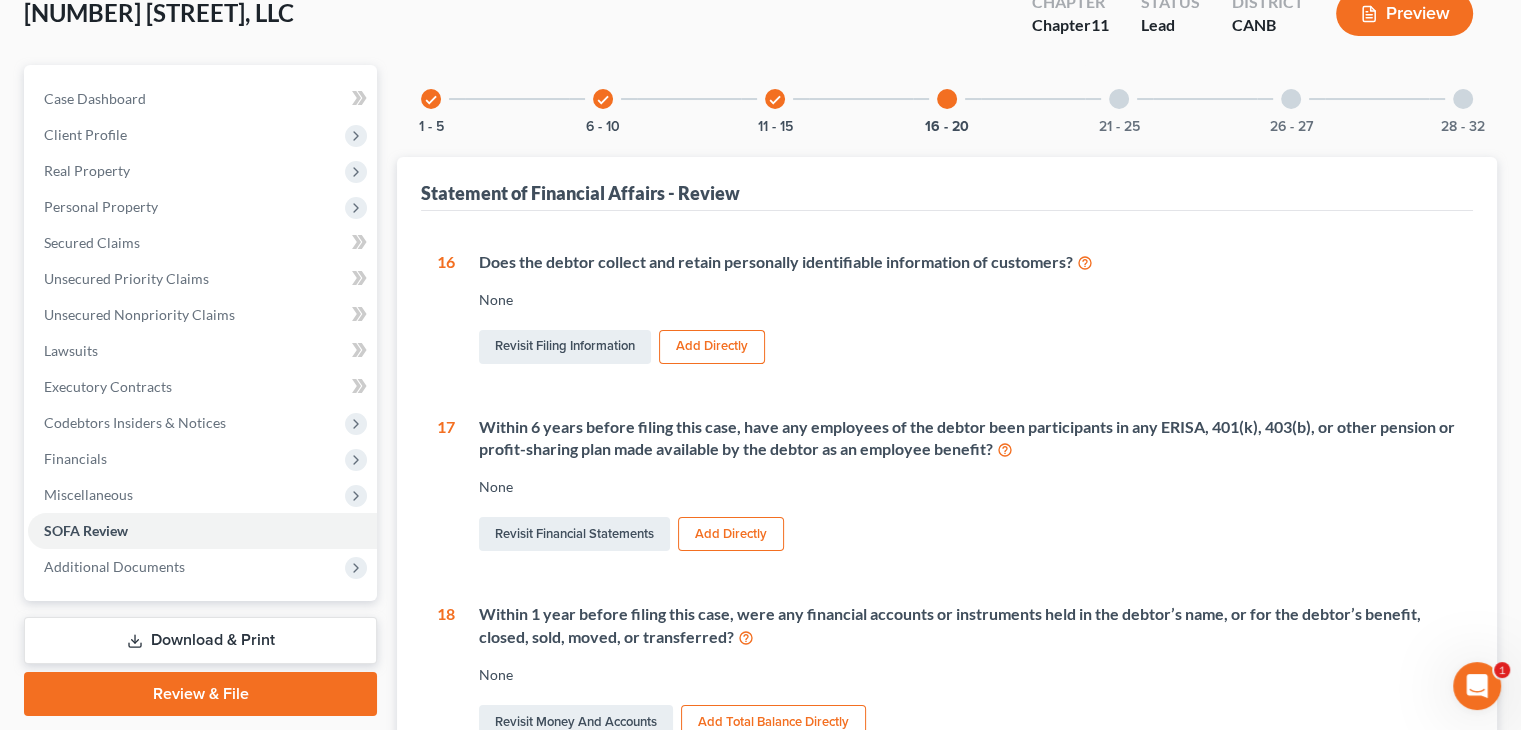 click at bounding box center (1119, 99) 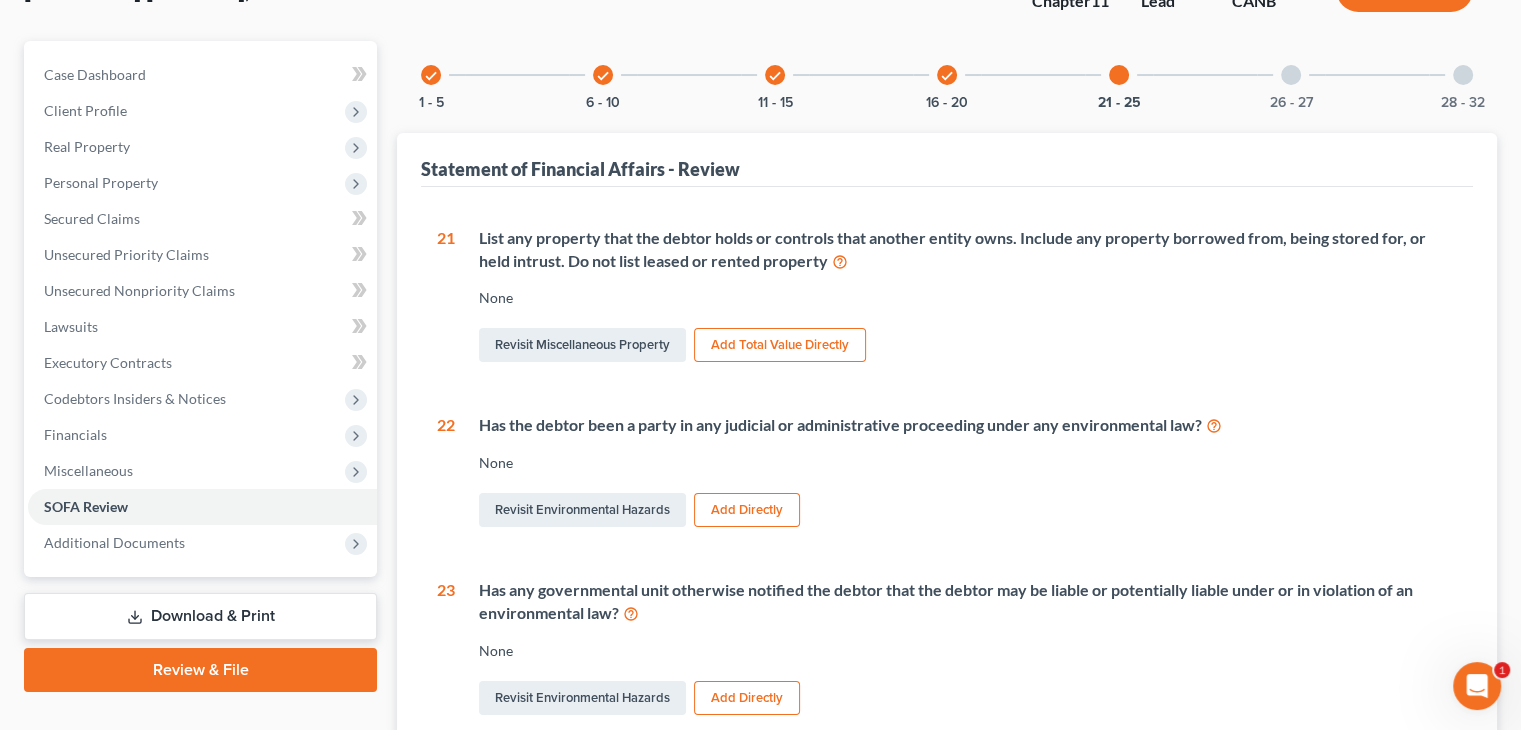 scroll, scrollTop: 104, scrollLeft: 0, axis: vertical 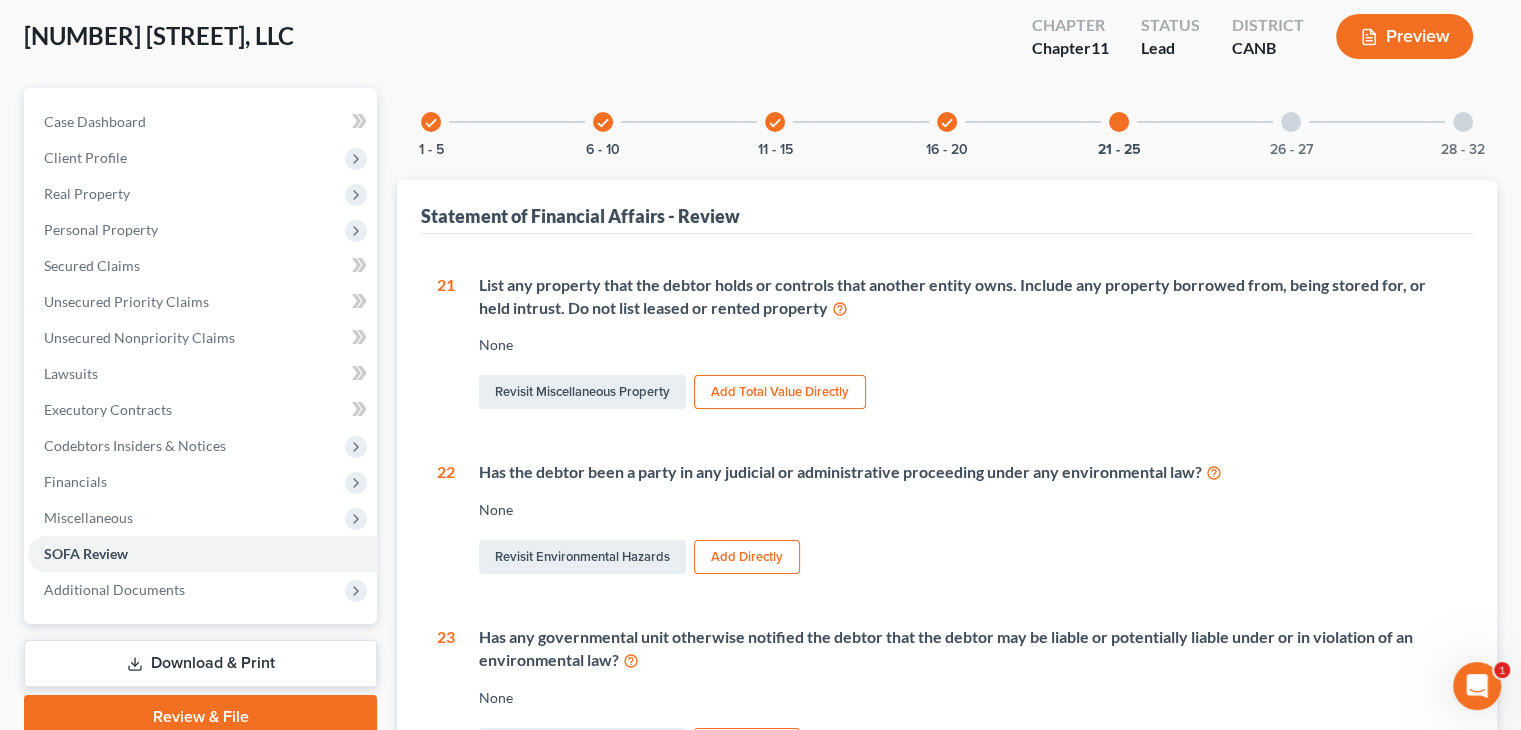 click at bounding box center [1291, 122] 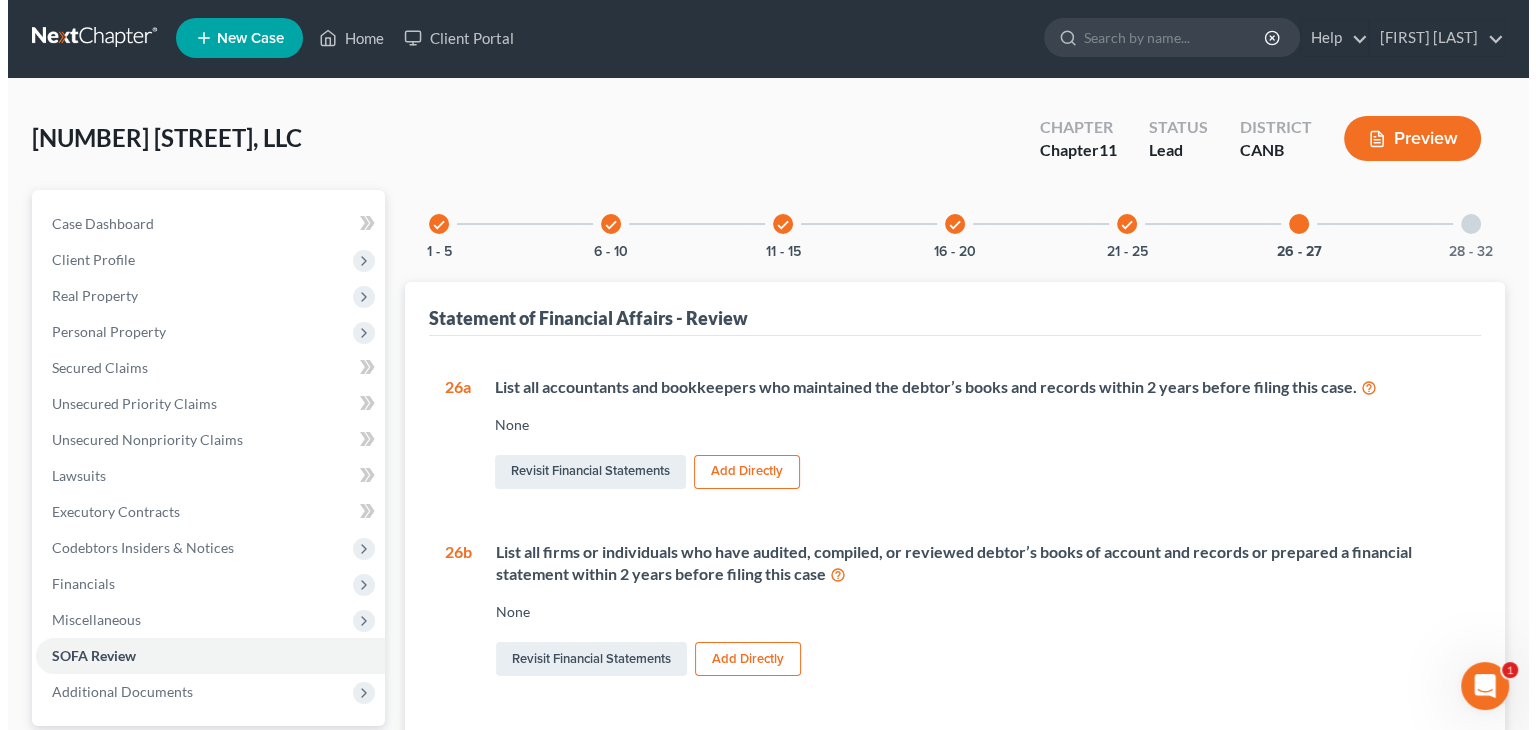 scroll, scrollTop: 0, scrollLeft: 0, axis: both 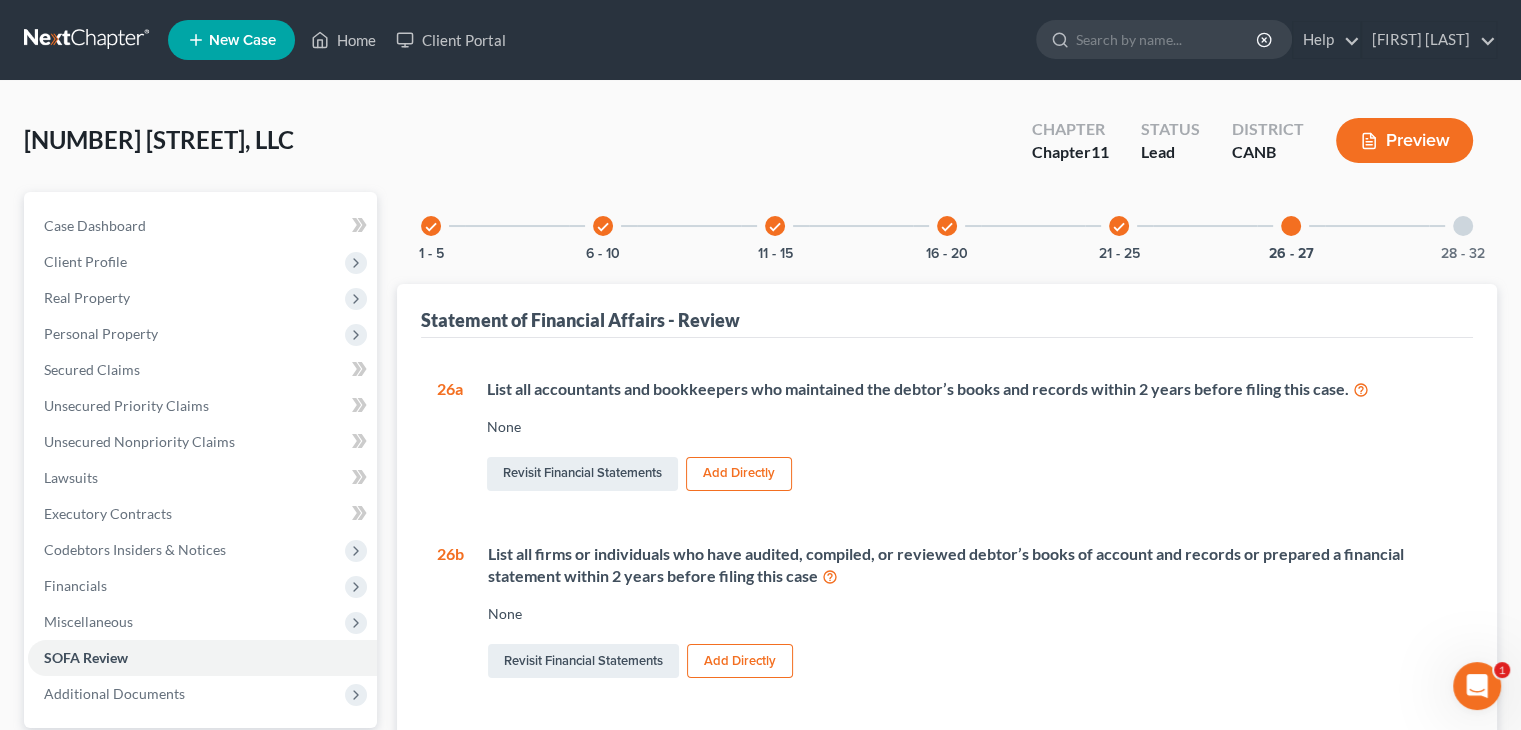 click at bounding box center [1463, 226] 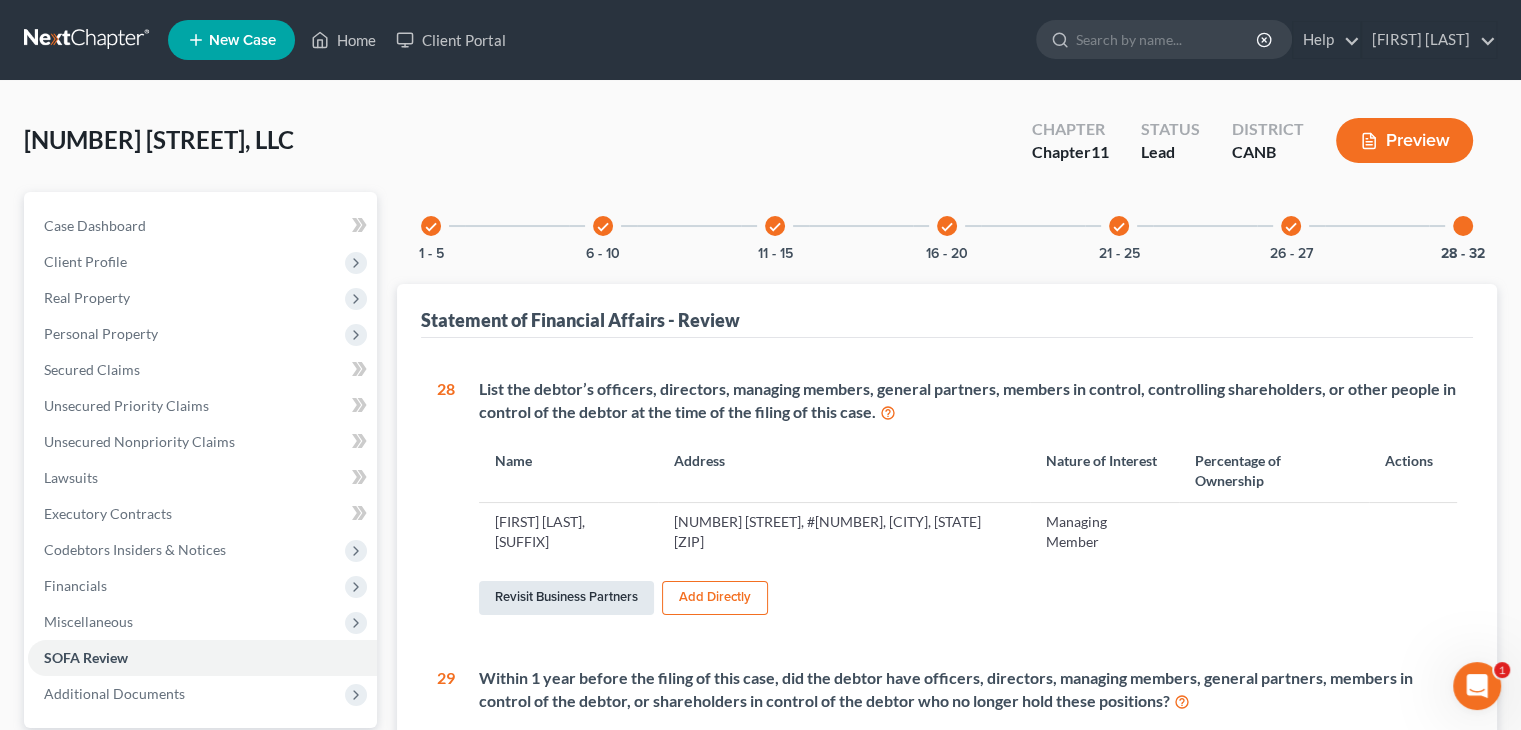 click on "Revisit Business Partners" at bounding box center (566, 598) 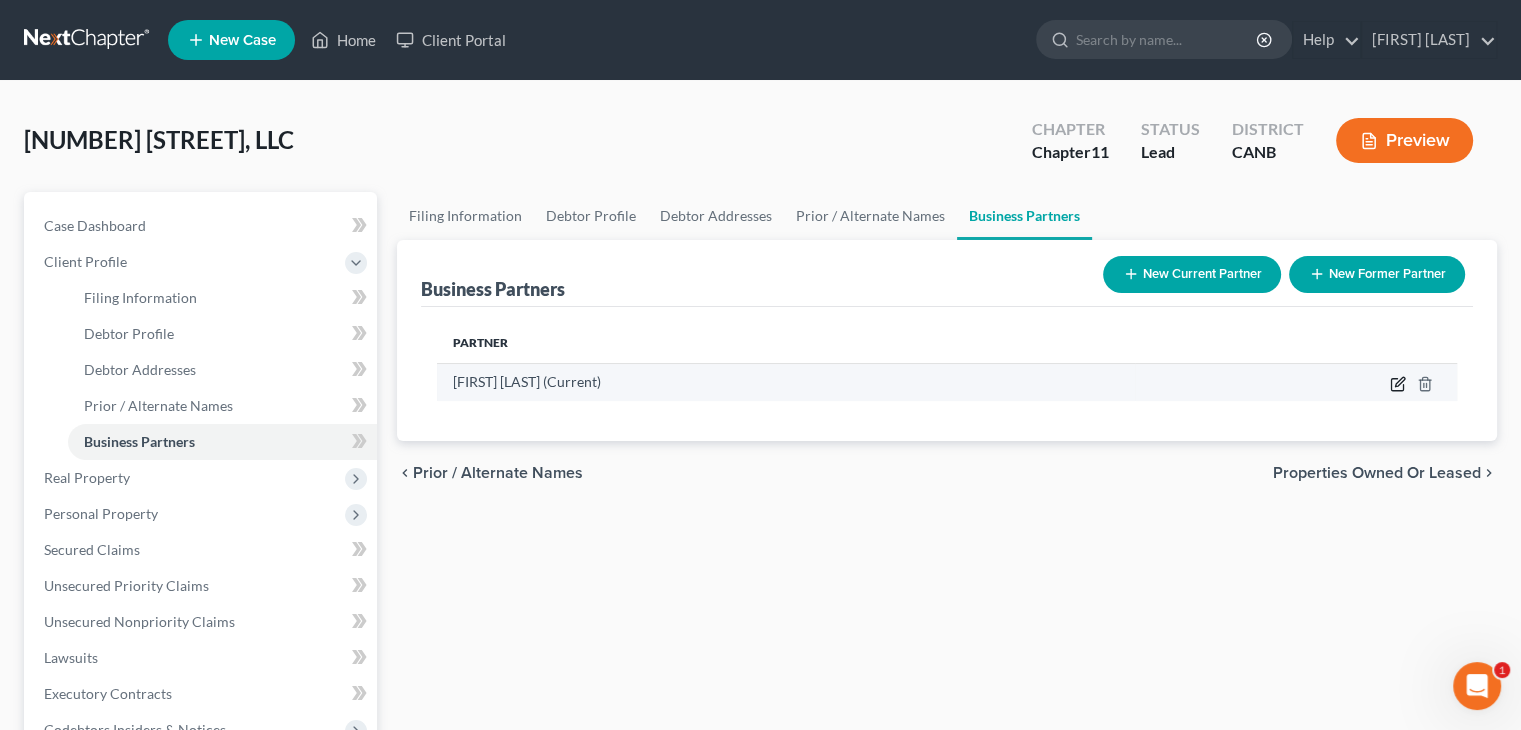 click 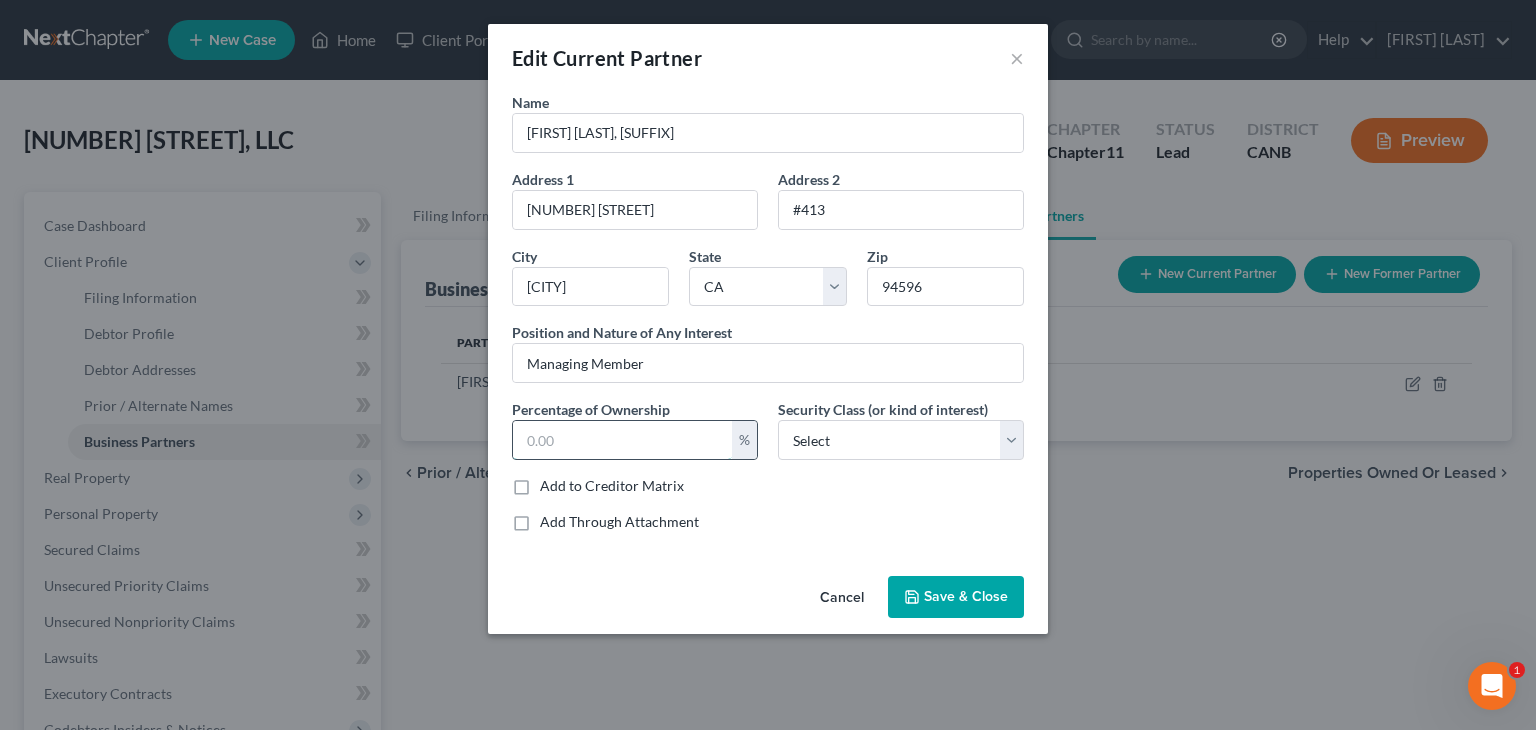 click at bounding box center [622, 440] 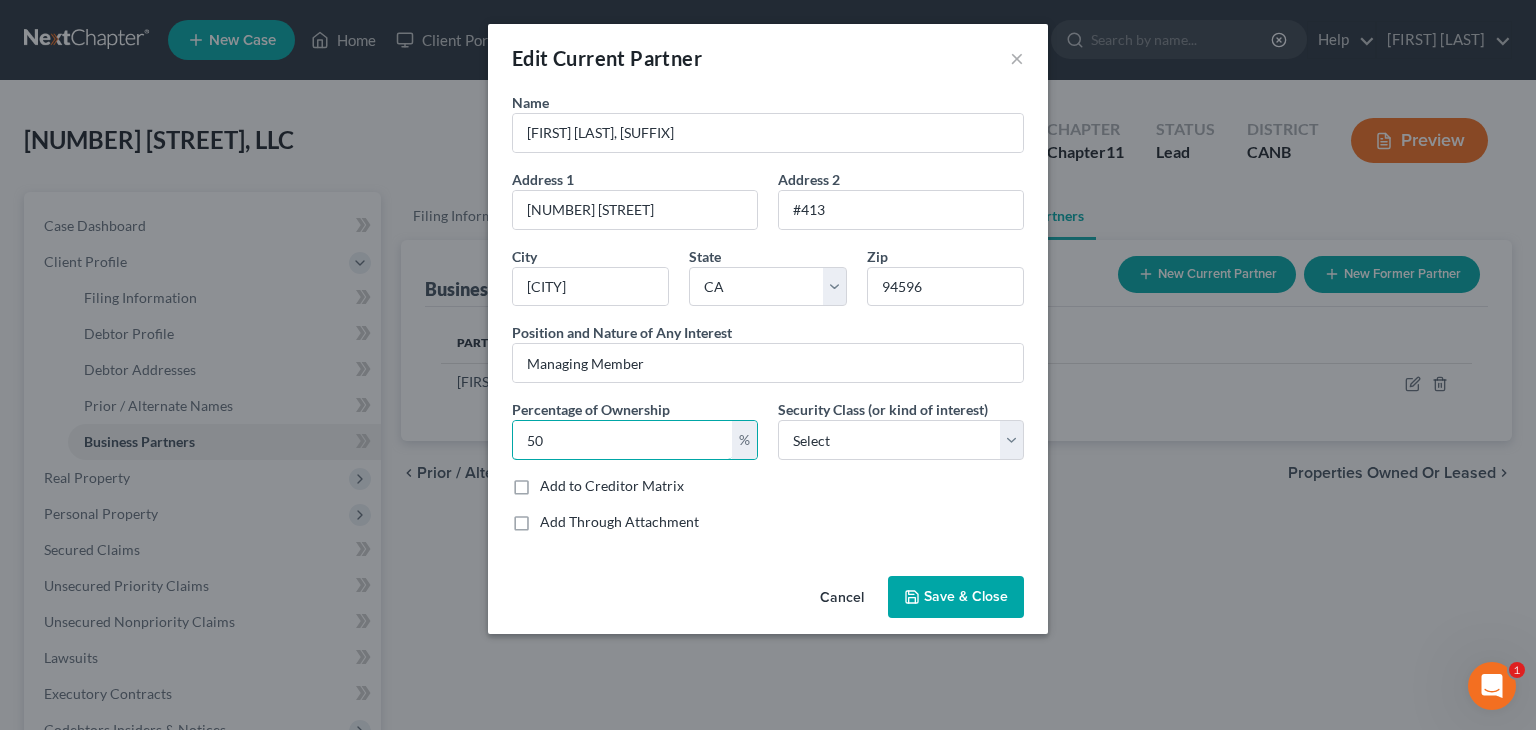 type on "50" 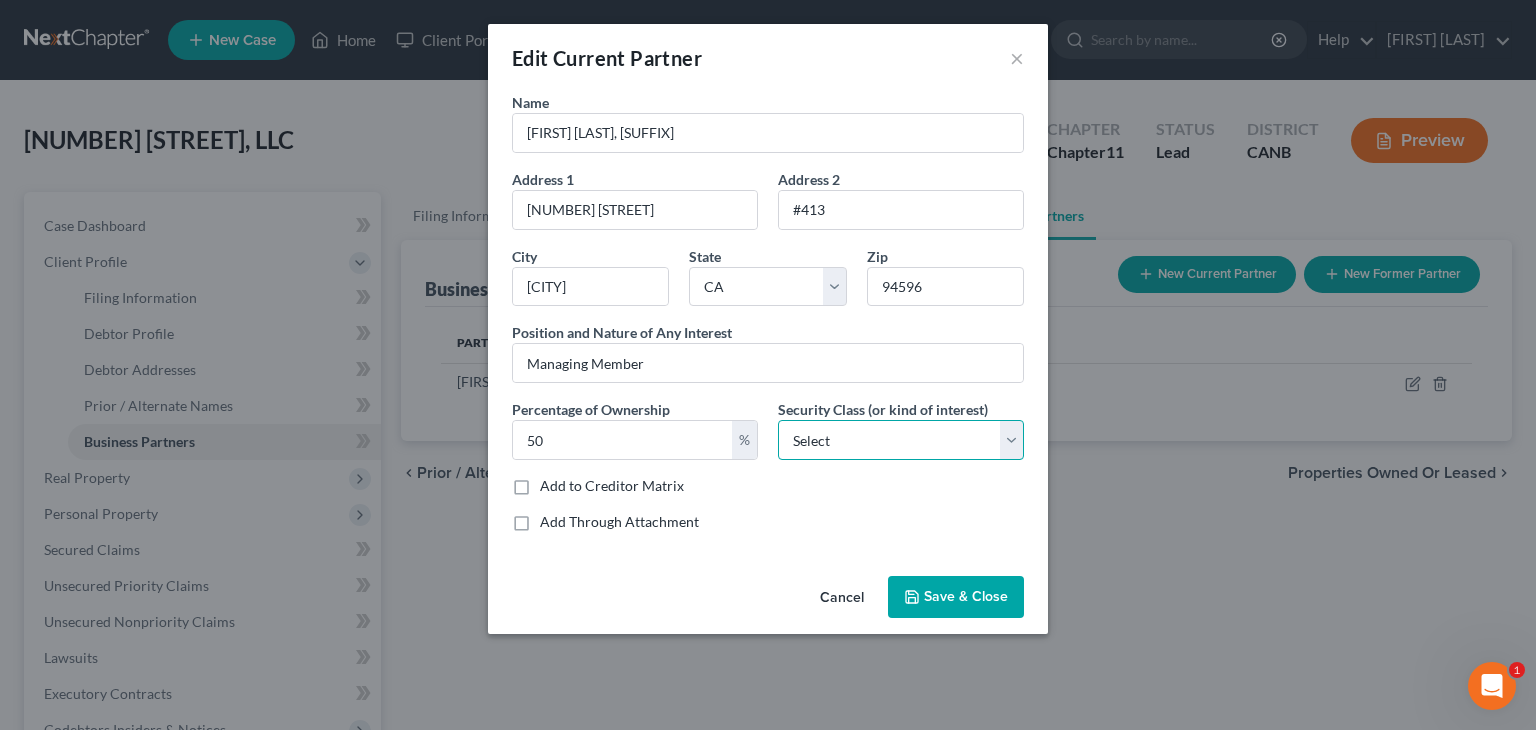 click on "Select Select Common Stockholder General Partner Limited Partner Managing Member Preferred Stockholder President Other" at bounding box center [901, 440] 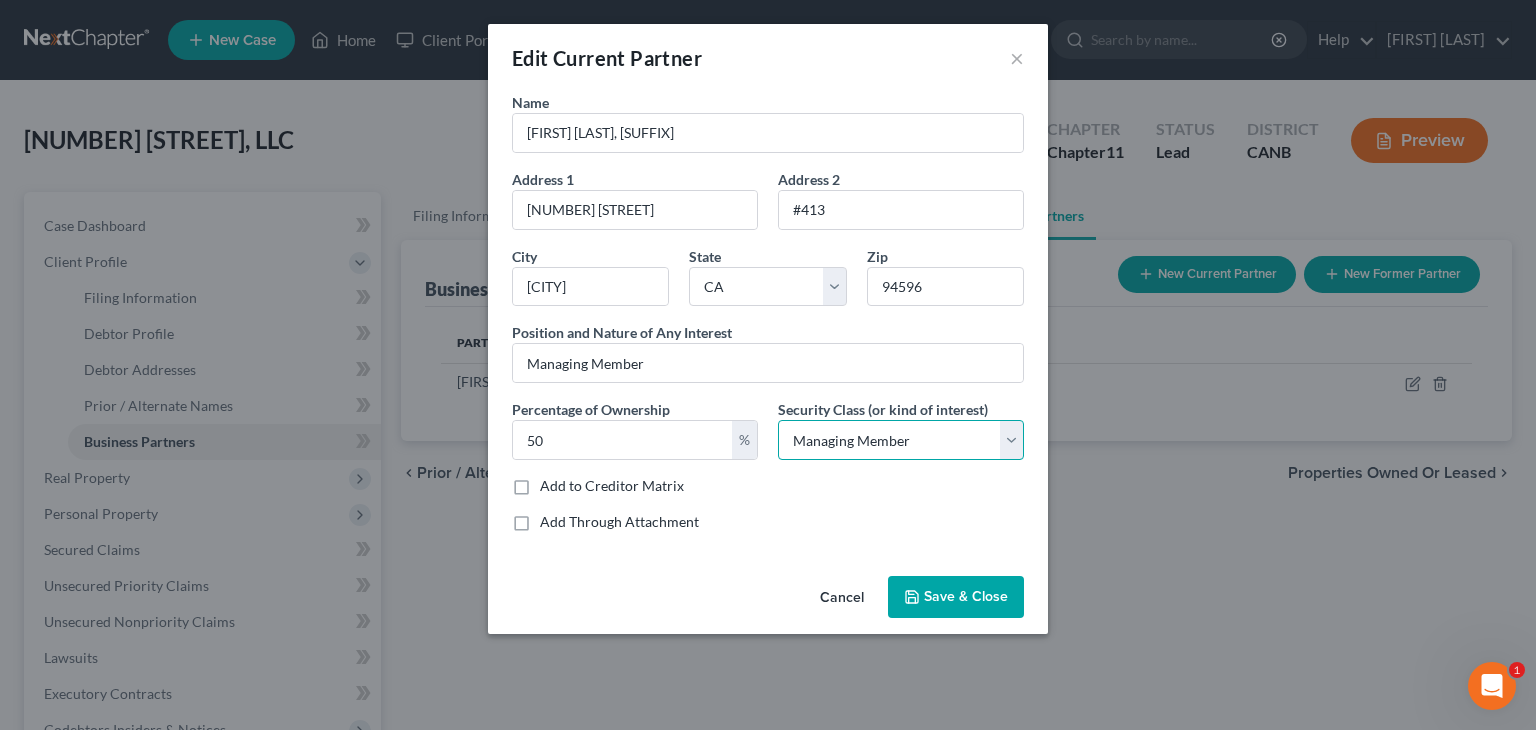 click on "Select Select Common Stockholder General Partner Limited Partner Managing Member Preferred Stockholder President Other" at bounding box center (901, 440) 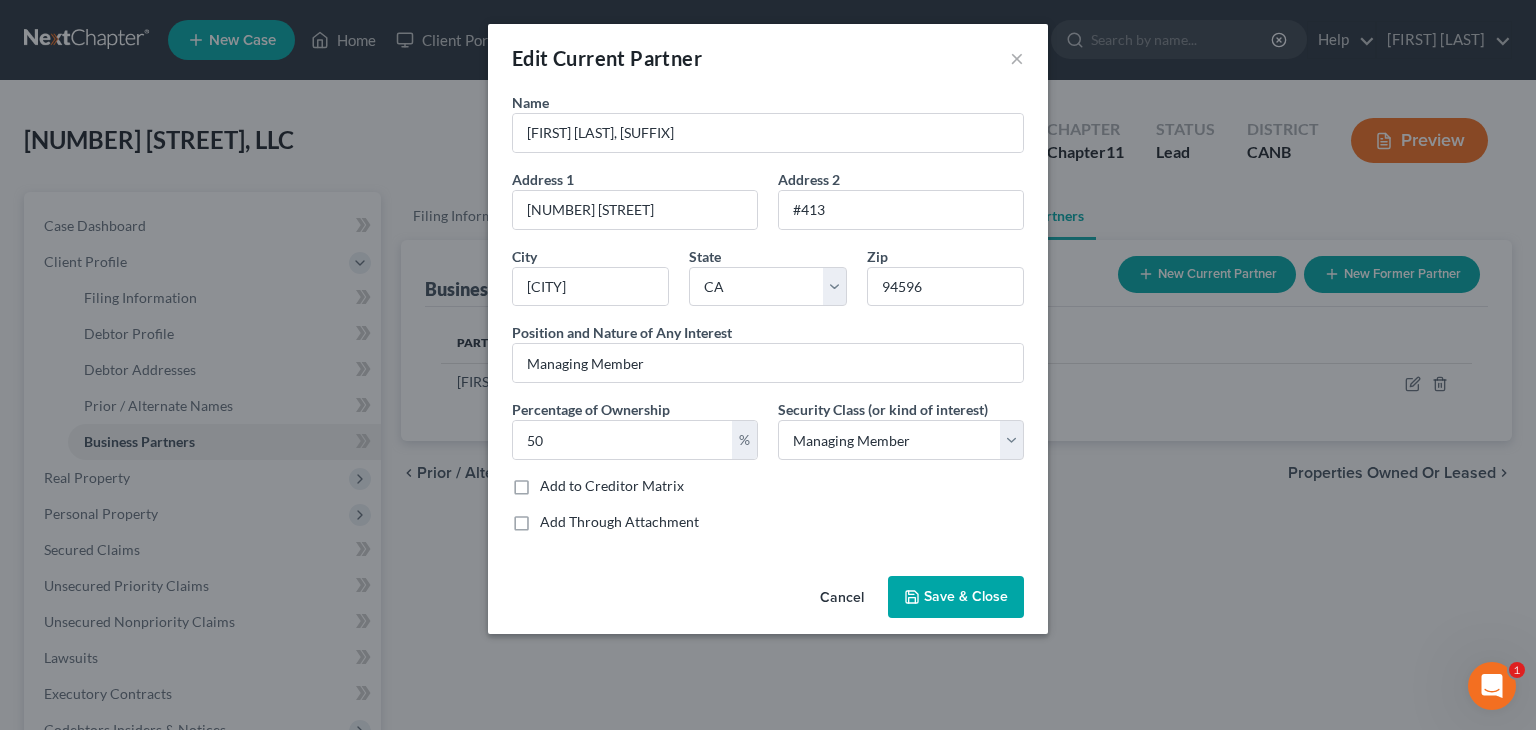 click on "Save & Close" at bounding box center (966, 596) 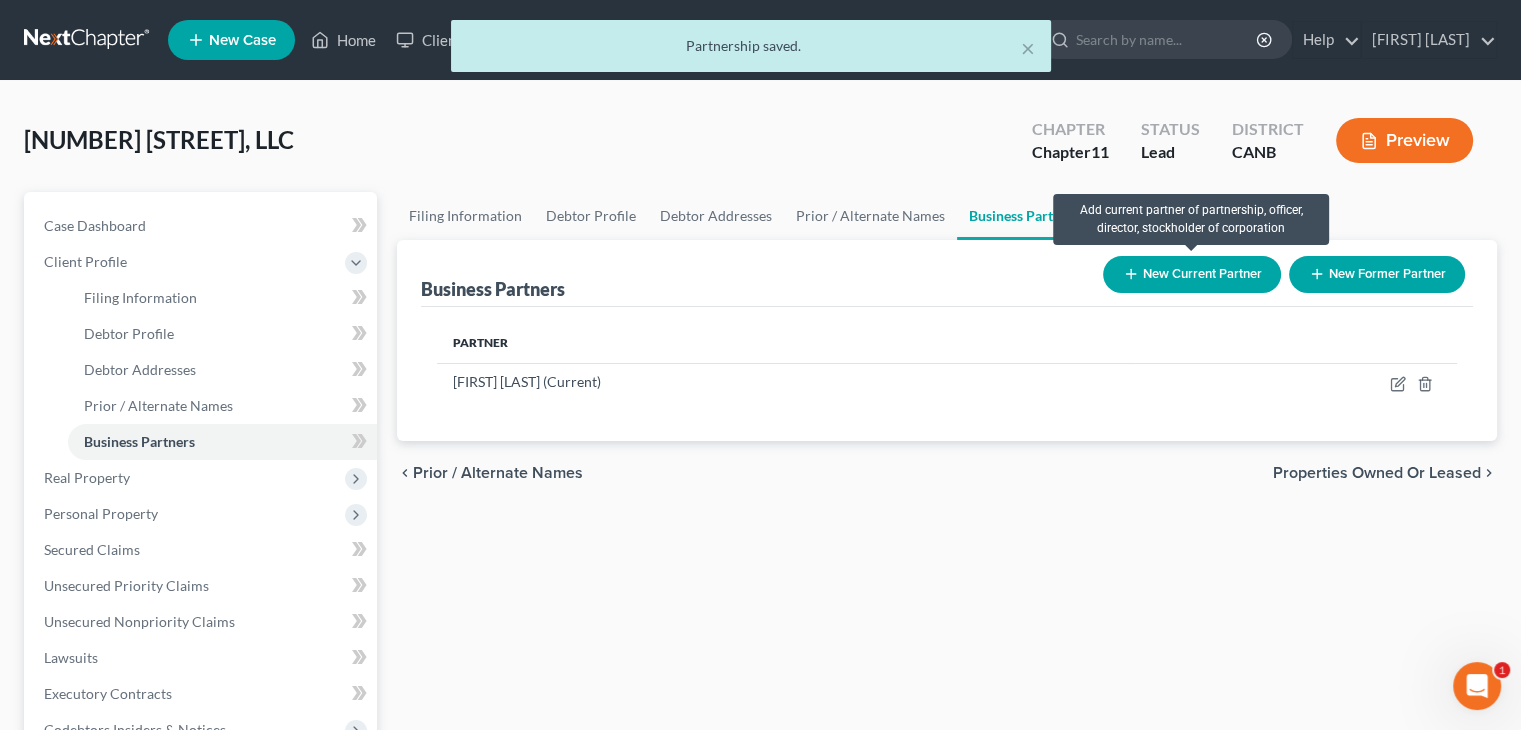 click on "New Current Partner" at bounding box center (1192, 274) 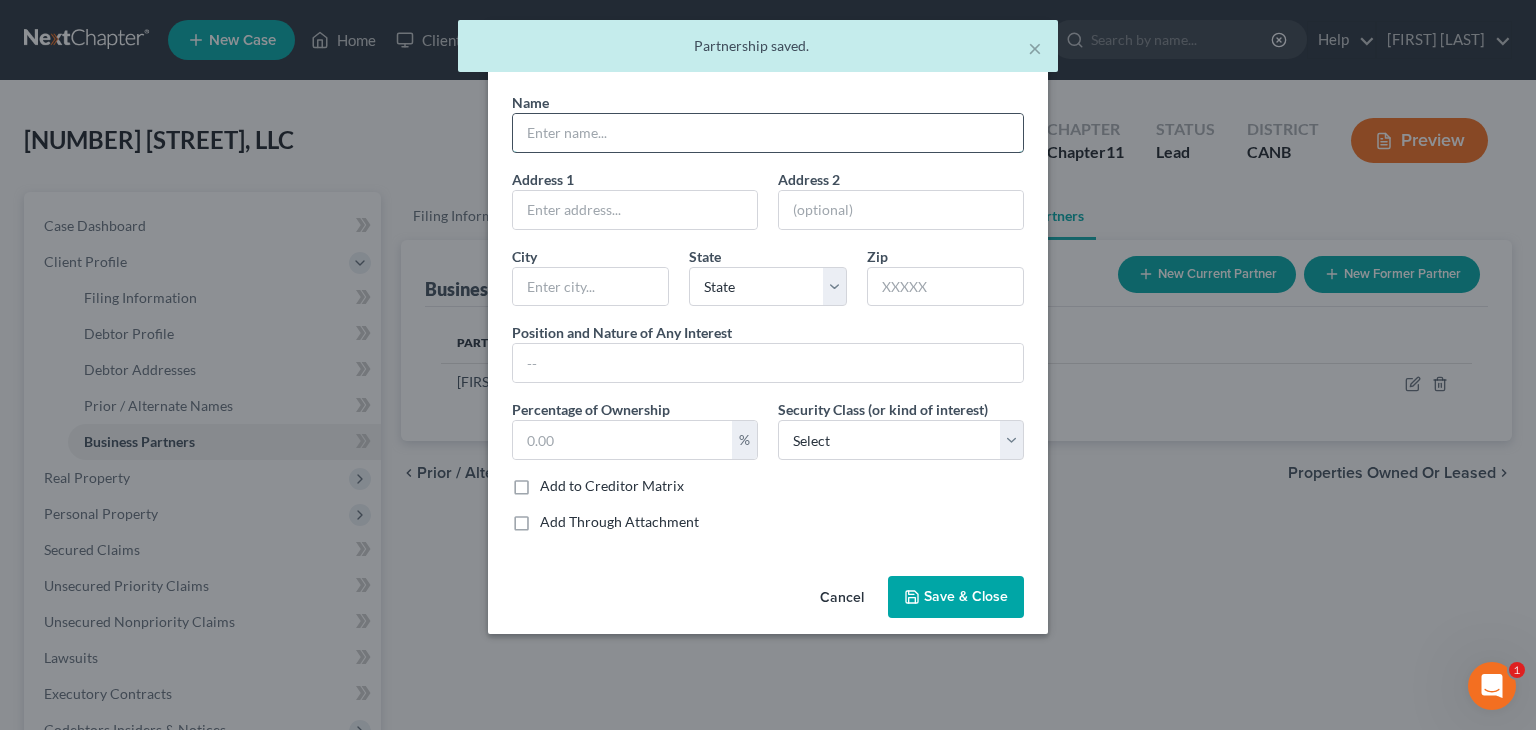 click at bounding box center (768, 133) 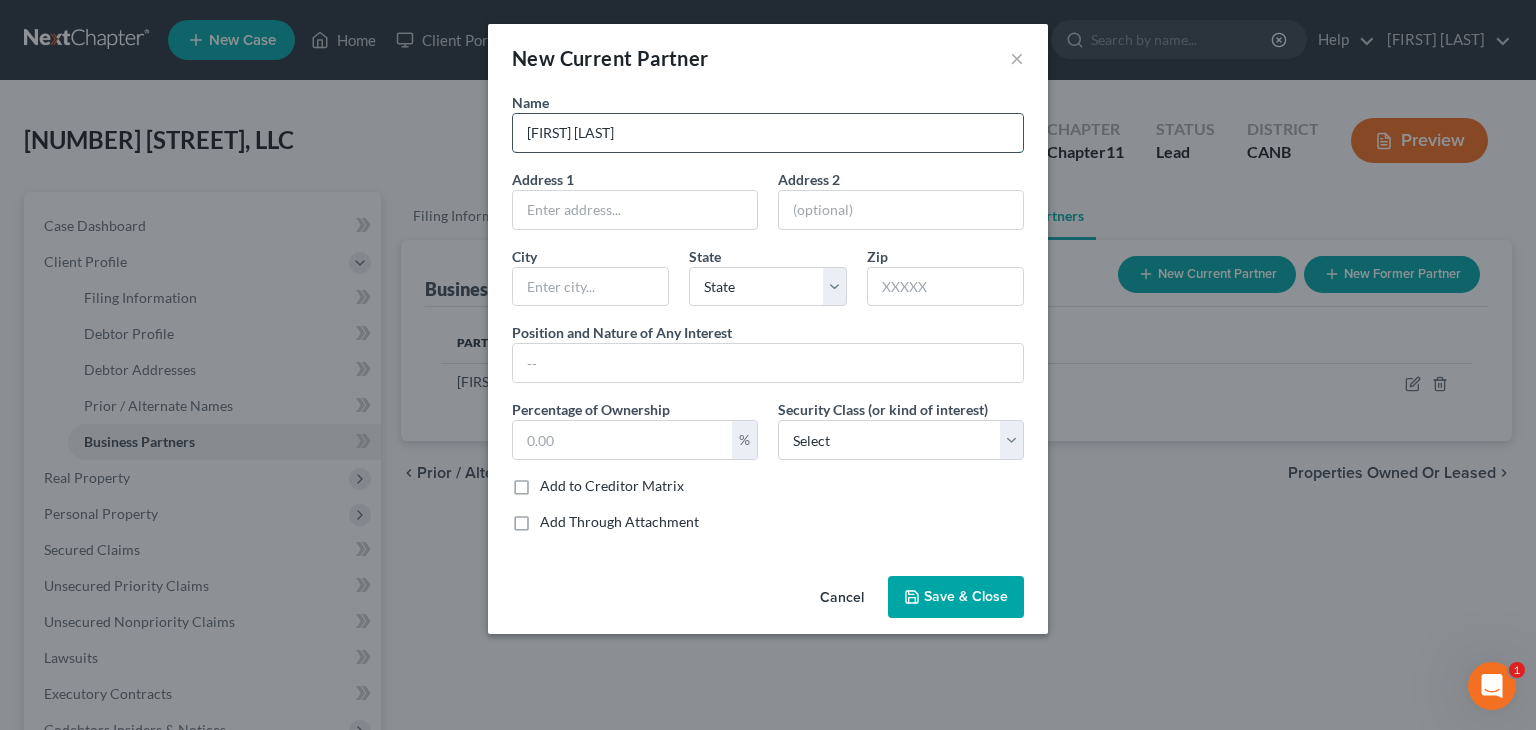 type on "[FIRST] [LAST]" 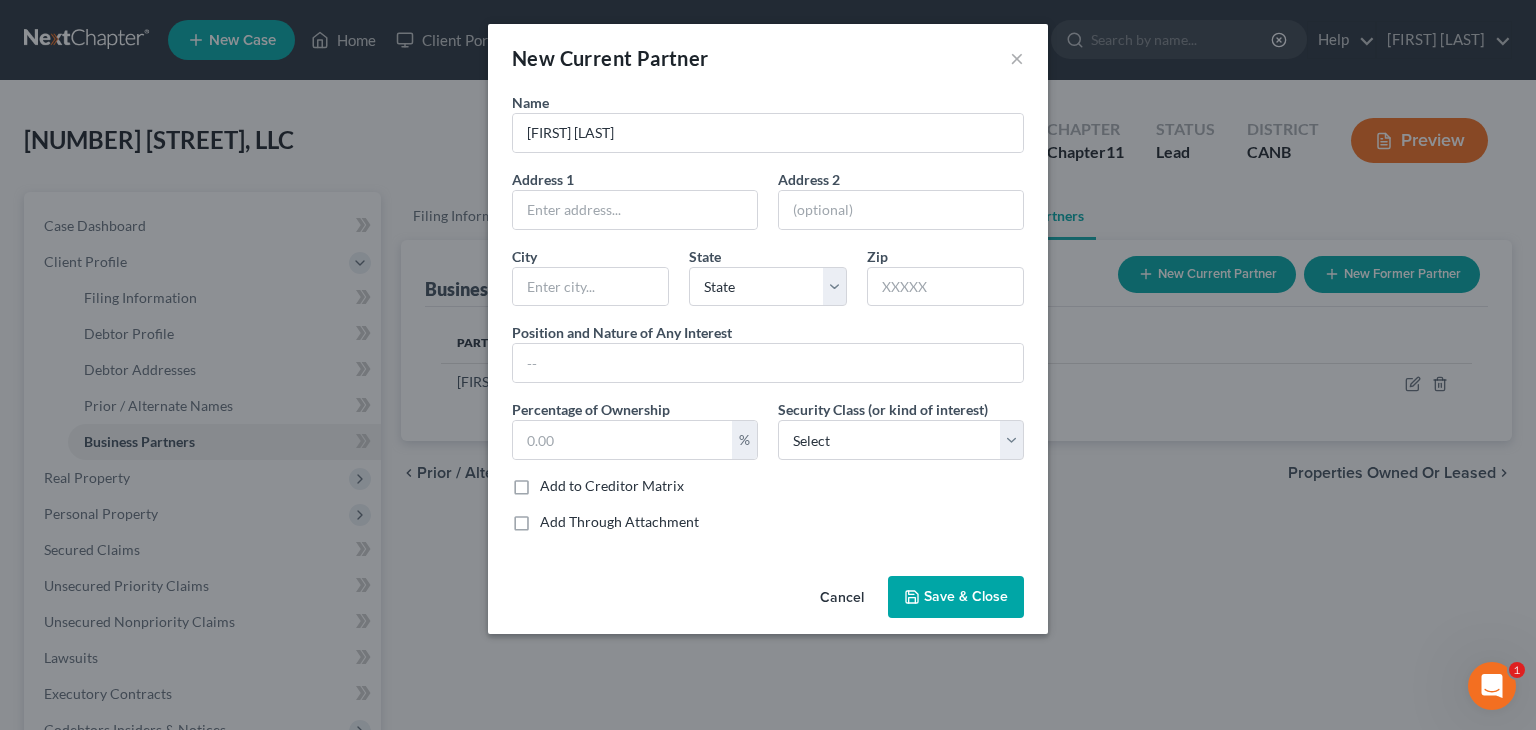 drag, startPoint x: 820, startPoint y: 52, endPoint x: 1006, endPoint y: 59, distance: 186.13167 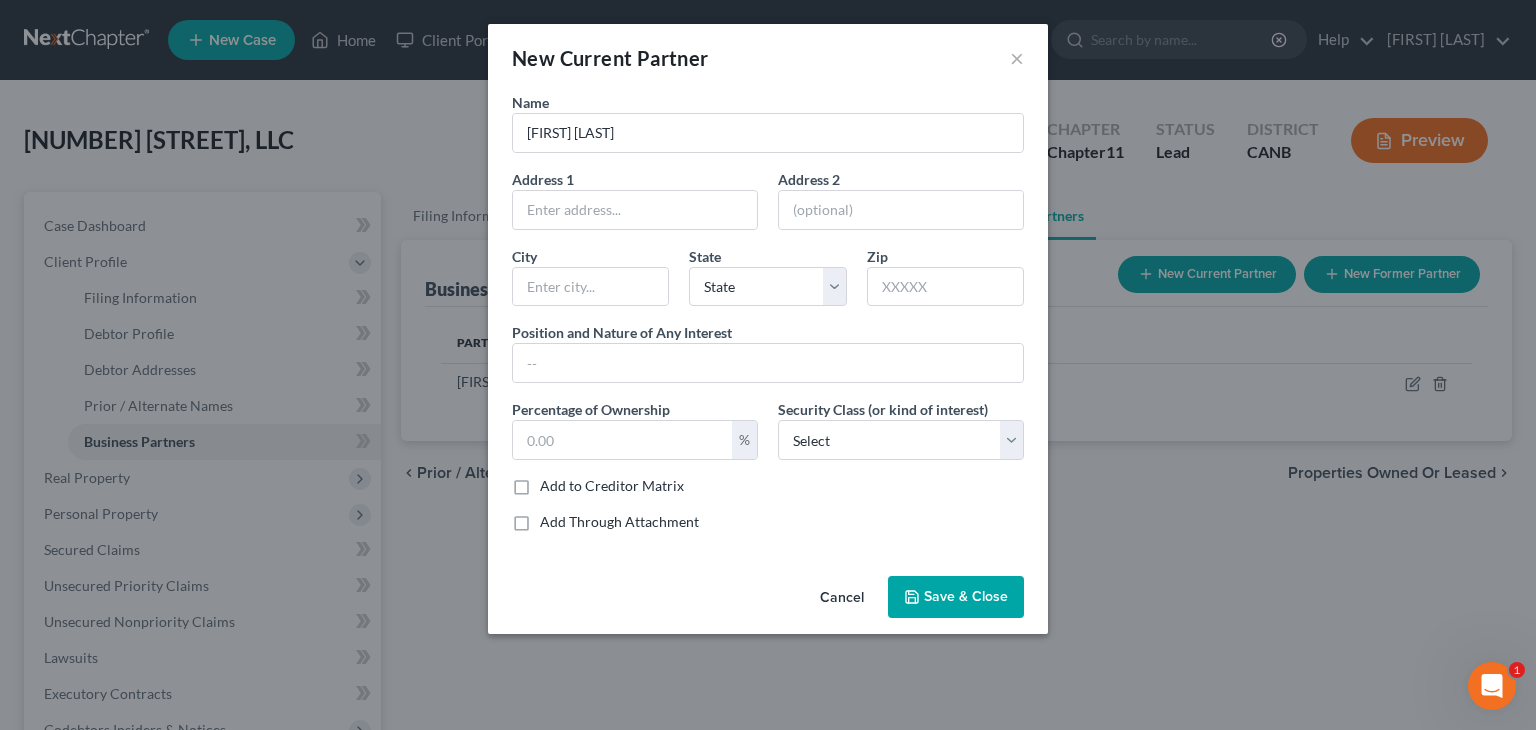 click on "New   Current Partner ×" at bounding box center (768, 58) 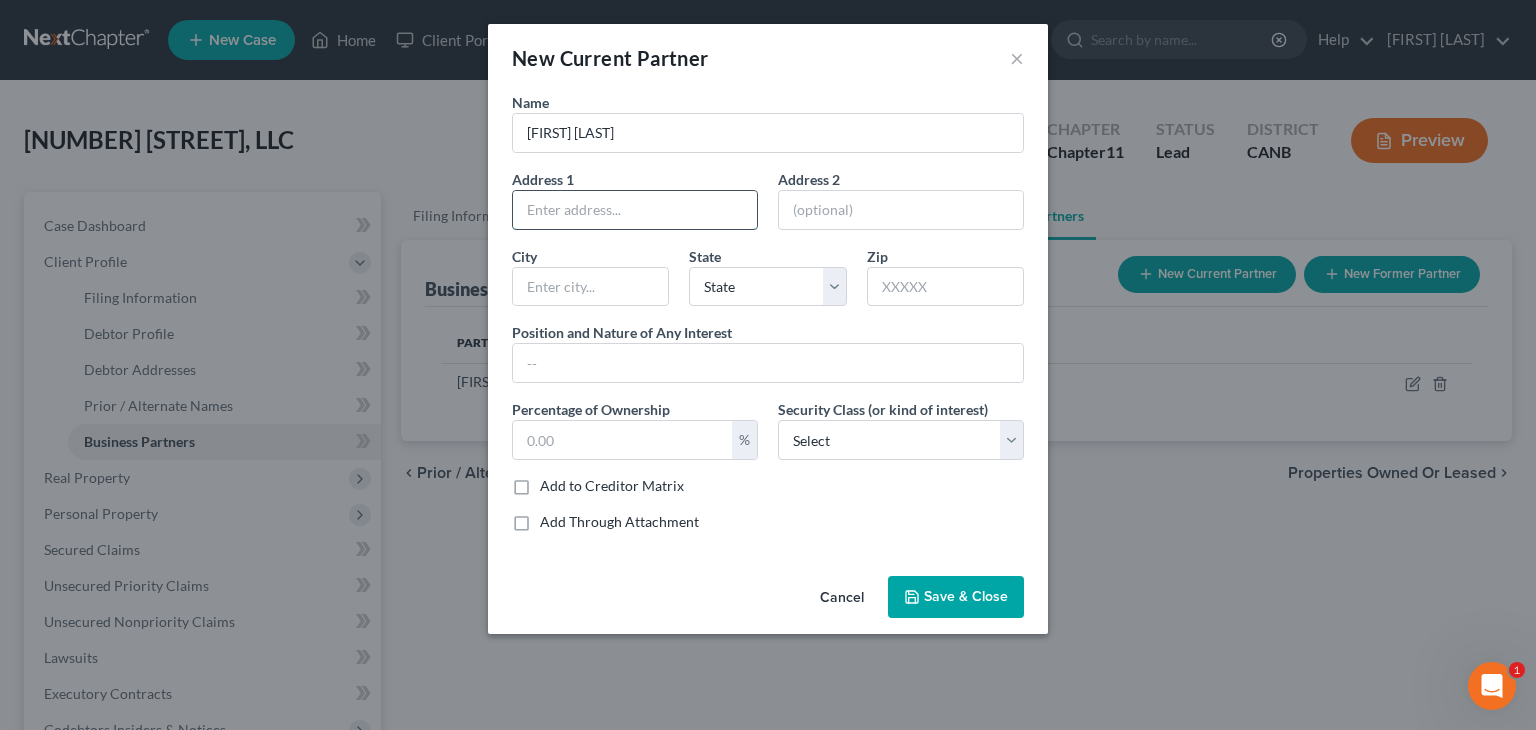 click at bounding box center [635, 210] 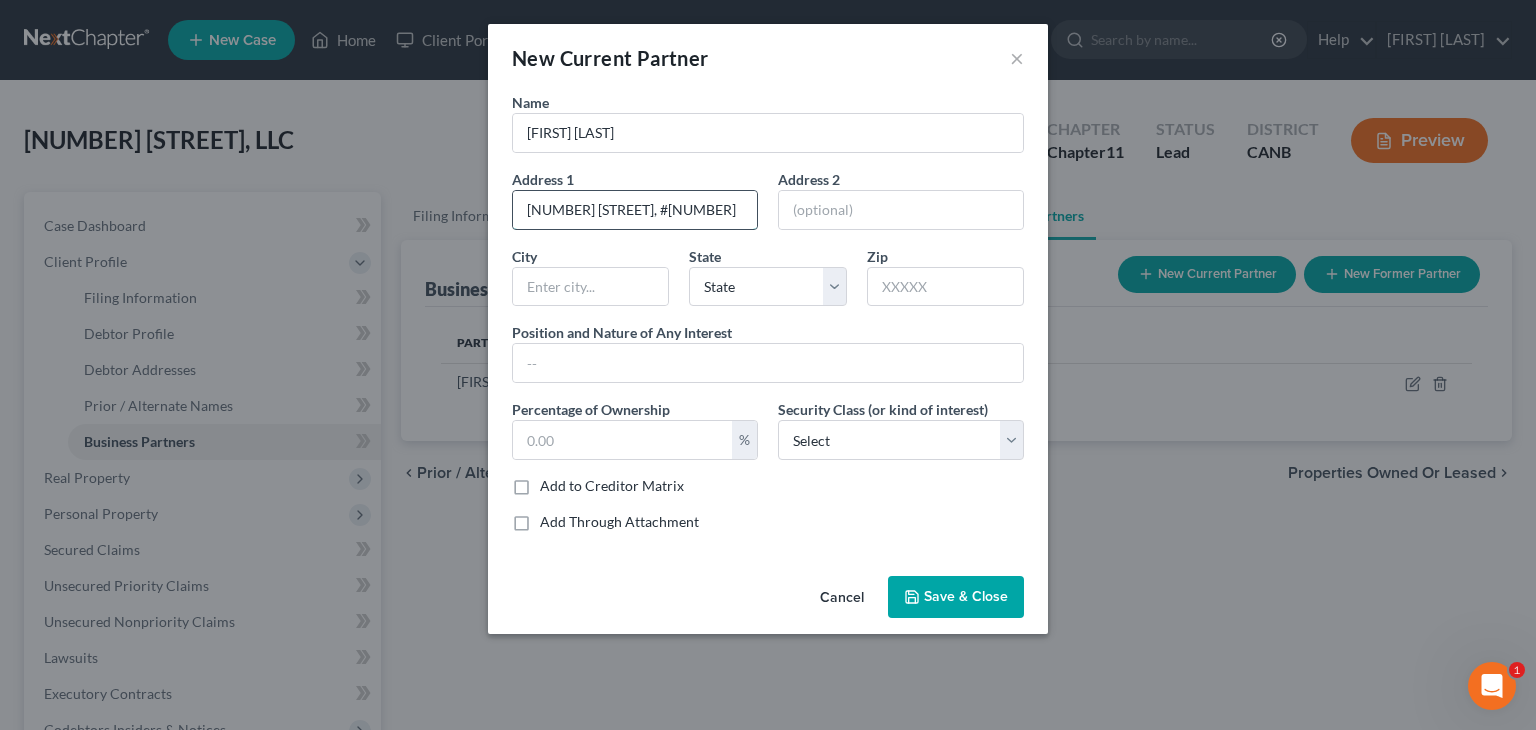 type on "[NUMBER] [STREET], #[NUMBER]" 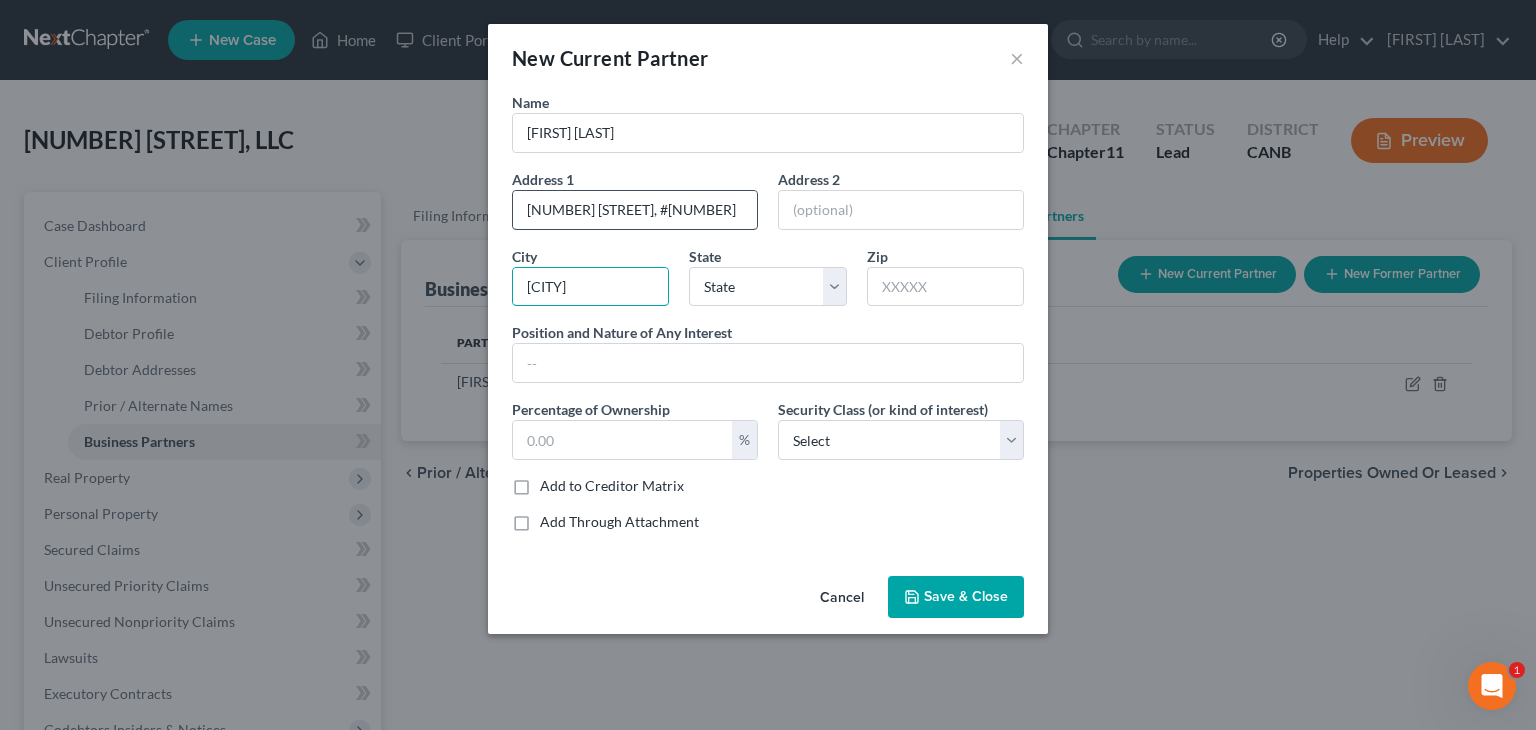 type on "[CITY]" 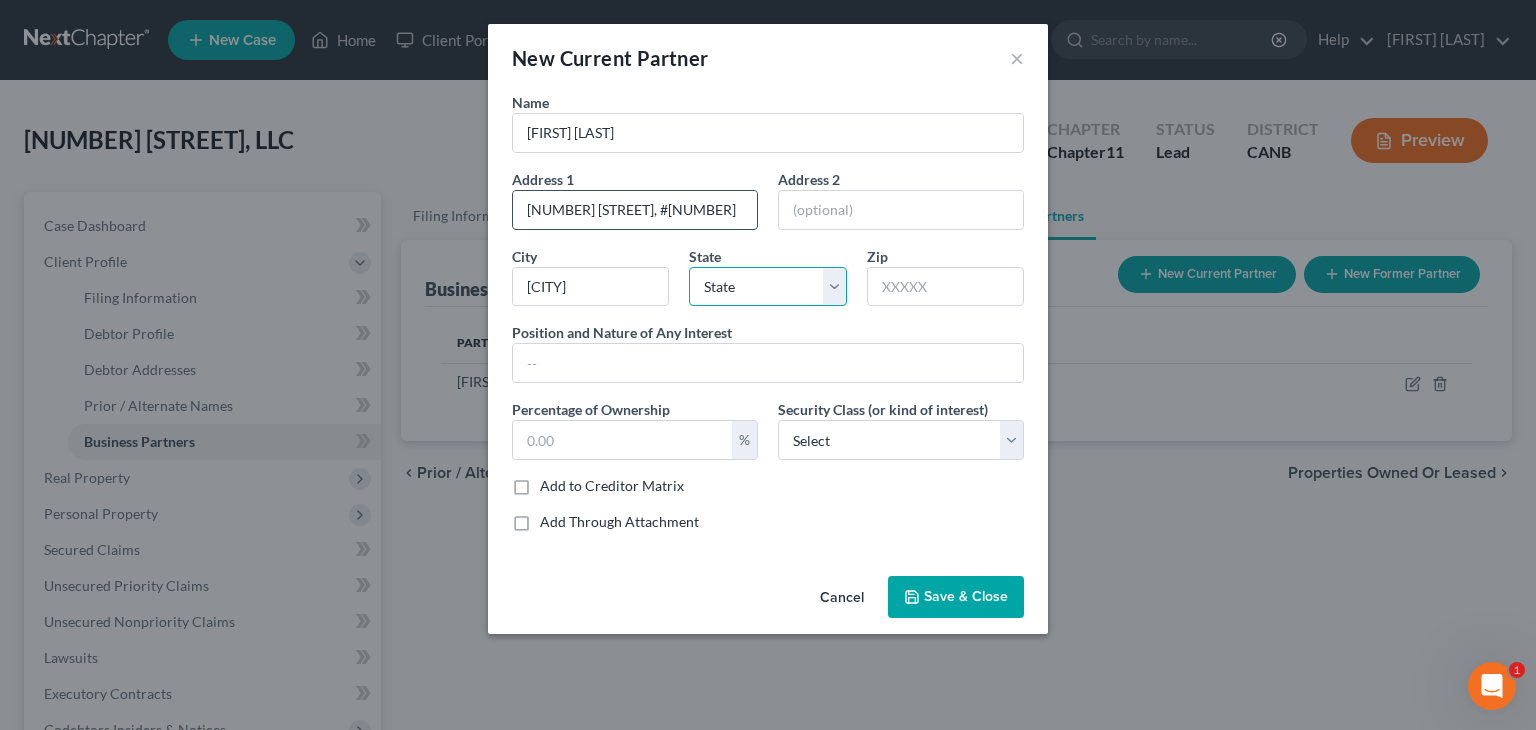 select on "4" 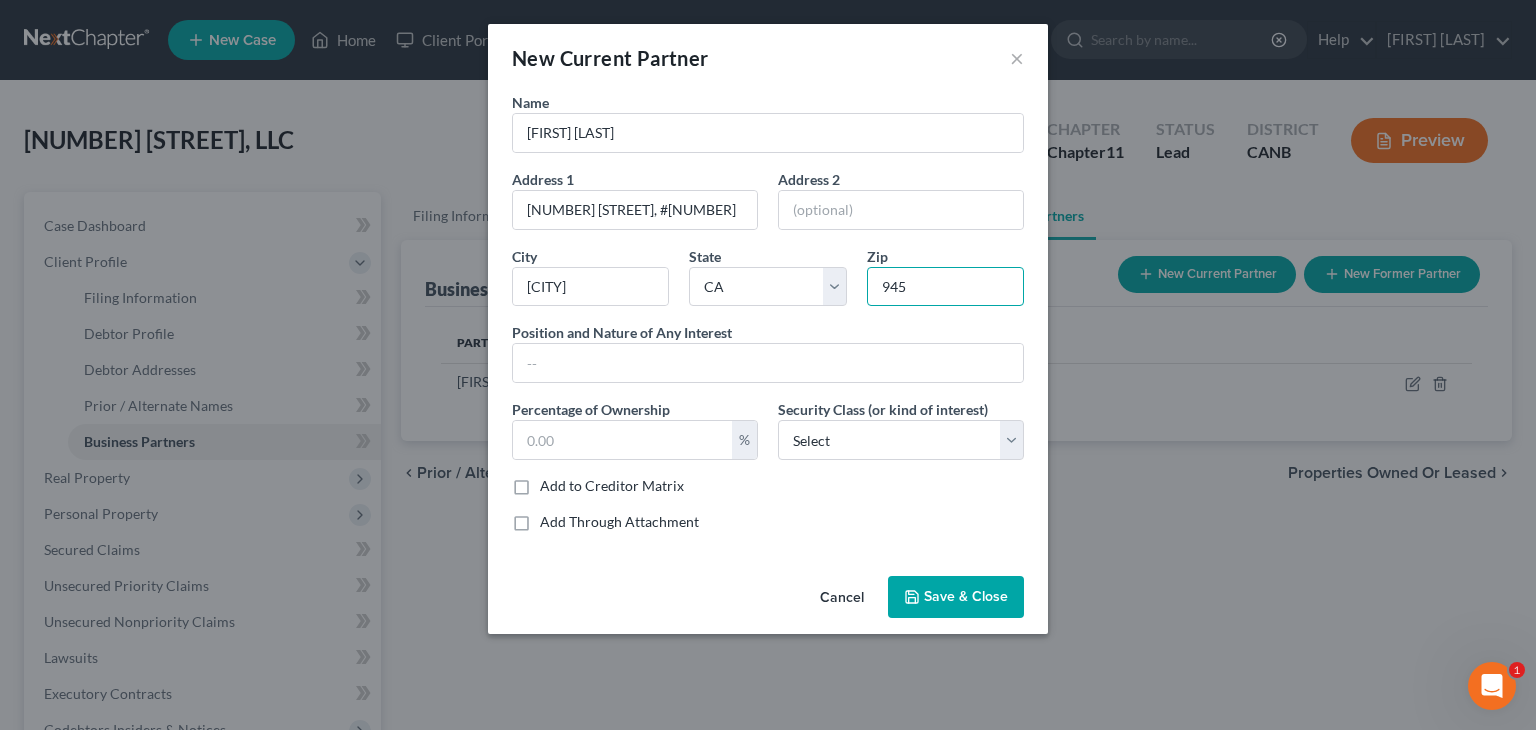 click on "945" at bounding box center [945, 287] 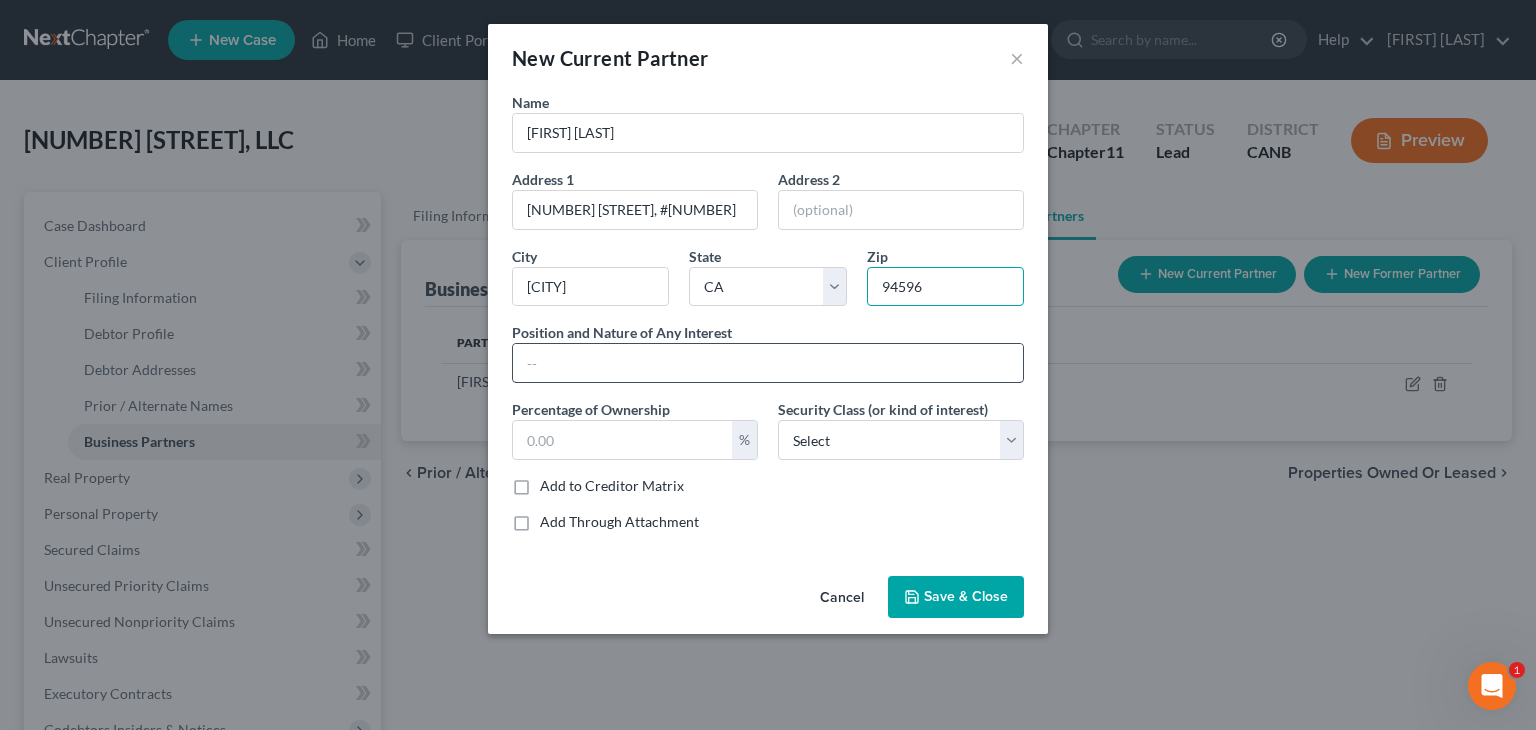 type on "94596" 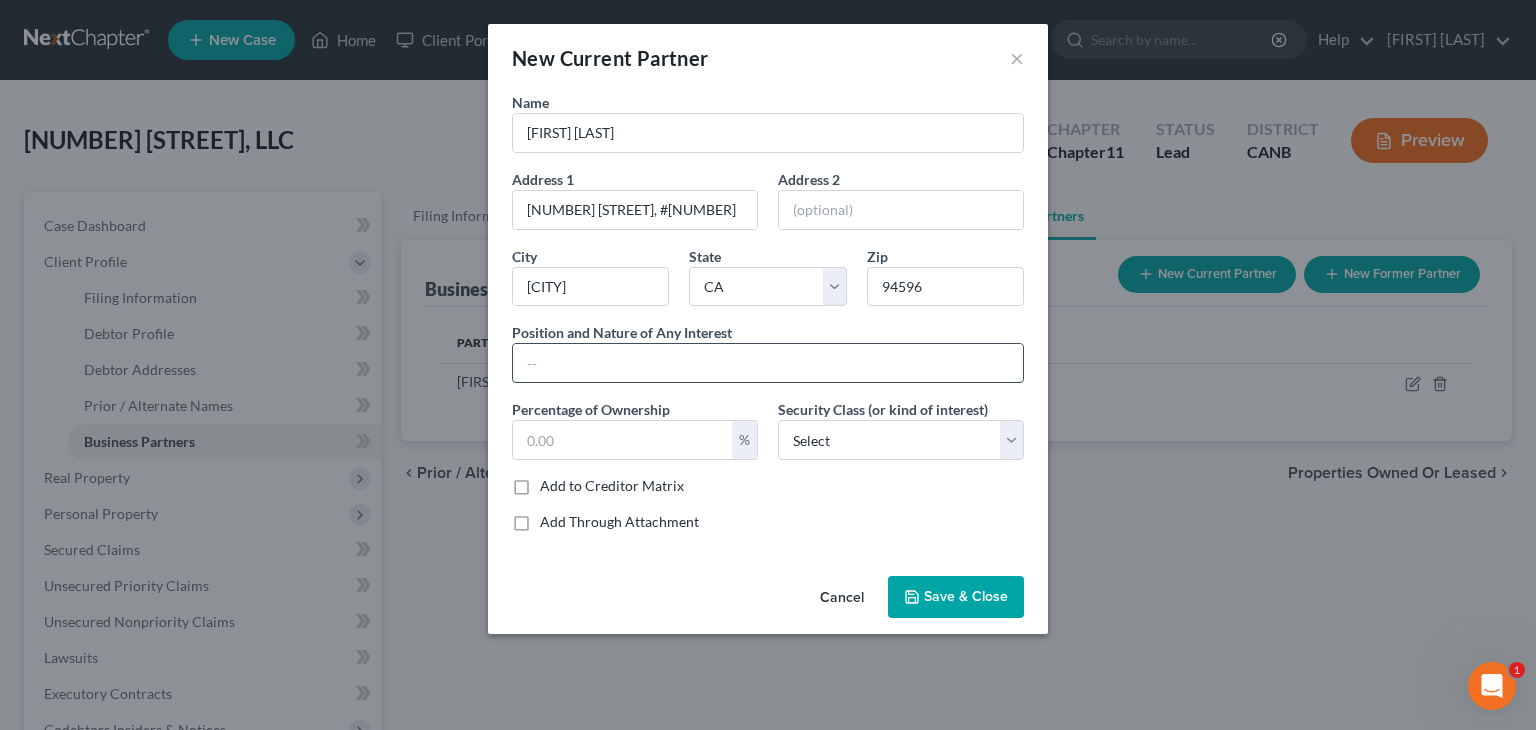 click at bounding box center (768, 363) 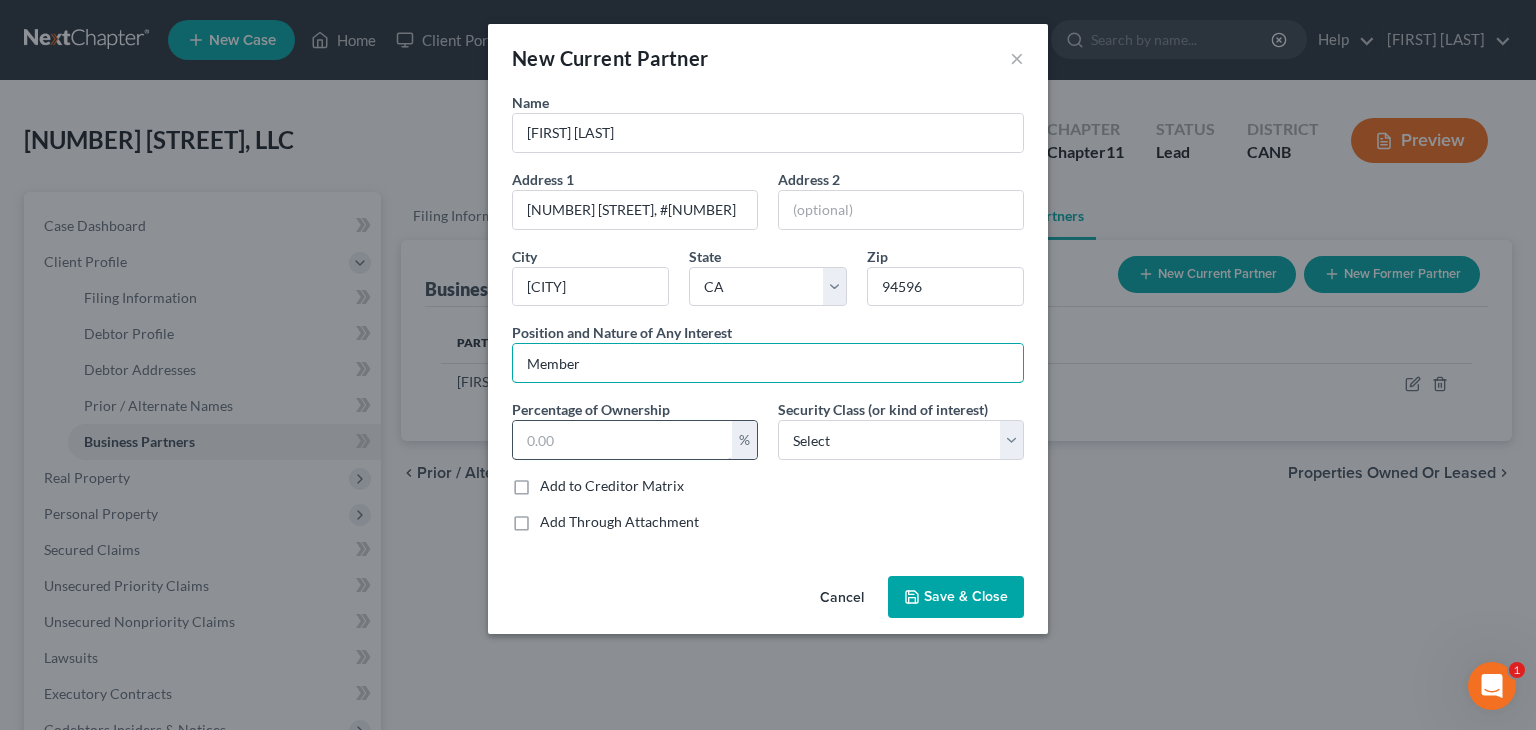 type on "Member" 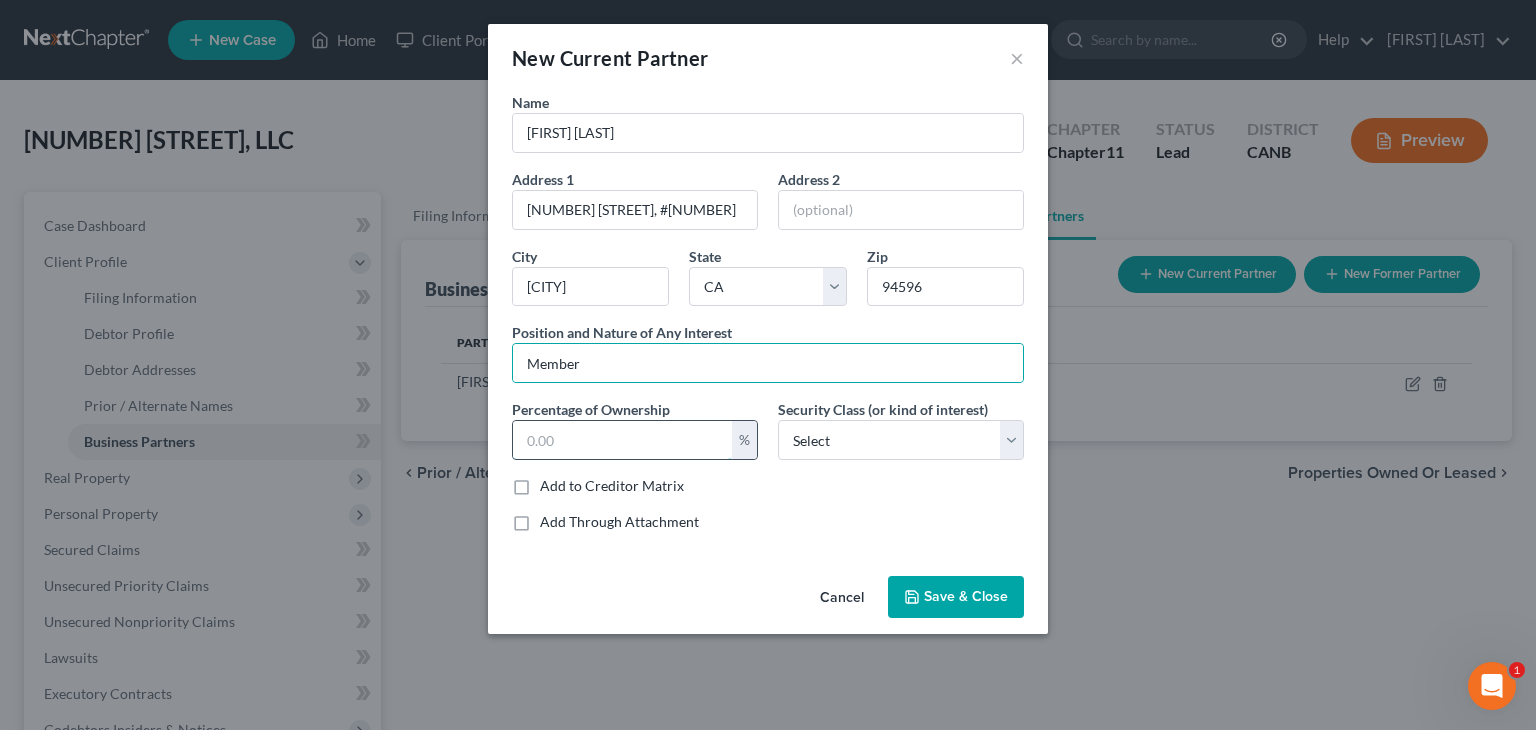 click at bounding box center [622, 440] 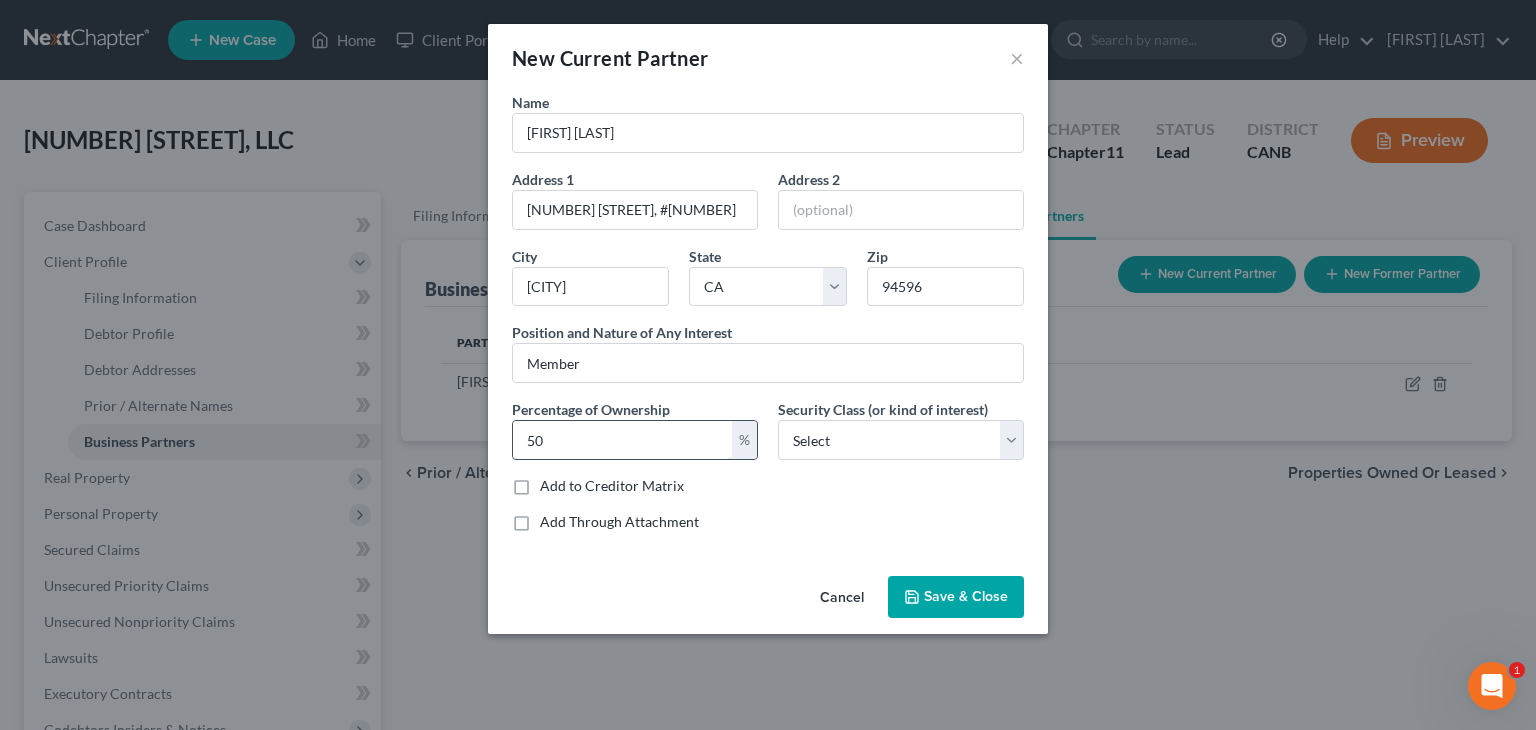 type on "50" 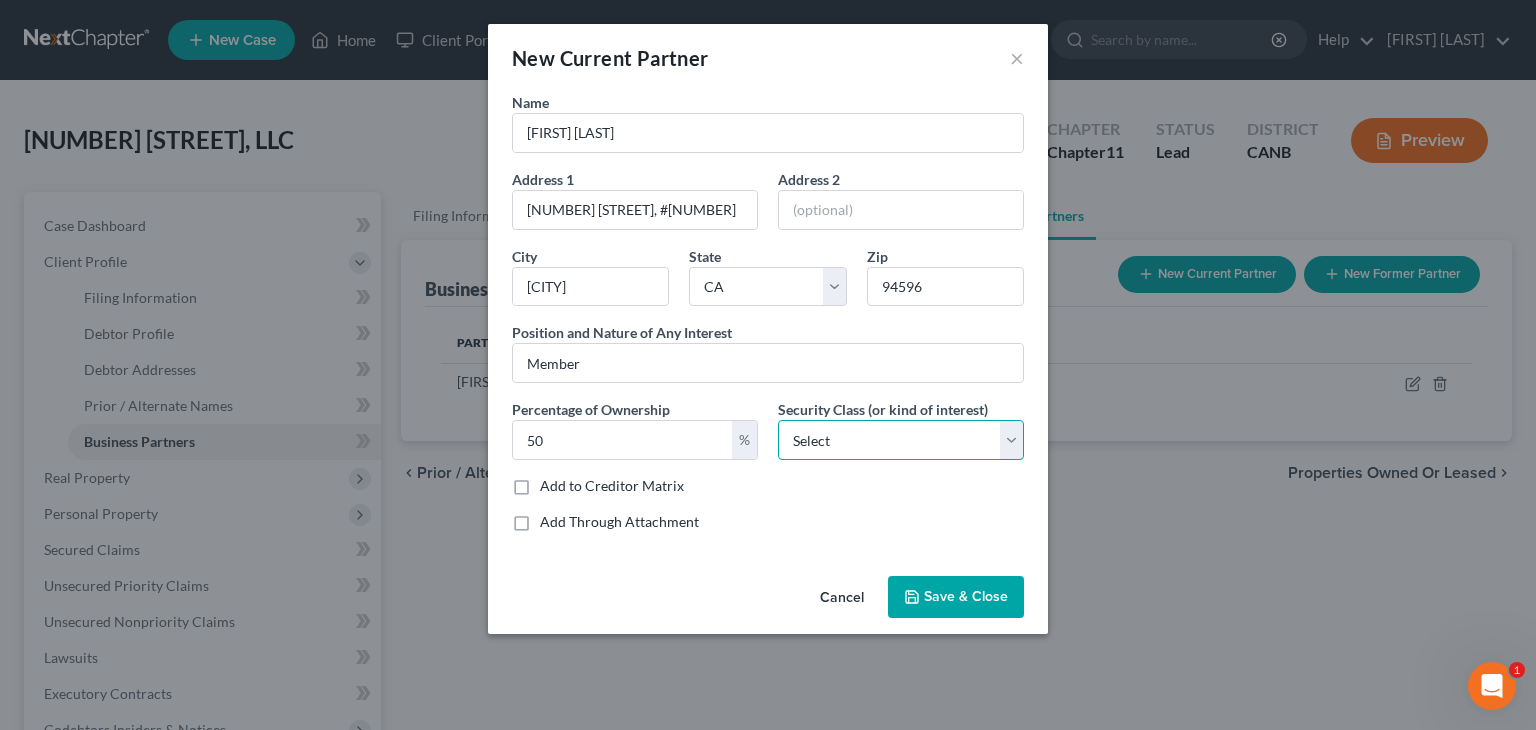 click on "Security Class (or kind of interest) Select Select Common Stockholder General Partner Limited Partner Managing Member Preferred Stockholder President Other" at bounding box center (901, 429) 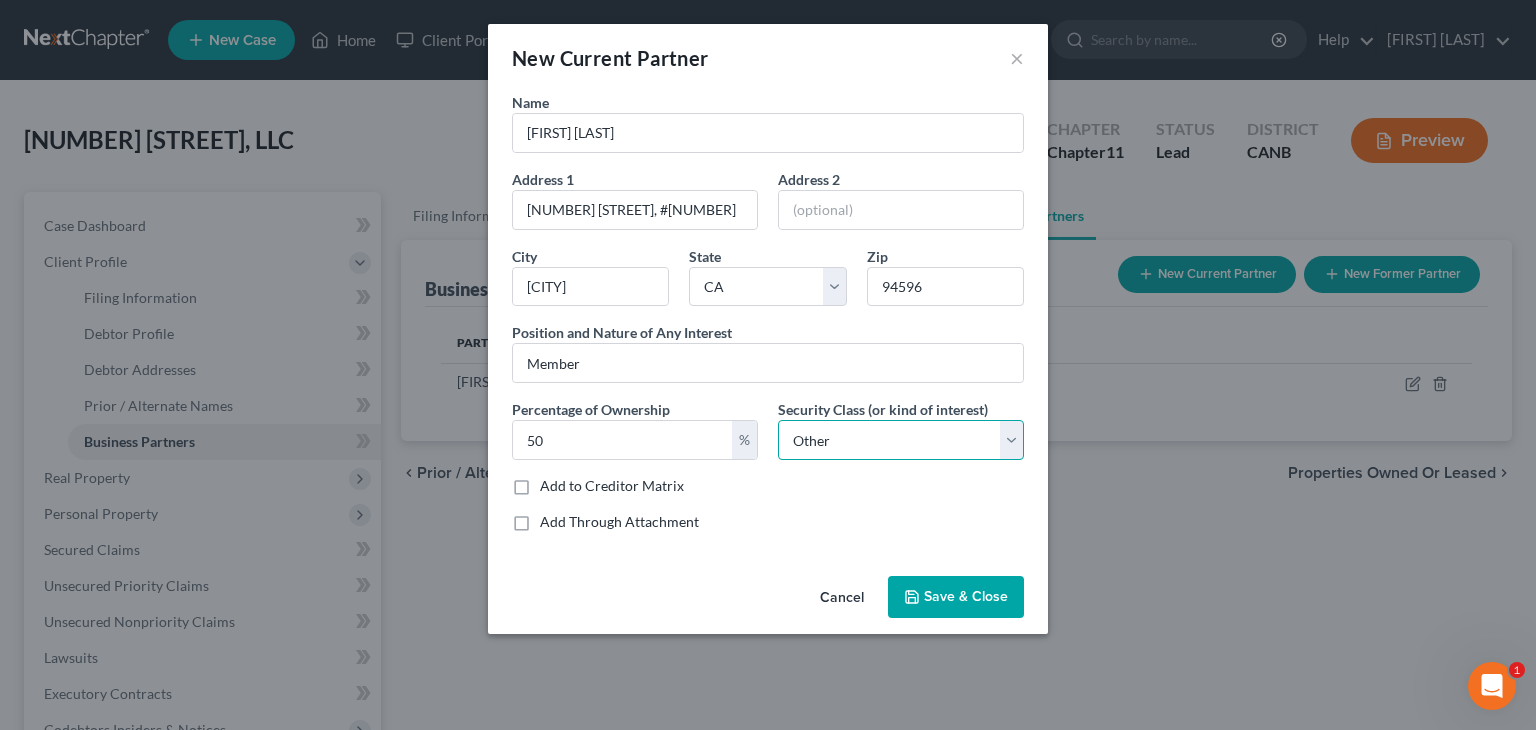 click on "Select Select Common Stockholder General Partner Limited Partner Managing Member Preferred Stockholder President Other" at bounding box center [901, 440] 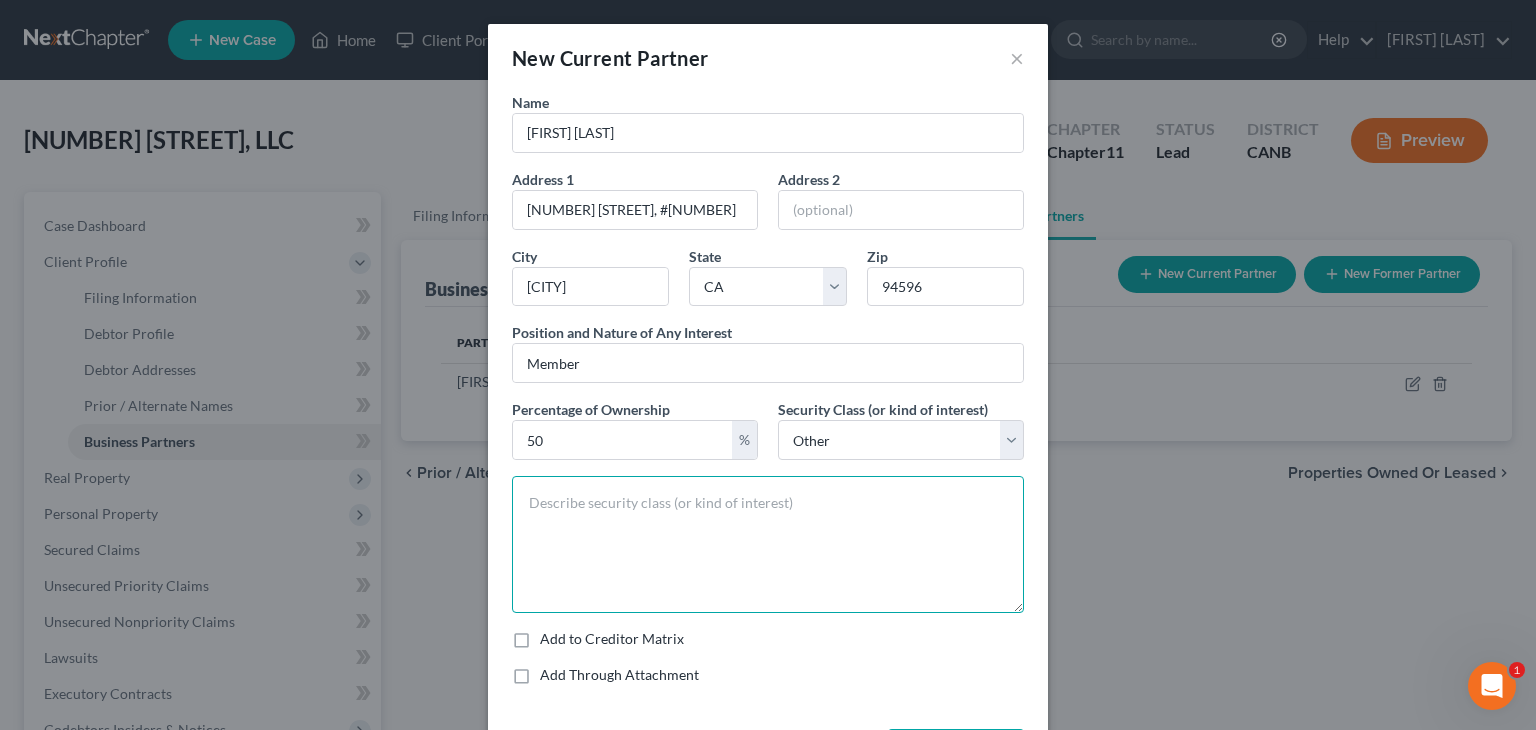 drag, startPoint x: 538, startPoint y: 501, endPoint x: 547, endPoint y: 496, distance: 10.29563 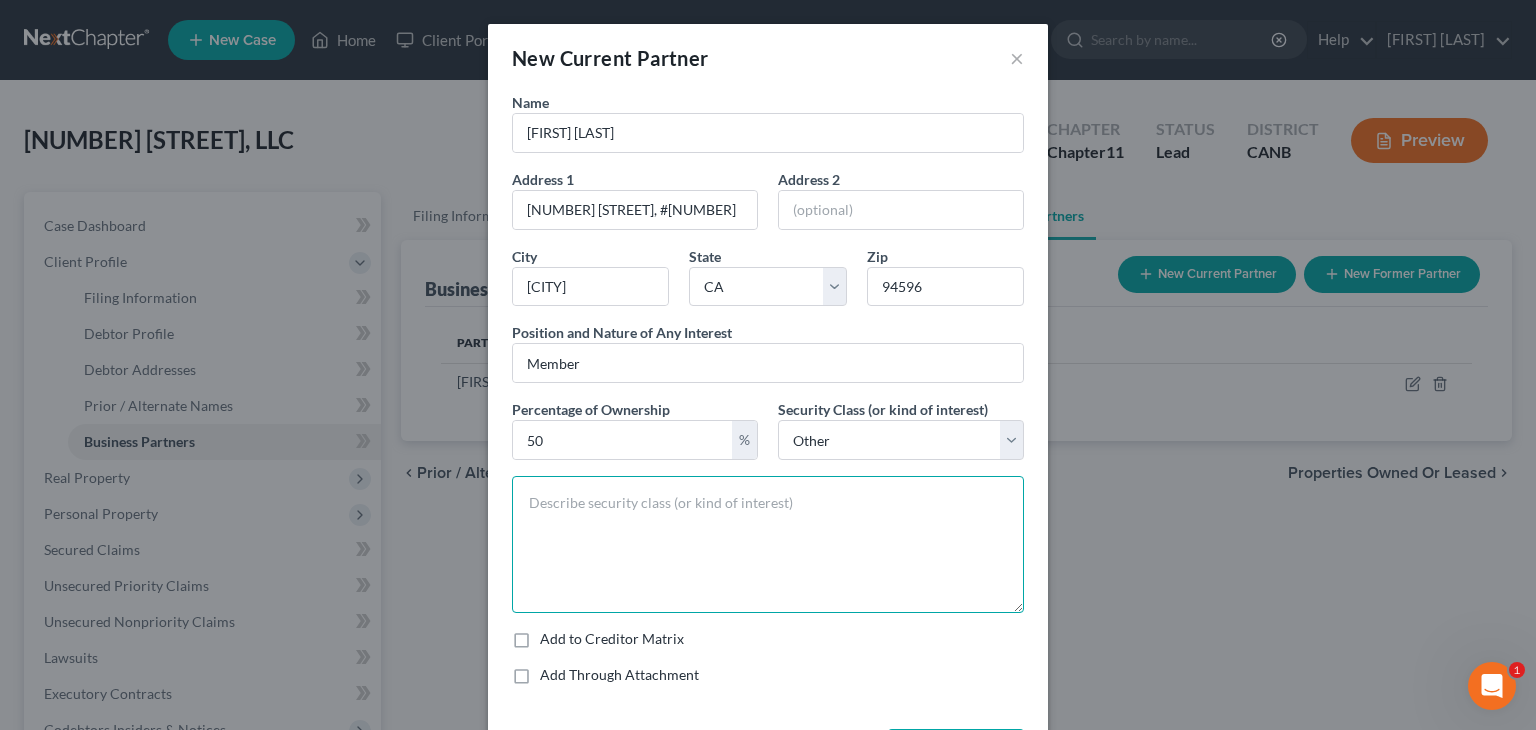 click at bounding box center [768, 544] 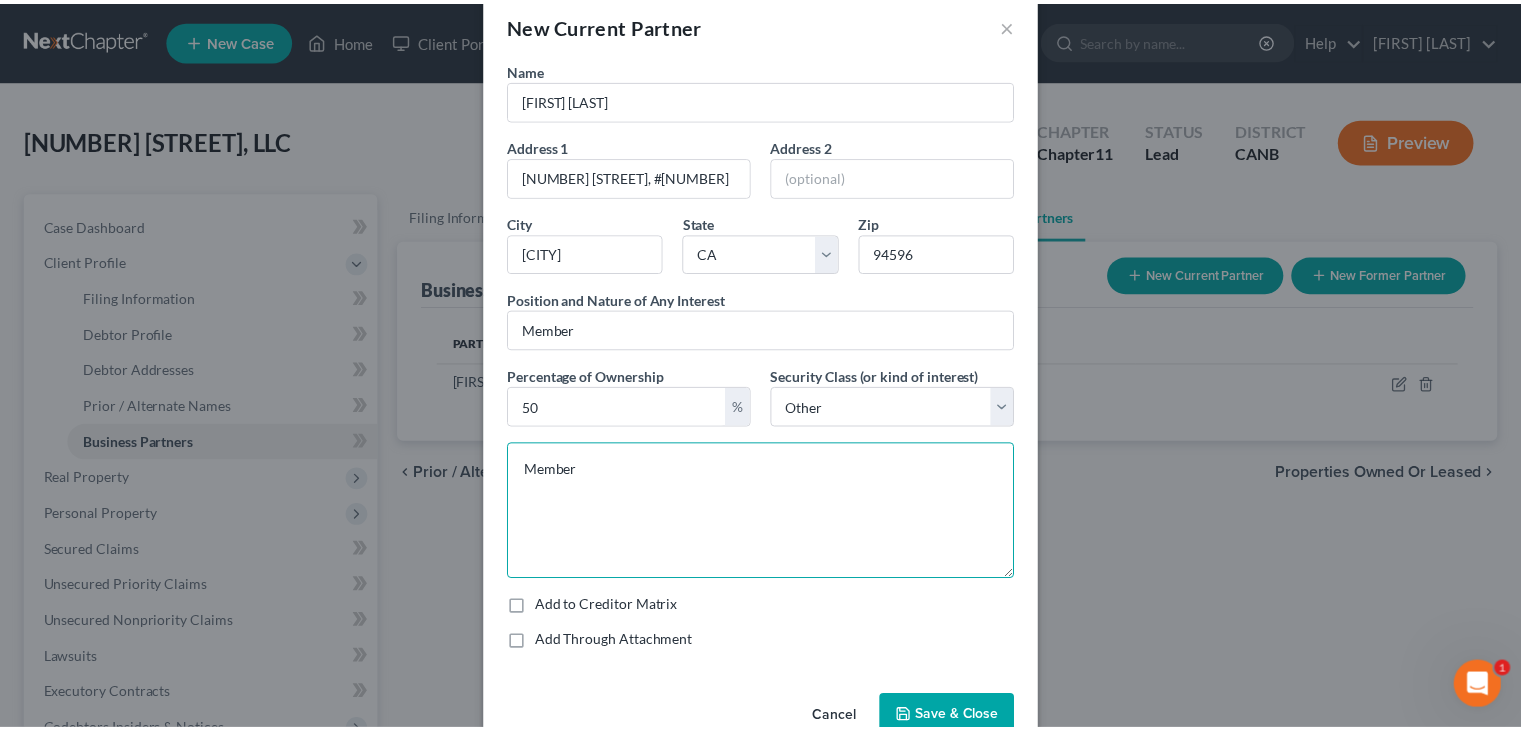 scroll, scrollTop: 78, scrollLeft: 0, axis: vertical 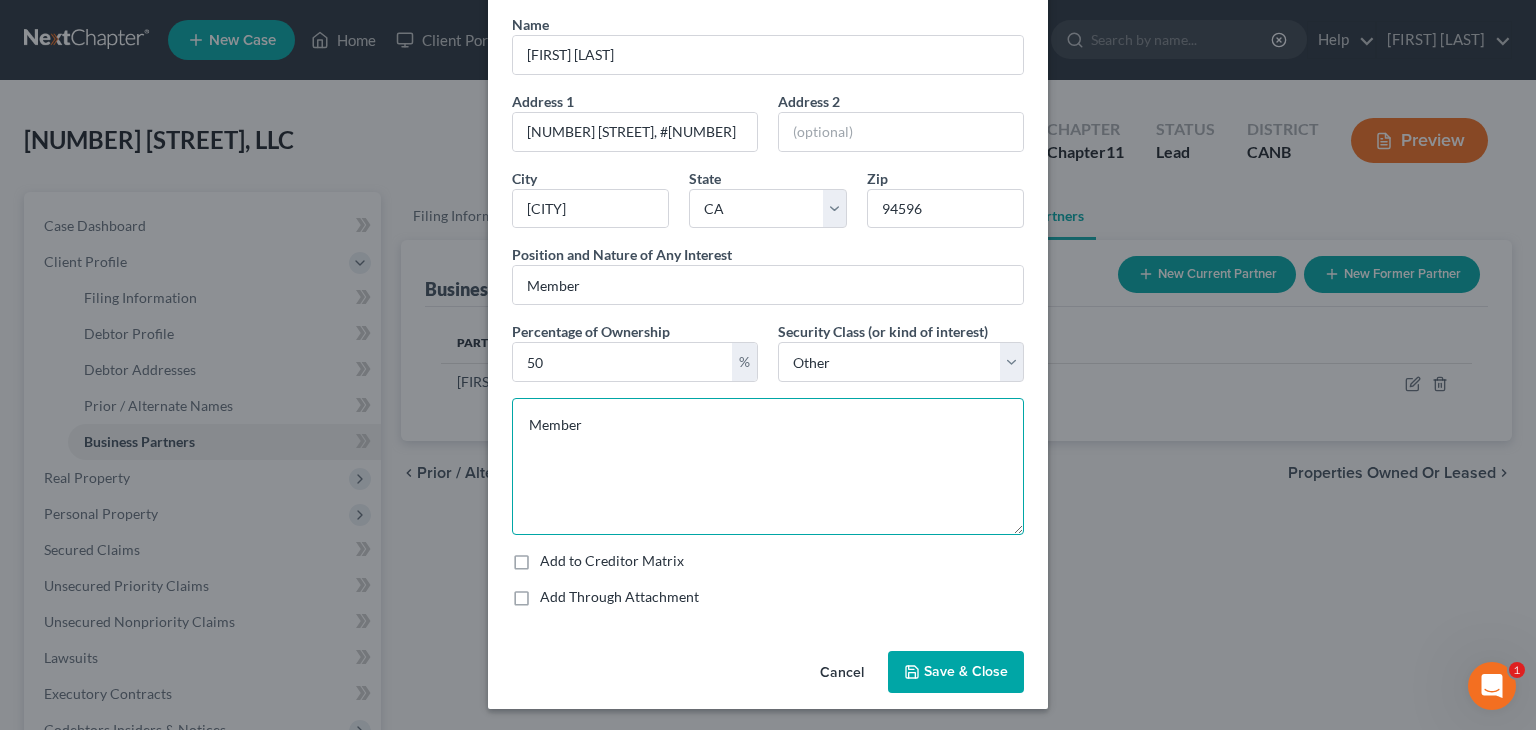 type on "Member" 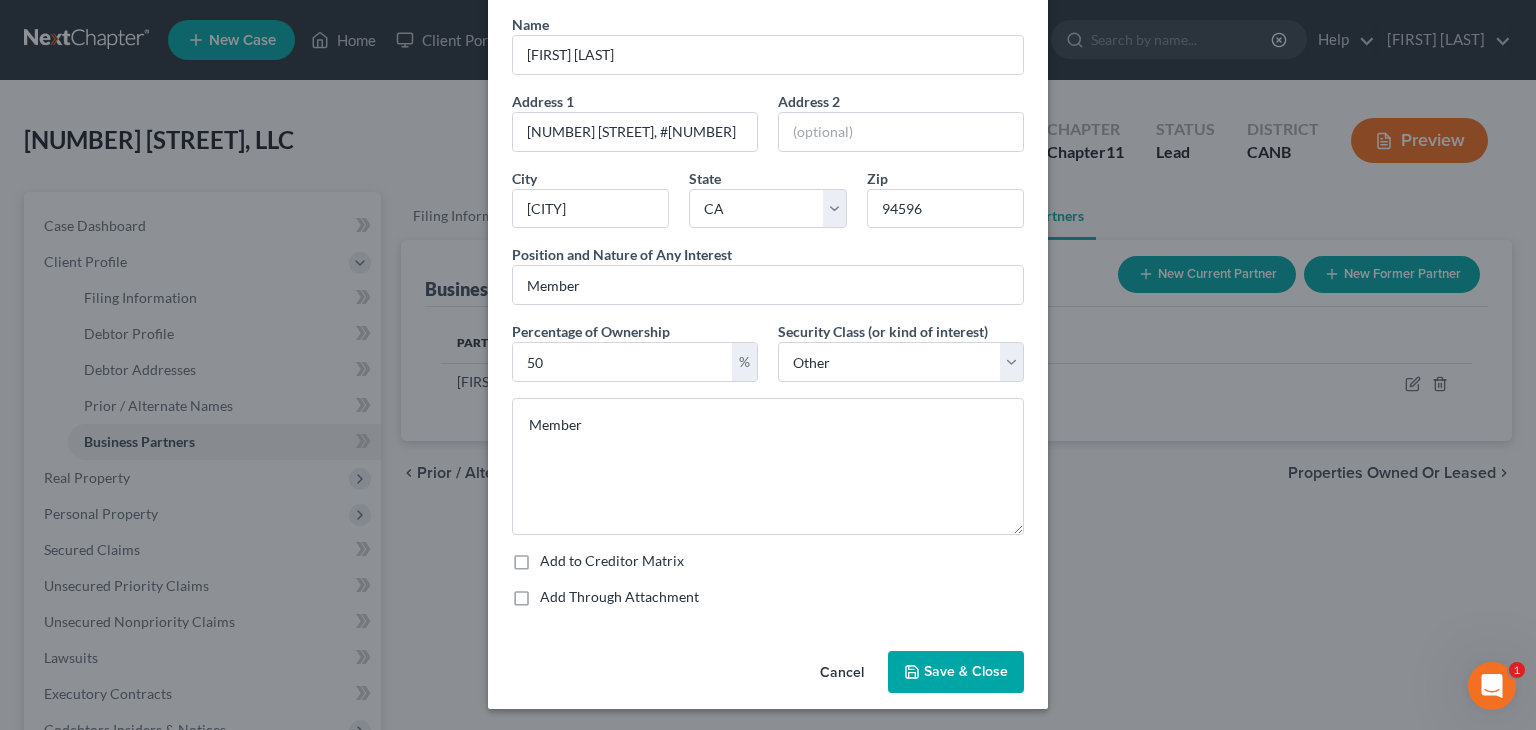 click on "Save & Close" at bounding box center [966, 671] 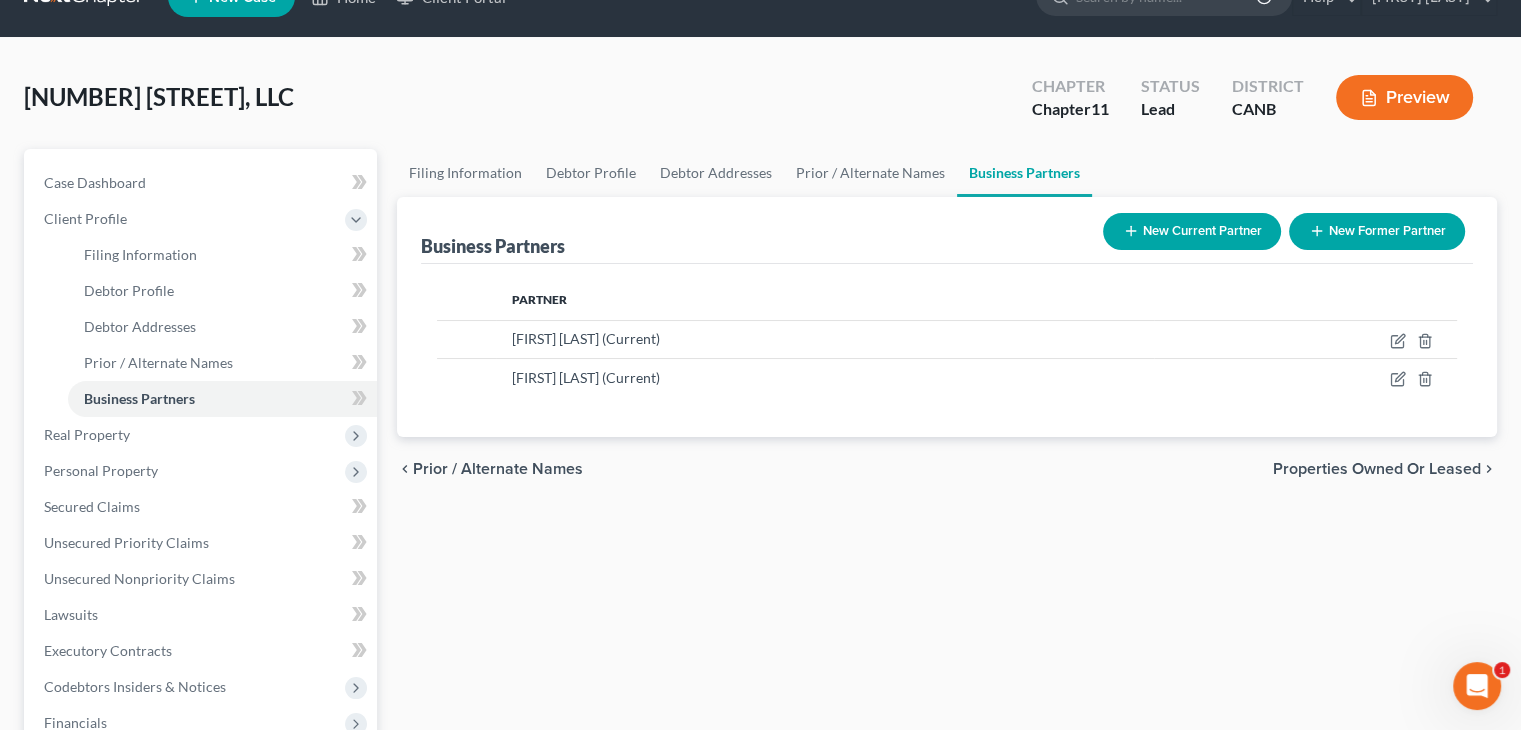 scroll, scrollTop: 0, scrollLeft: 0, axis: both 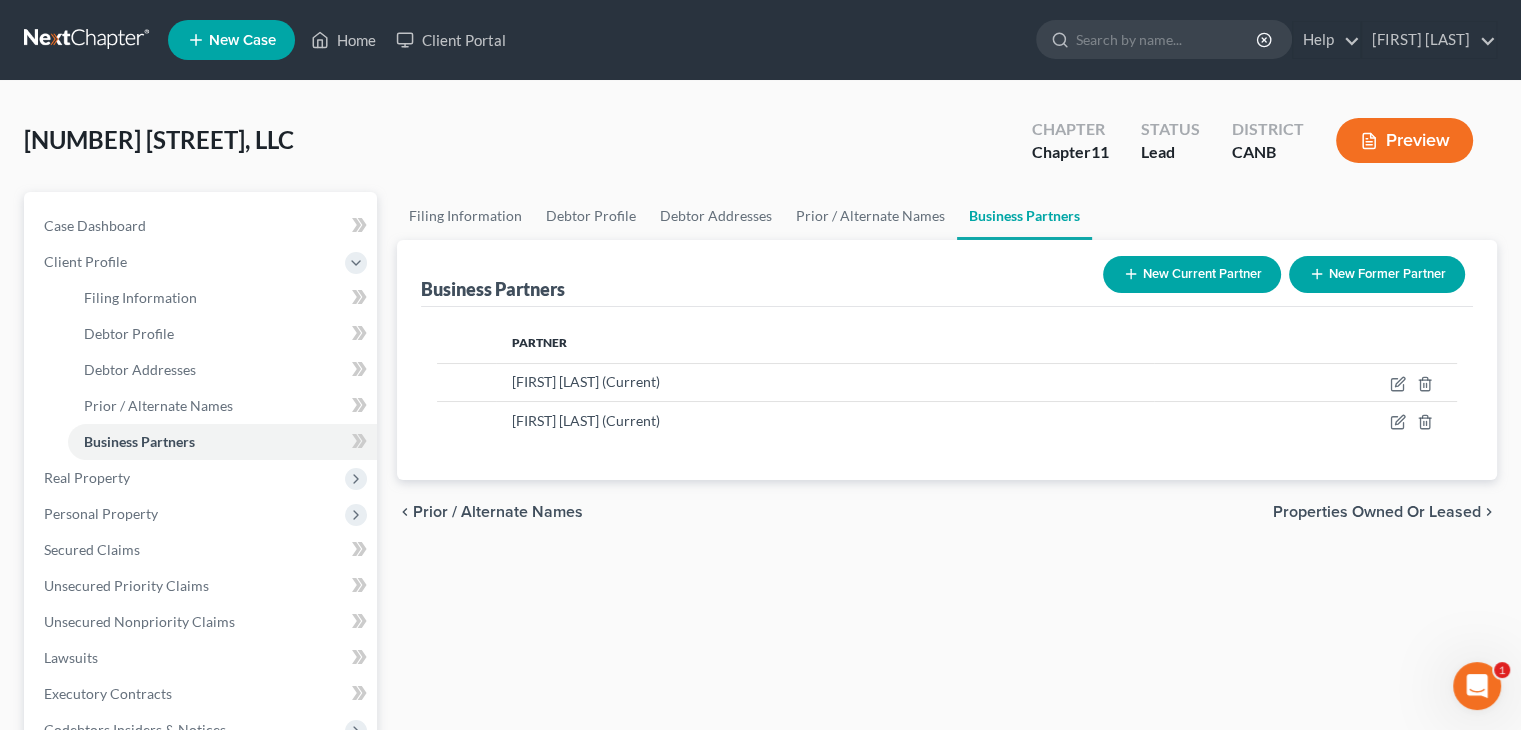 click on "Prior / Alternate Names" at bounding box center [498, 512] 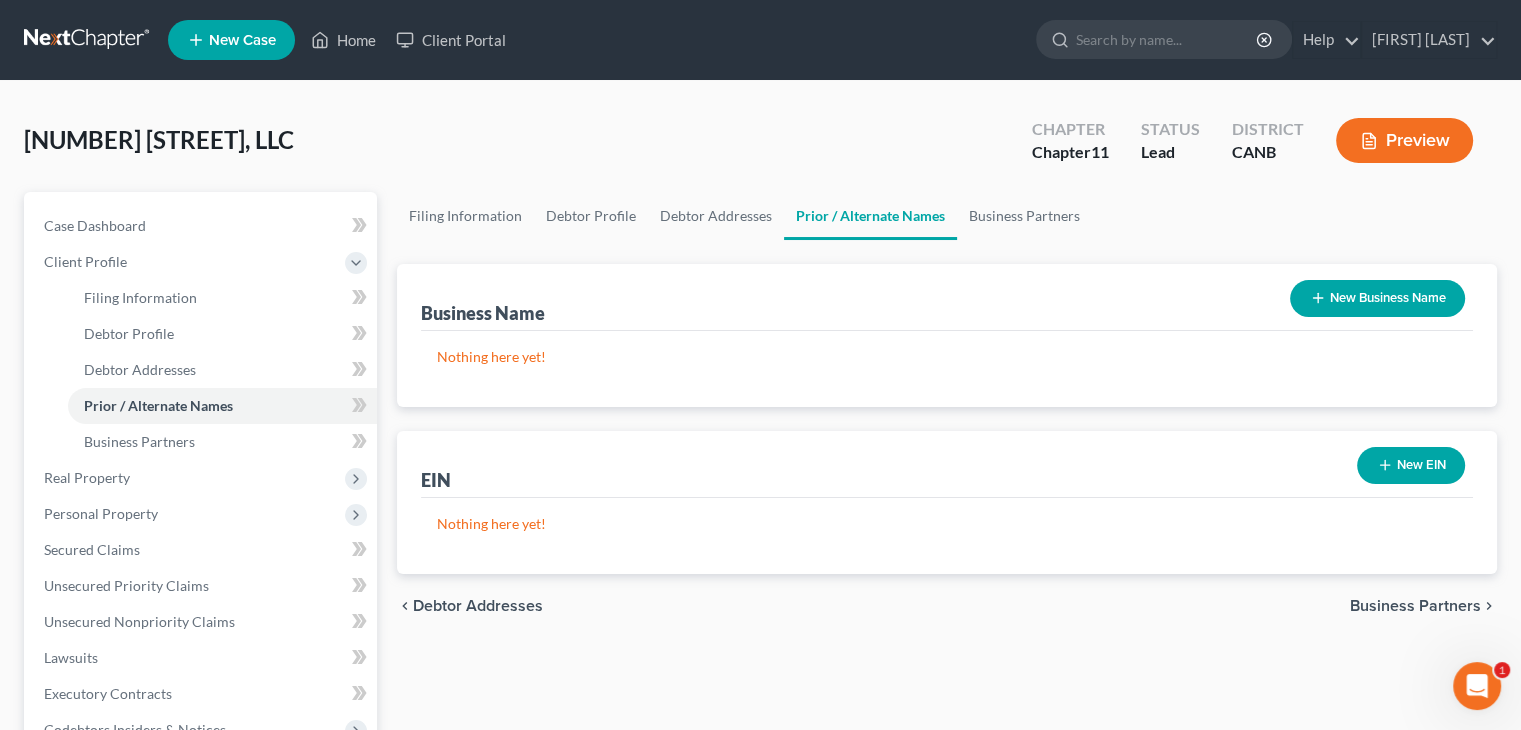 click on "Debtor Addresses" at bounding box center [478, 606] 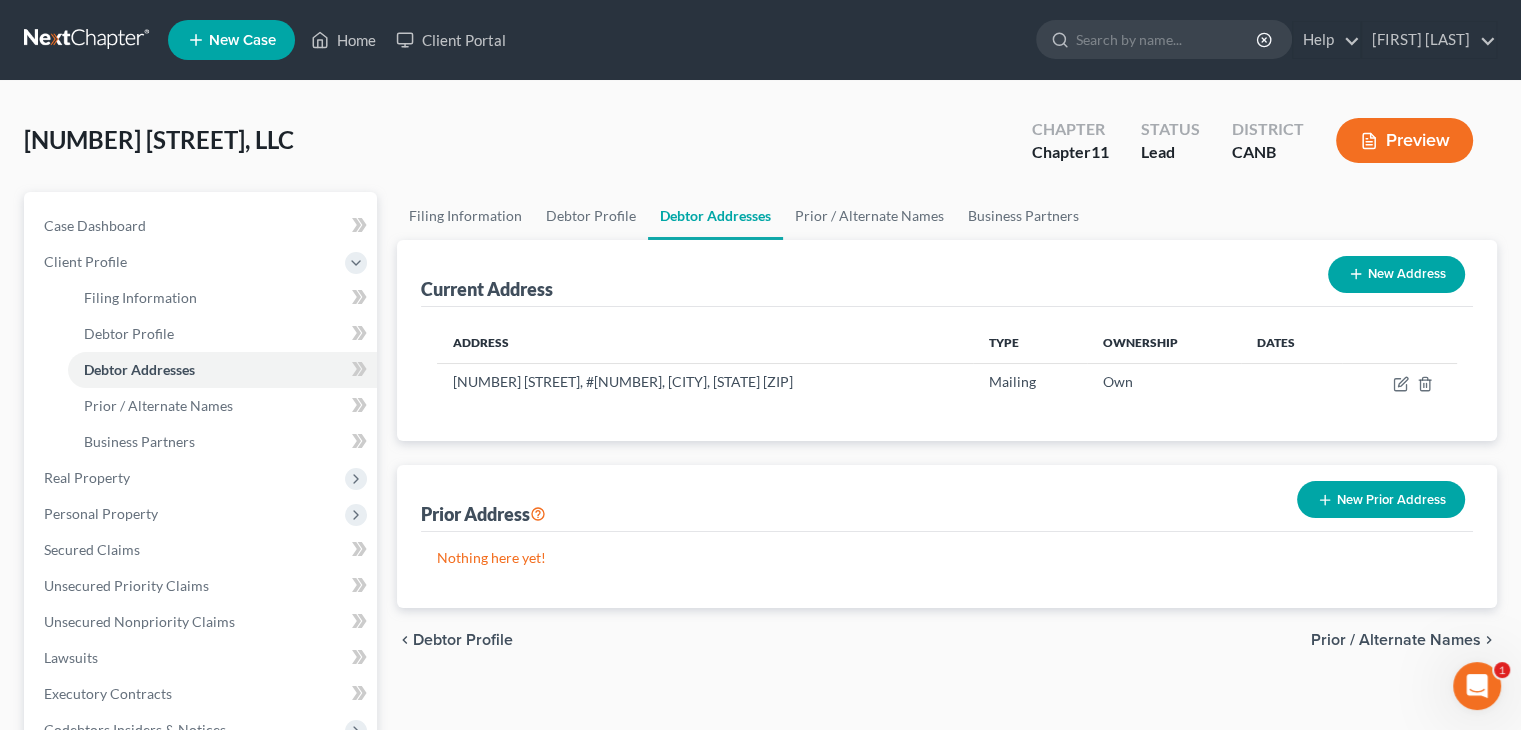 click on "Debtor Profile" at bounding box center [463, 640] 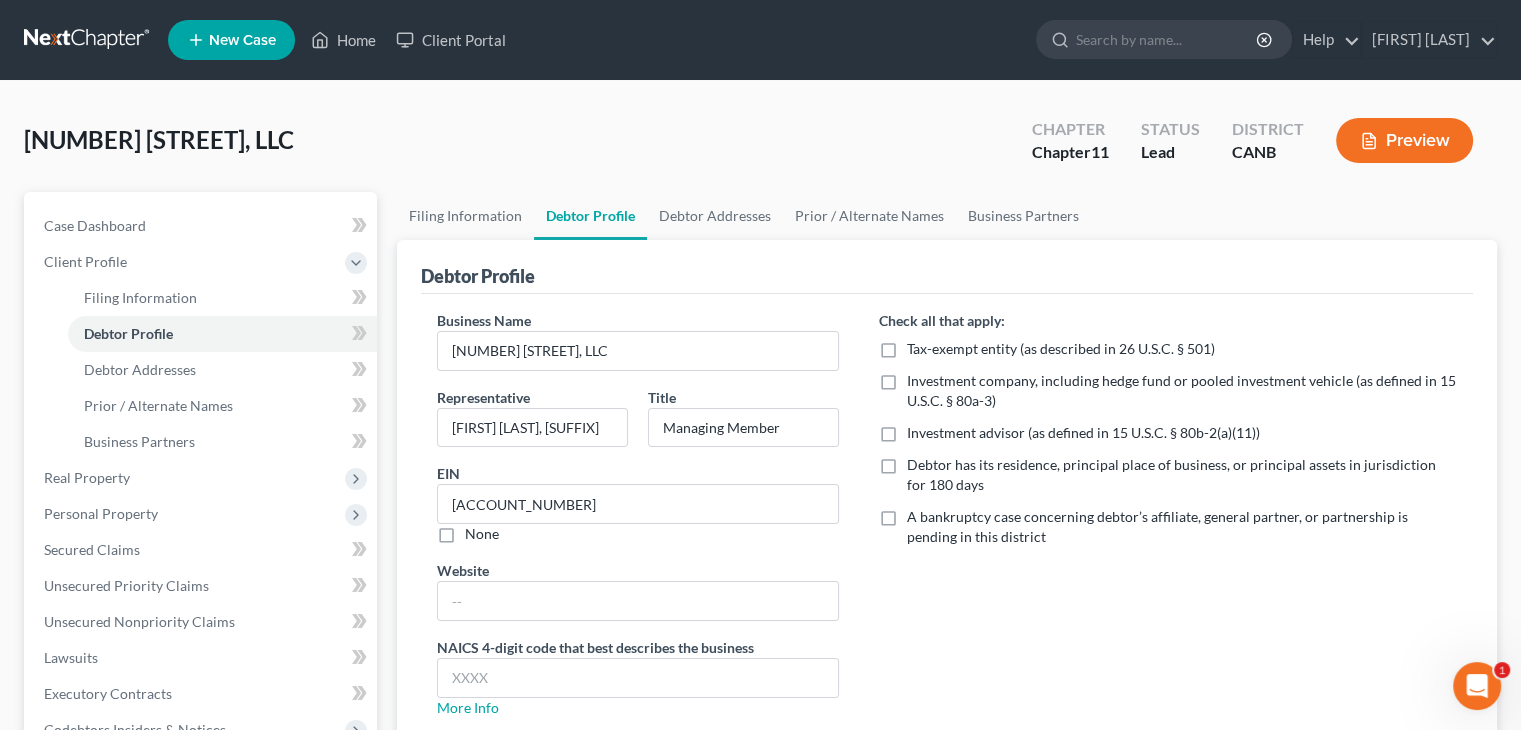 radio on "true" 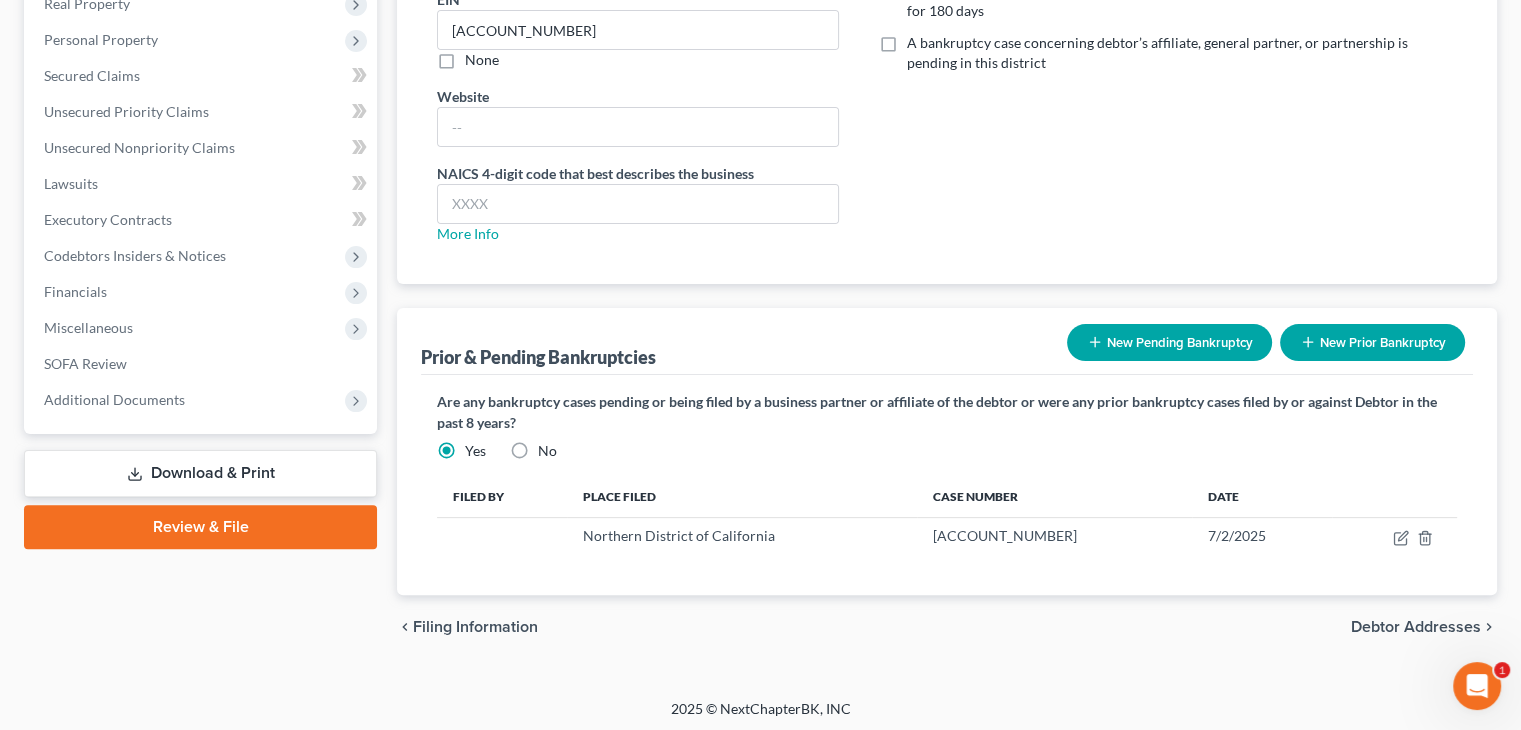 scroll, scrollTop: 476, scrollLeft: 0, axis: vertical 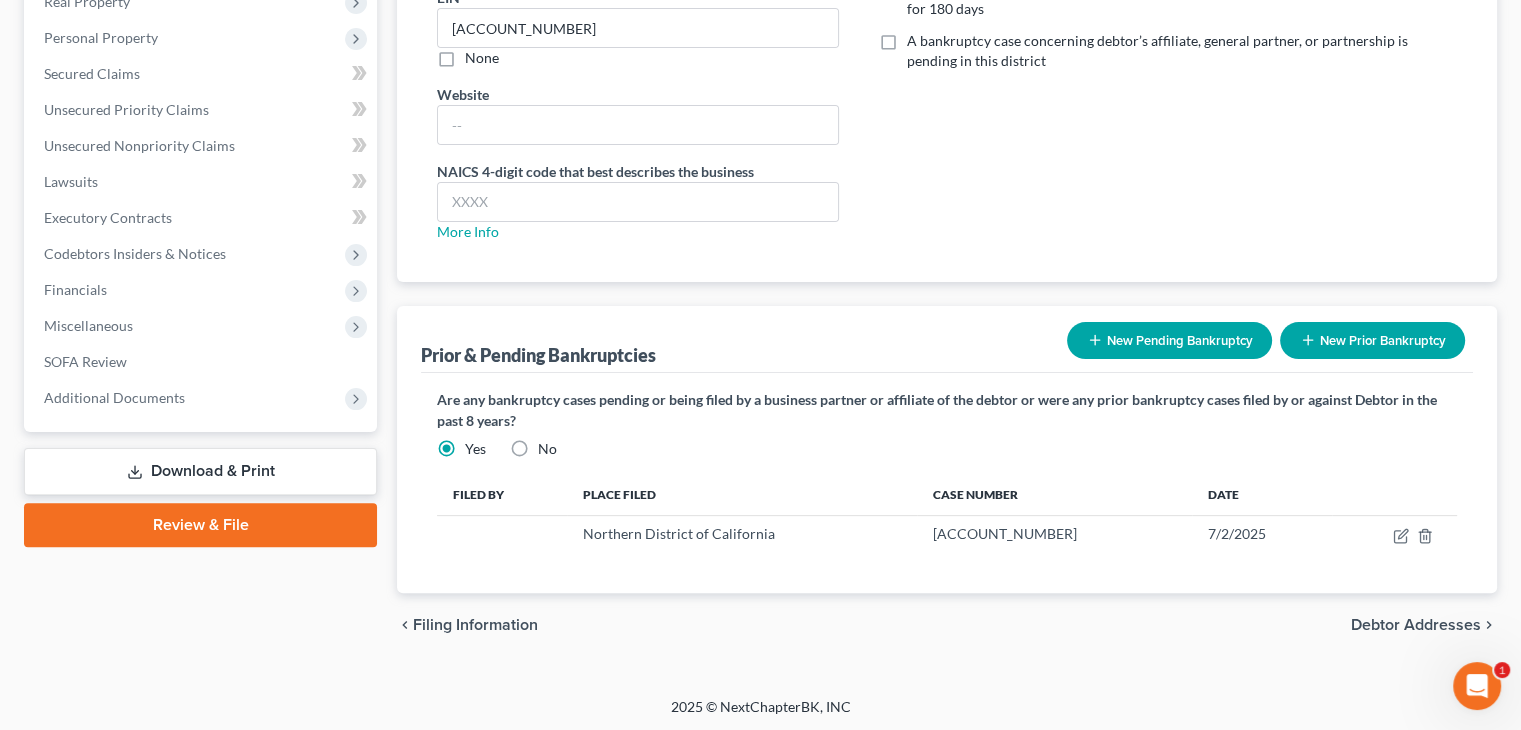 click on "Debtor Addresses" at bounding box center (1416, 625) 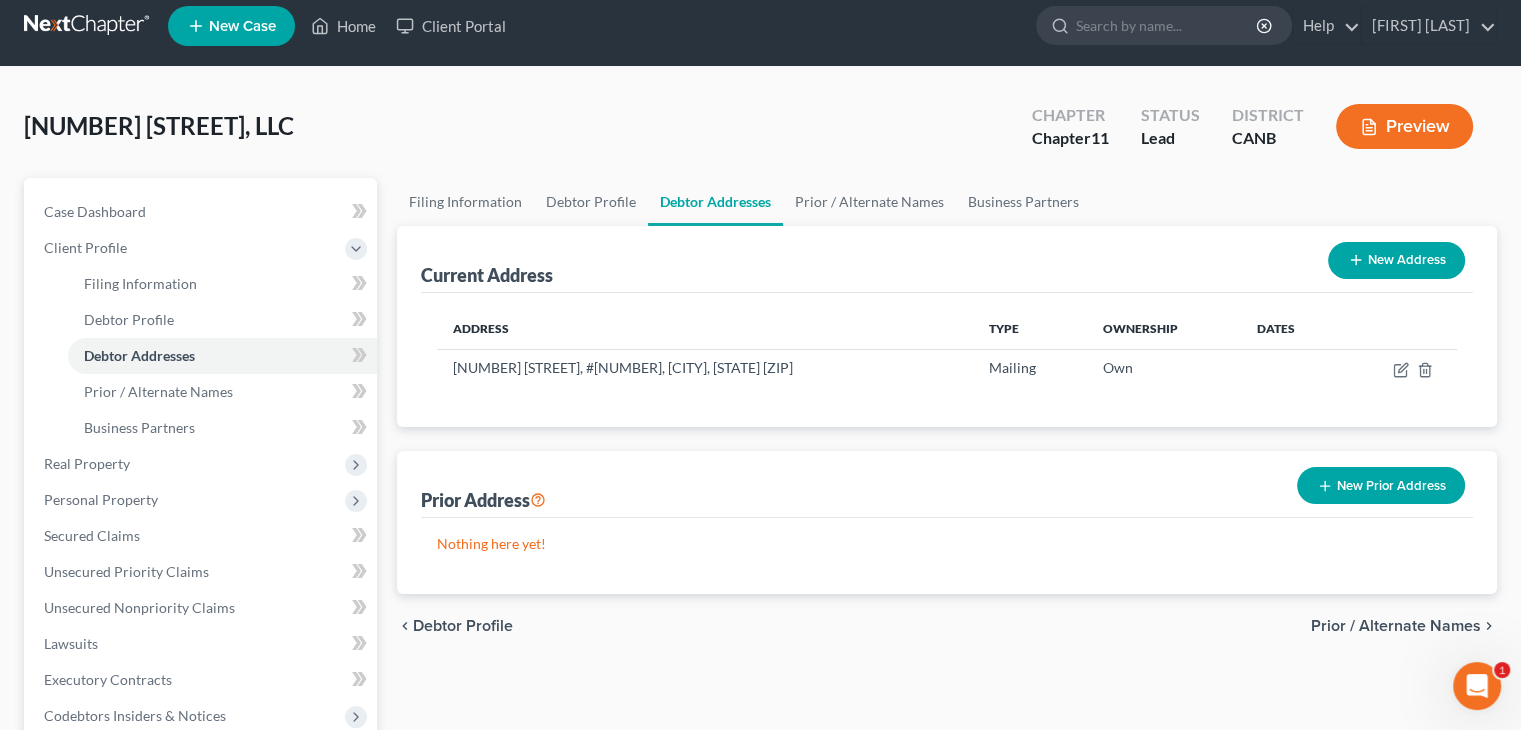 scroll, scrollTop: 0, scrollLeft: 0, axis: both 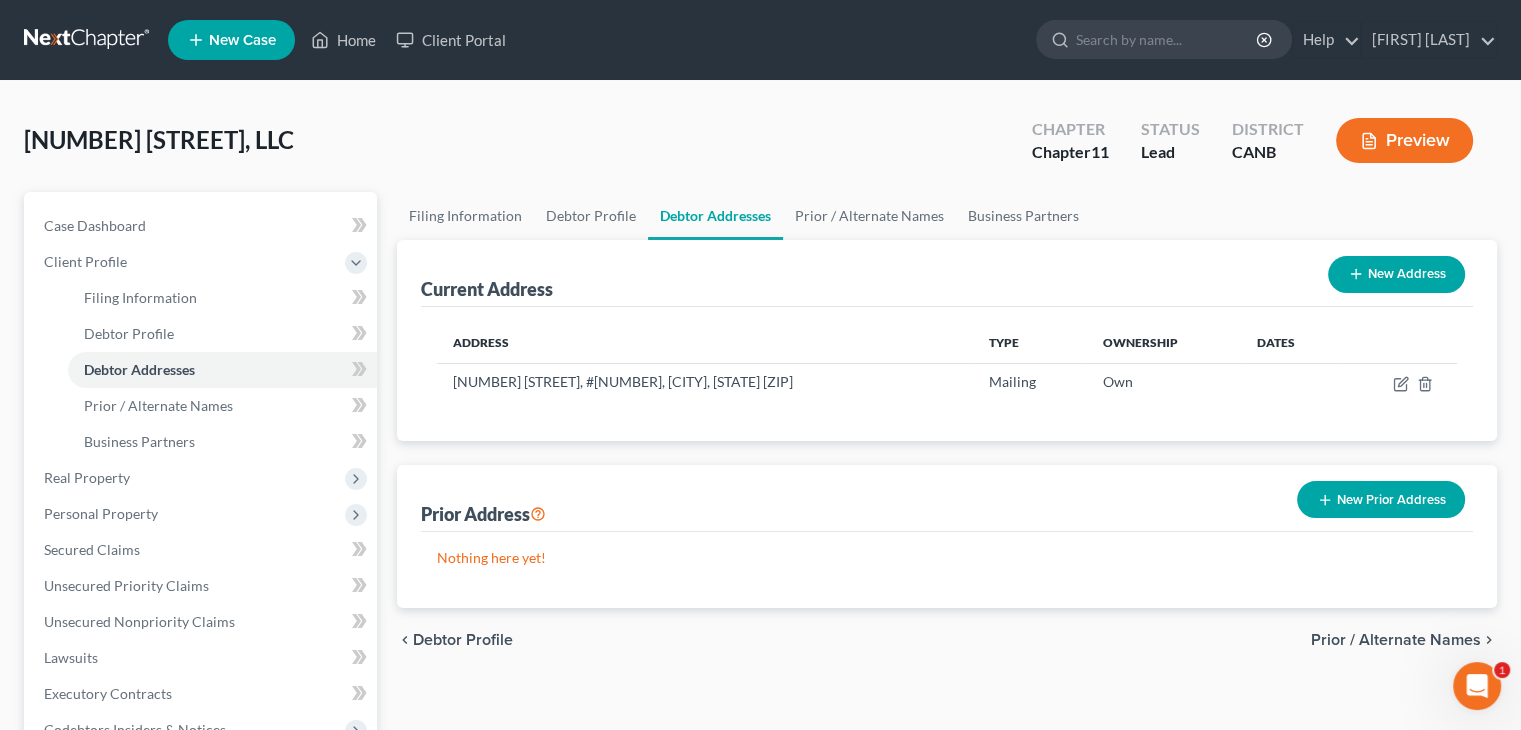 click on "Prior / Alternate Names" at bounding box center [1396, 640] 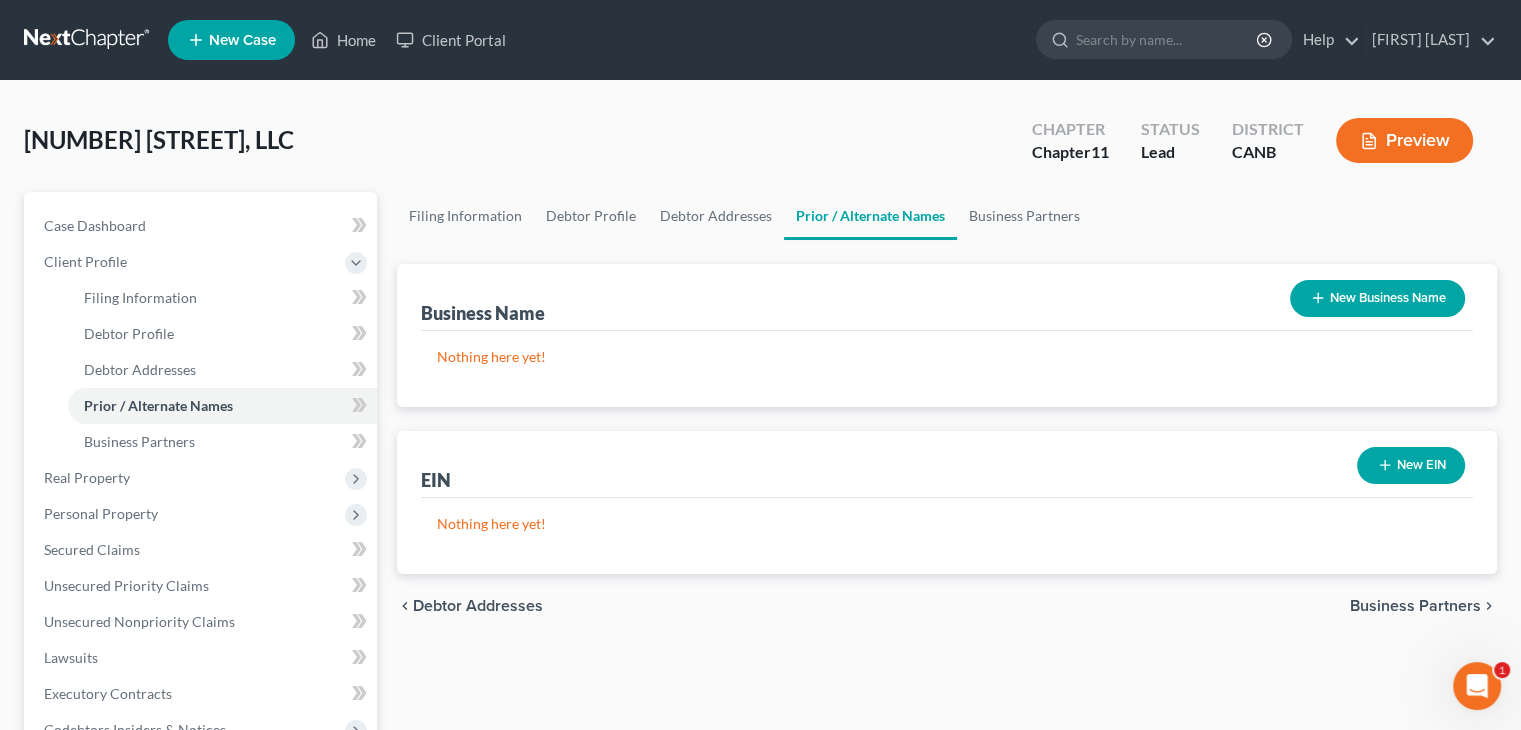 click on "Business Partners" at bounding box center (1415, 606) 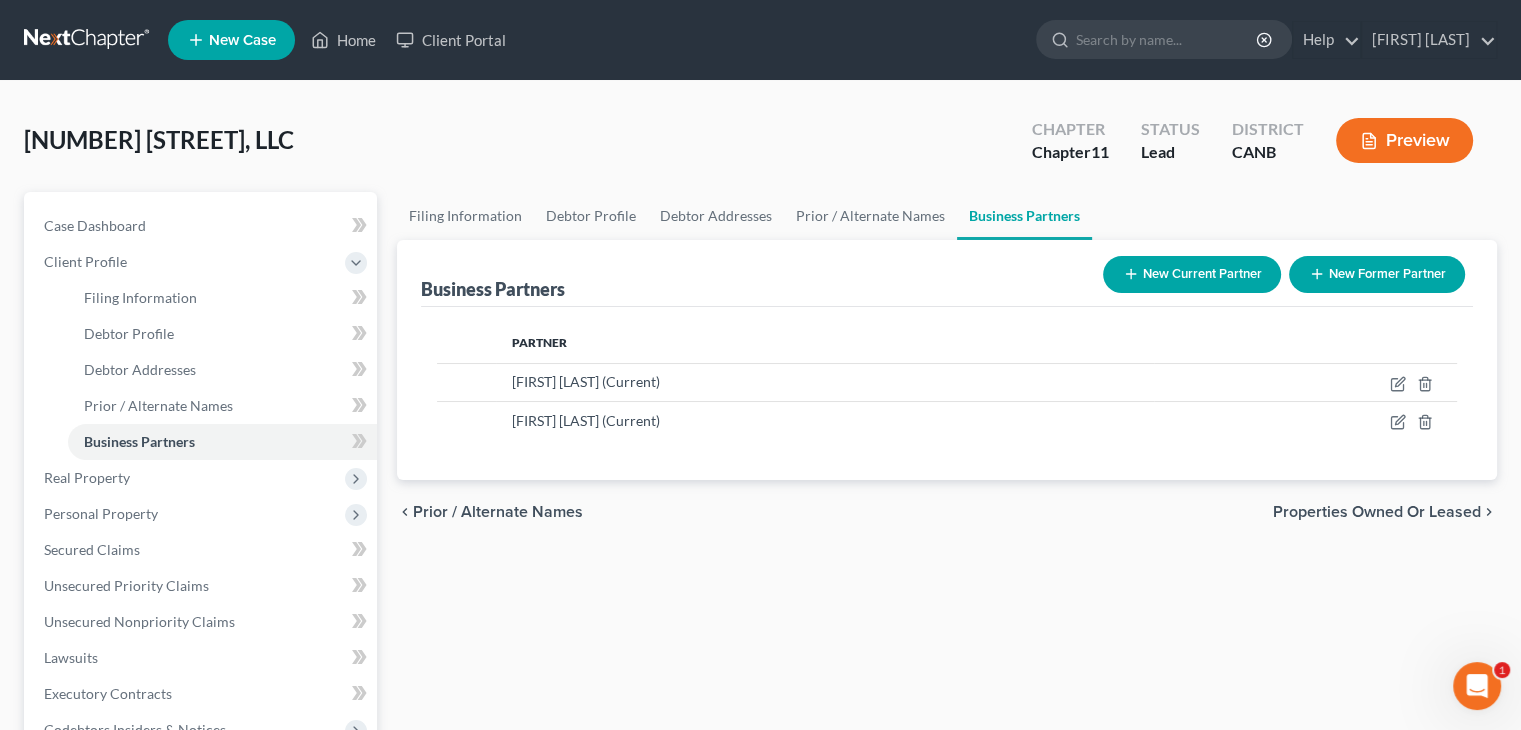 click on "Properties Owned or Leased" at bounding box center [1377, 512] 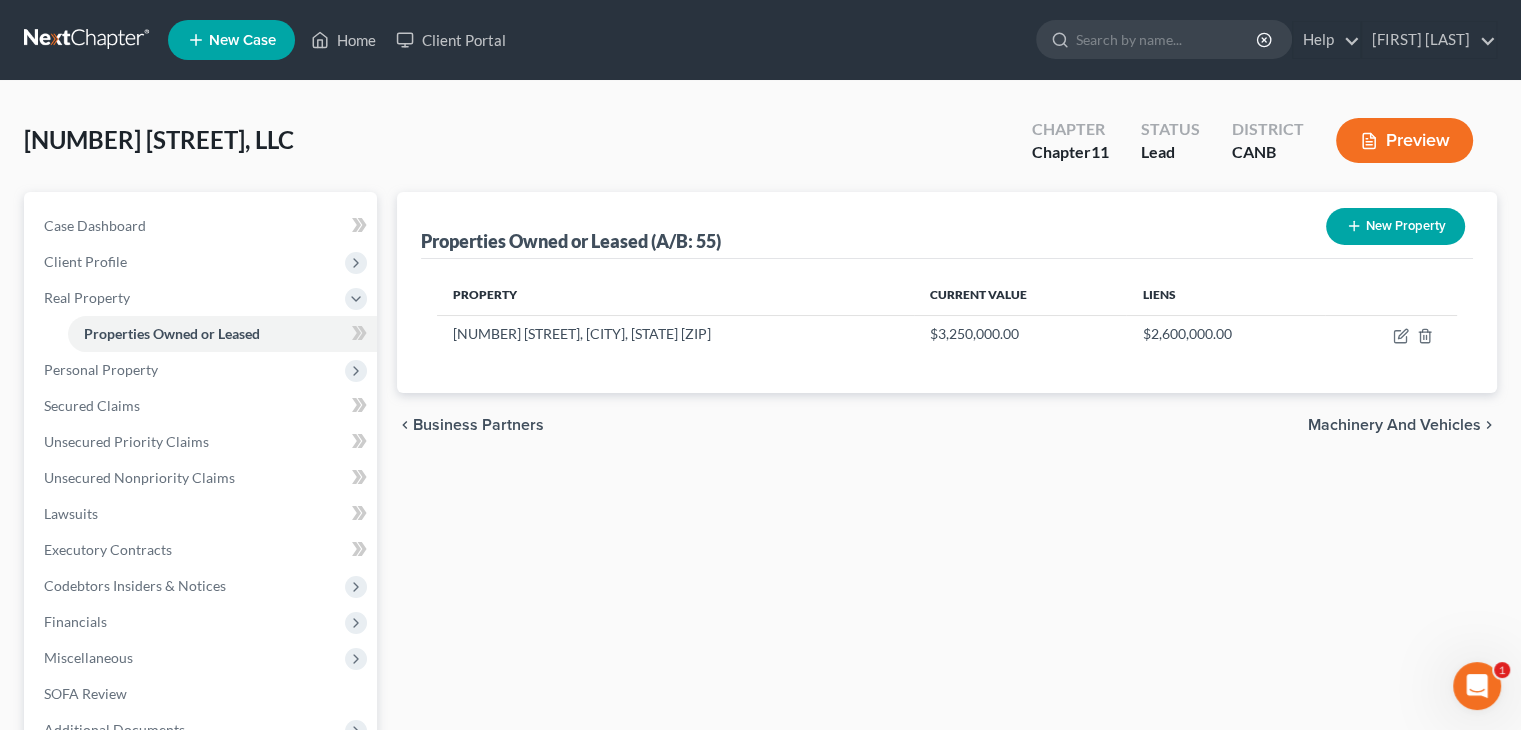 click on "Machinery and Vehicles" at bounding box center (1394, 425) 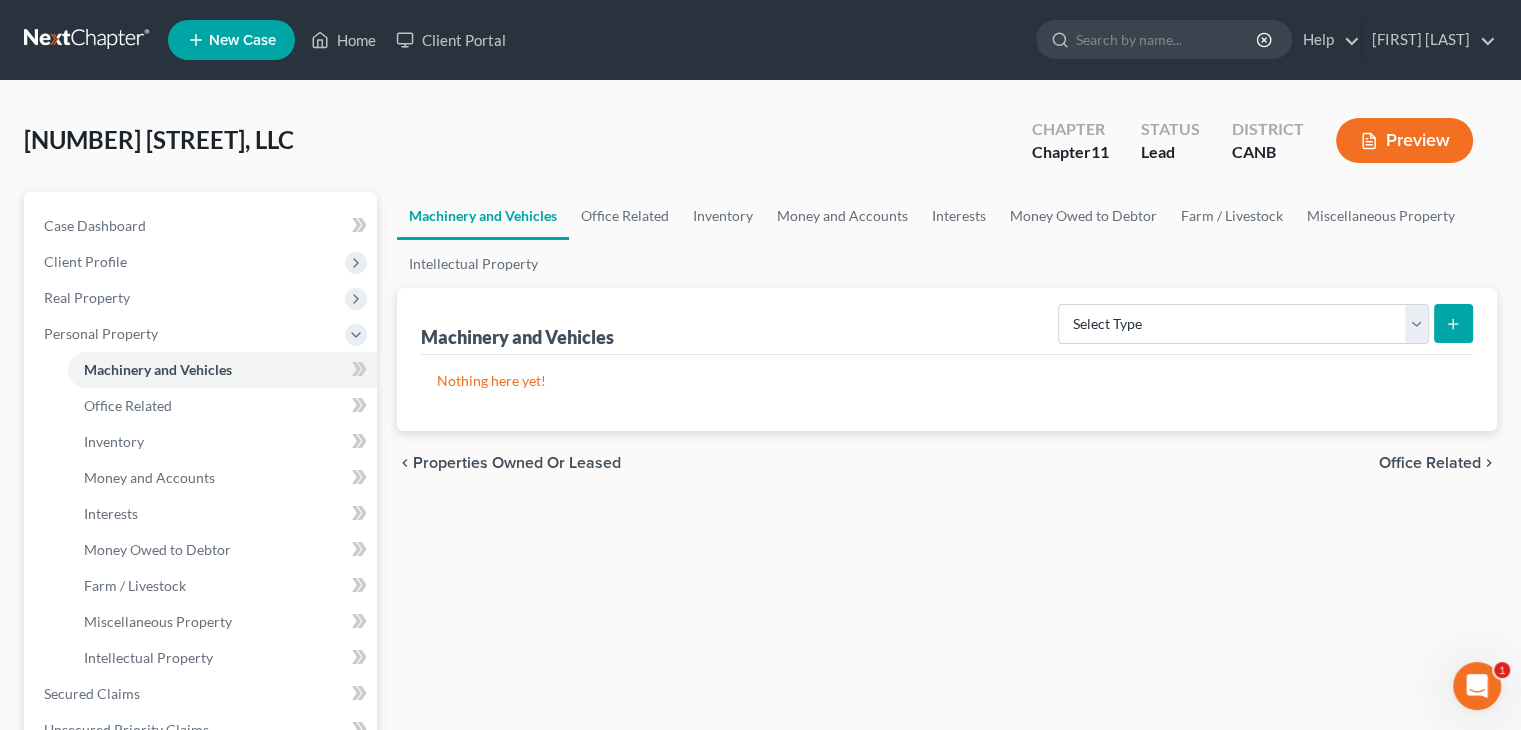 click on "Office Related" at bounding box center [1430, 463] 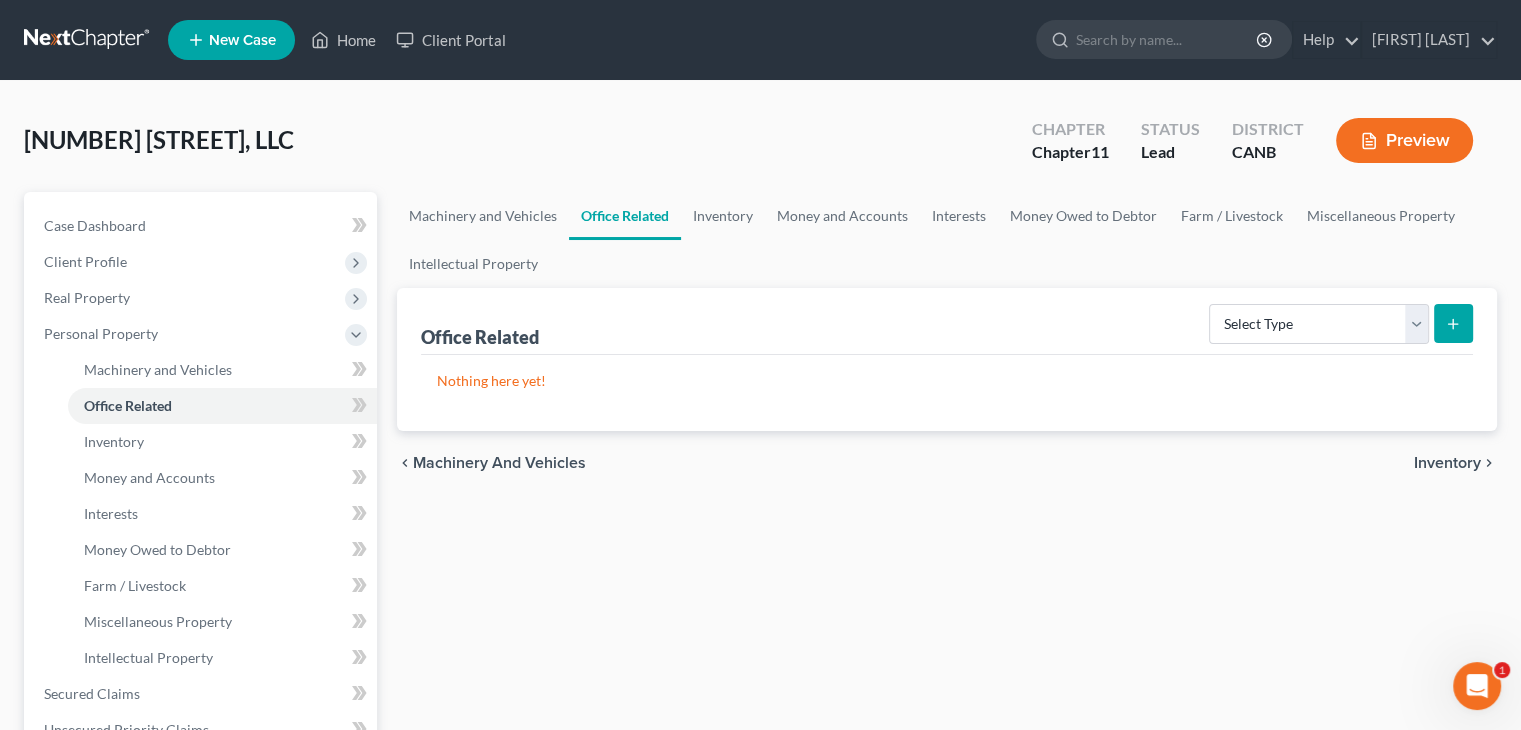 click on "Inventory" at bounding box center [1447, 463] 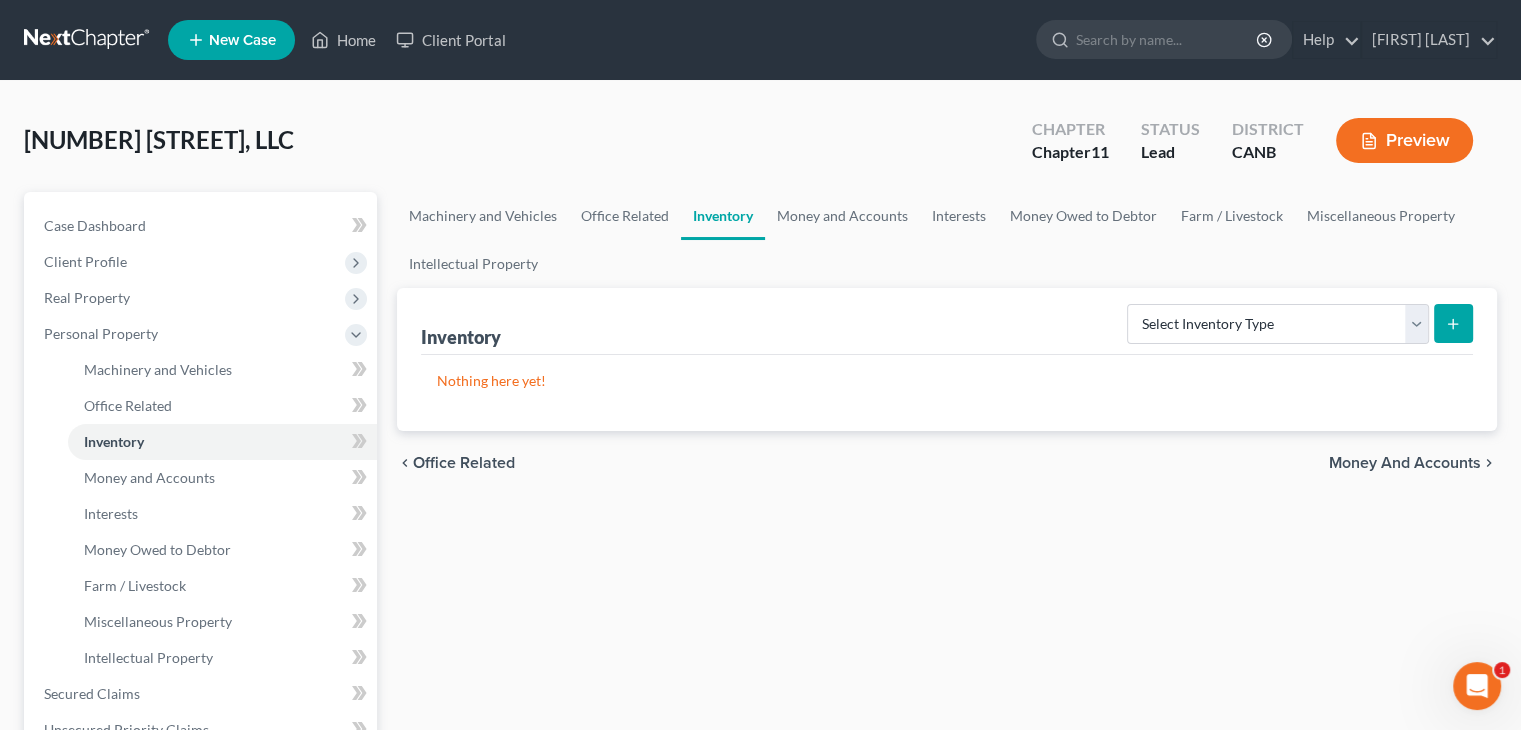 click on "Money and Accounts" at bounding box center (1405, 463) 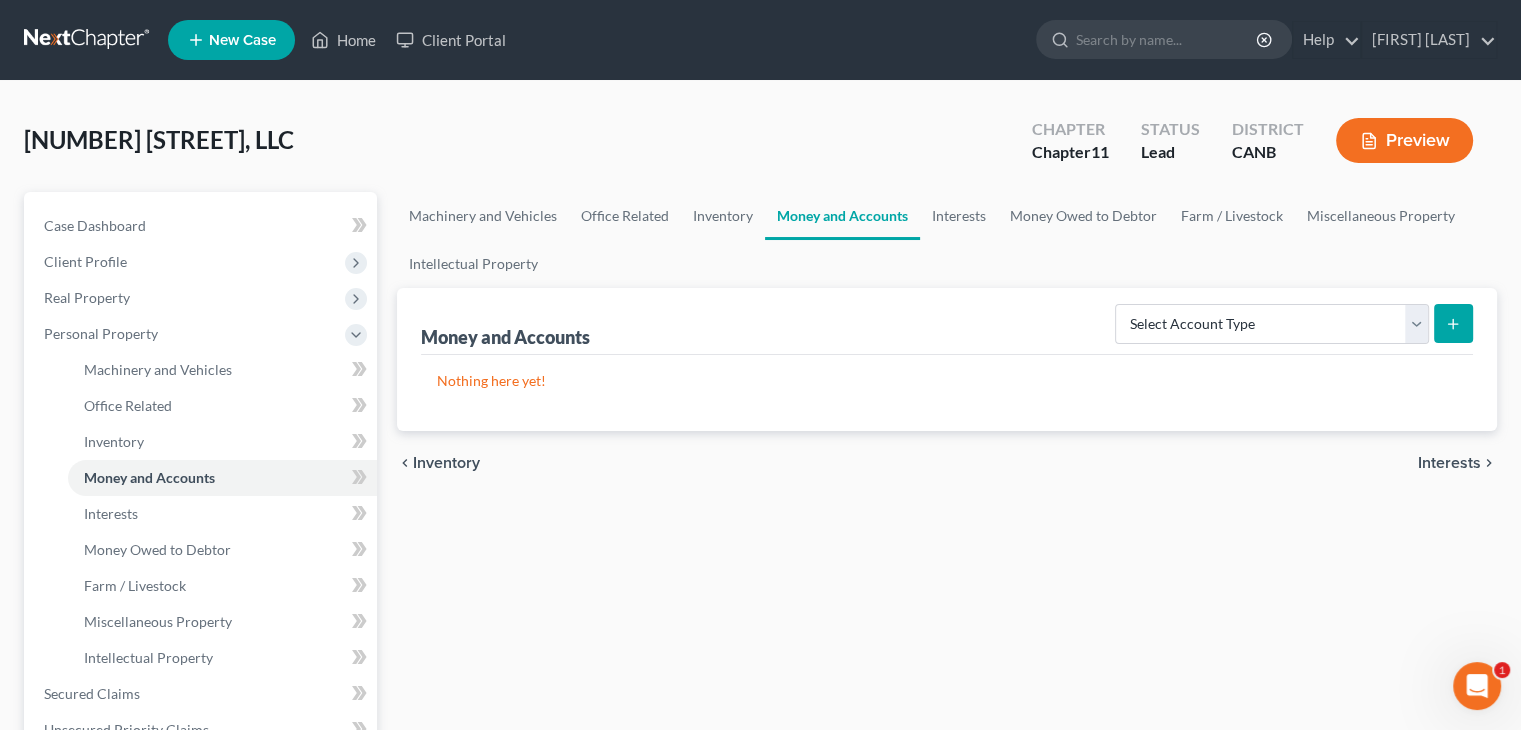 click on "Interests" at bounding box center [1449, 463] 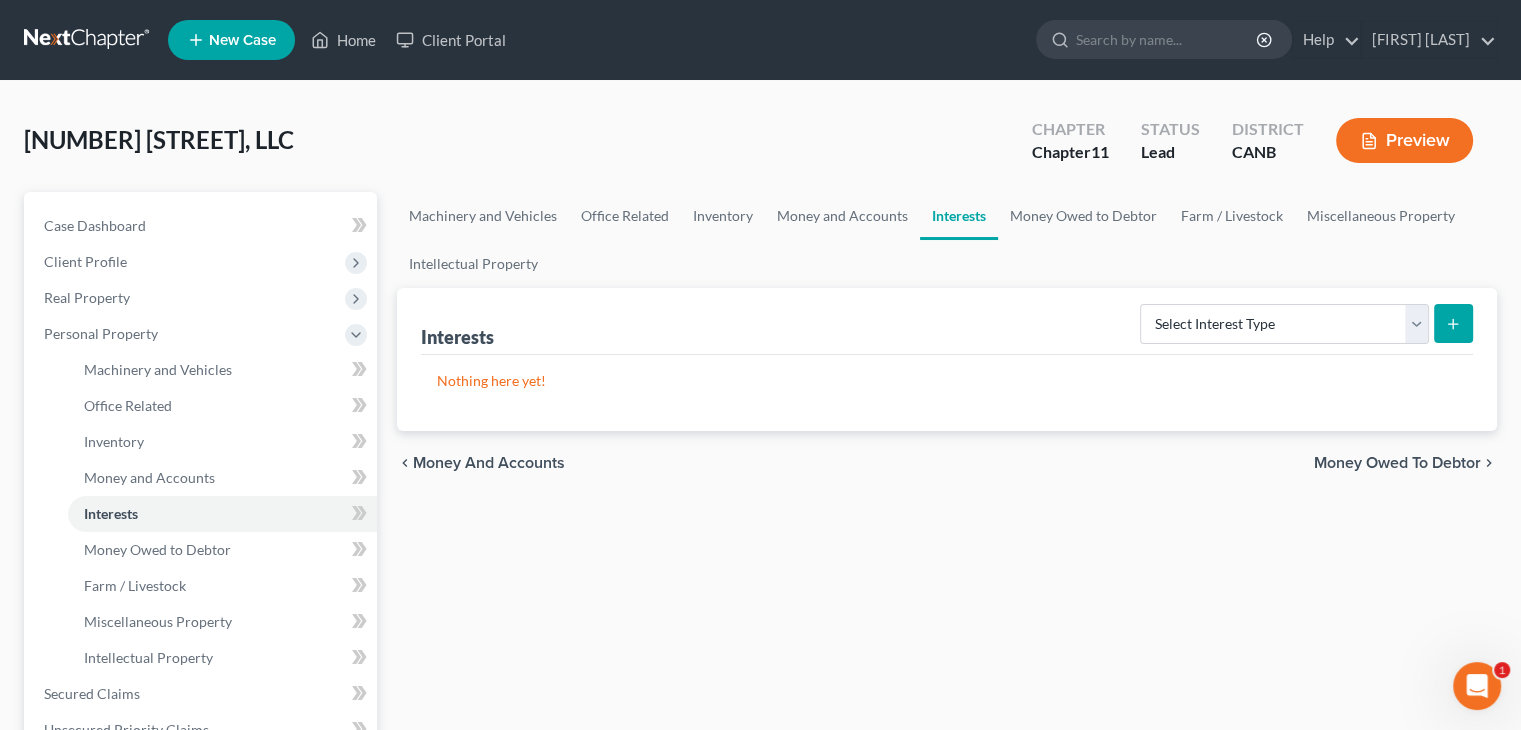 click on "Money Owed to Debtor" at bounding box center [1397, 463] 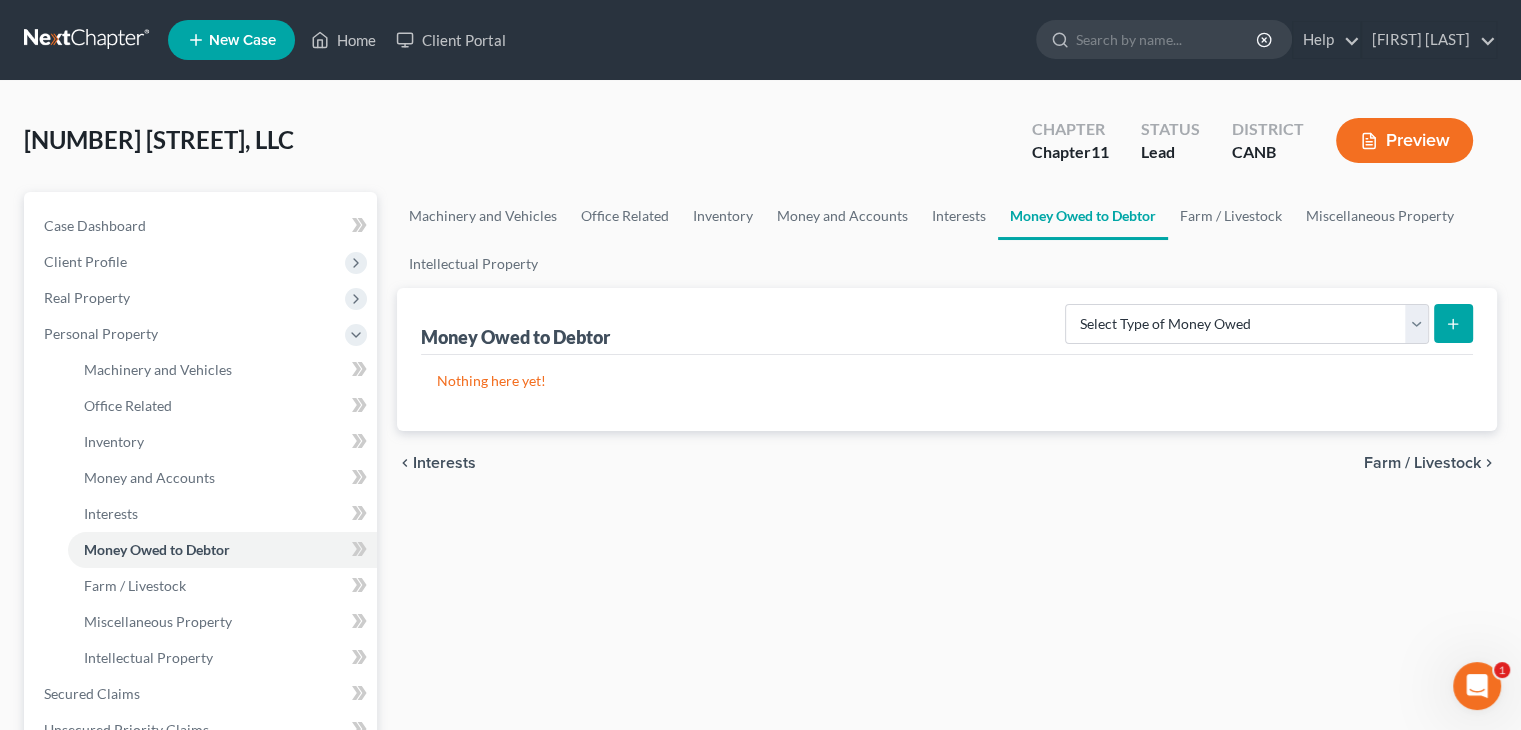 click on "Farm / Livestock" at bounding box center [1422, 463] 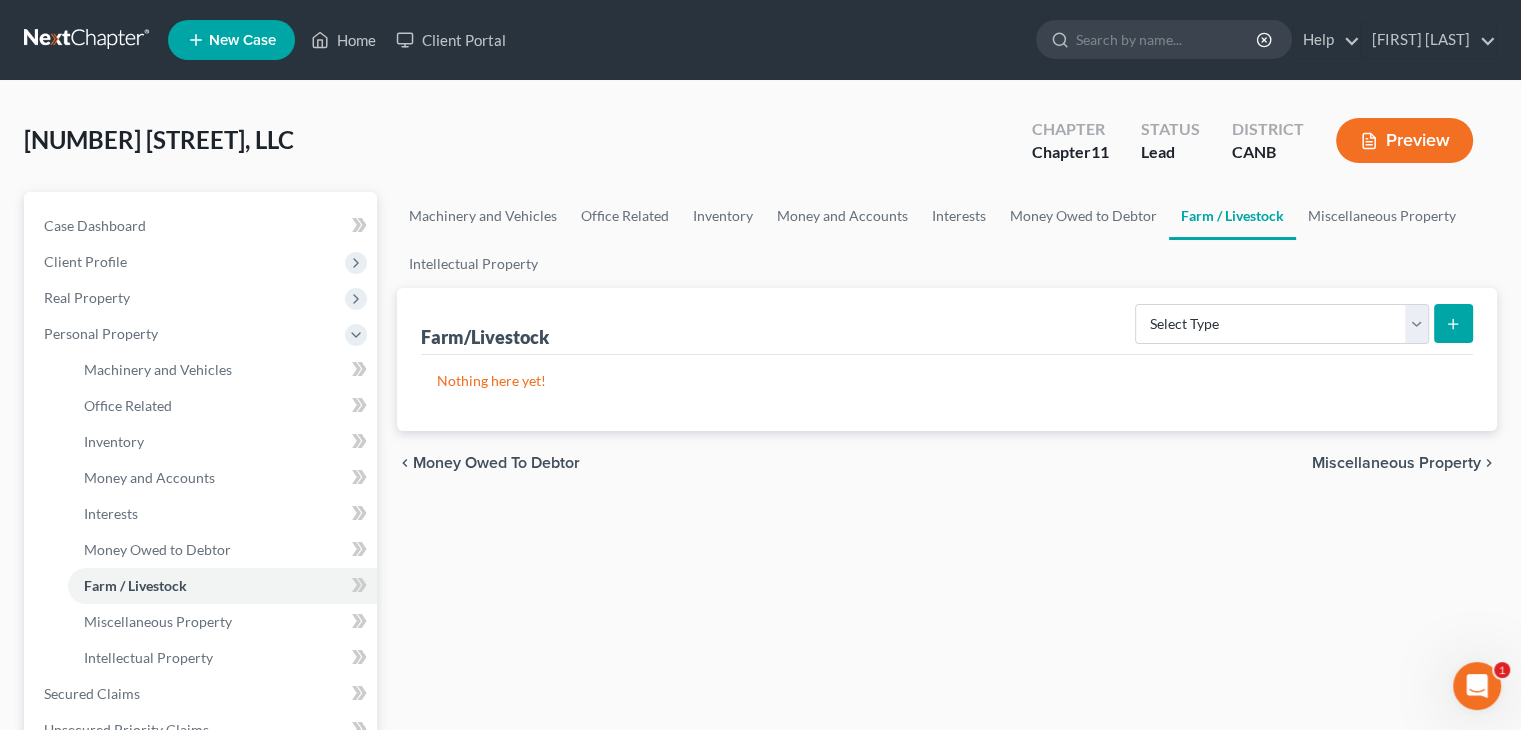 click on "Miscellaneous Property" at bounding box center [1396, 463] 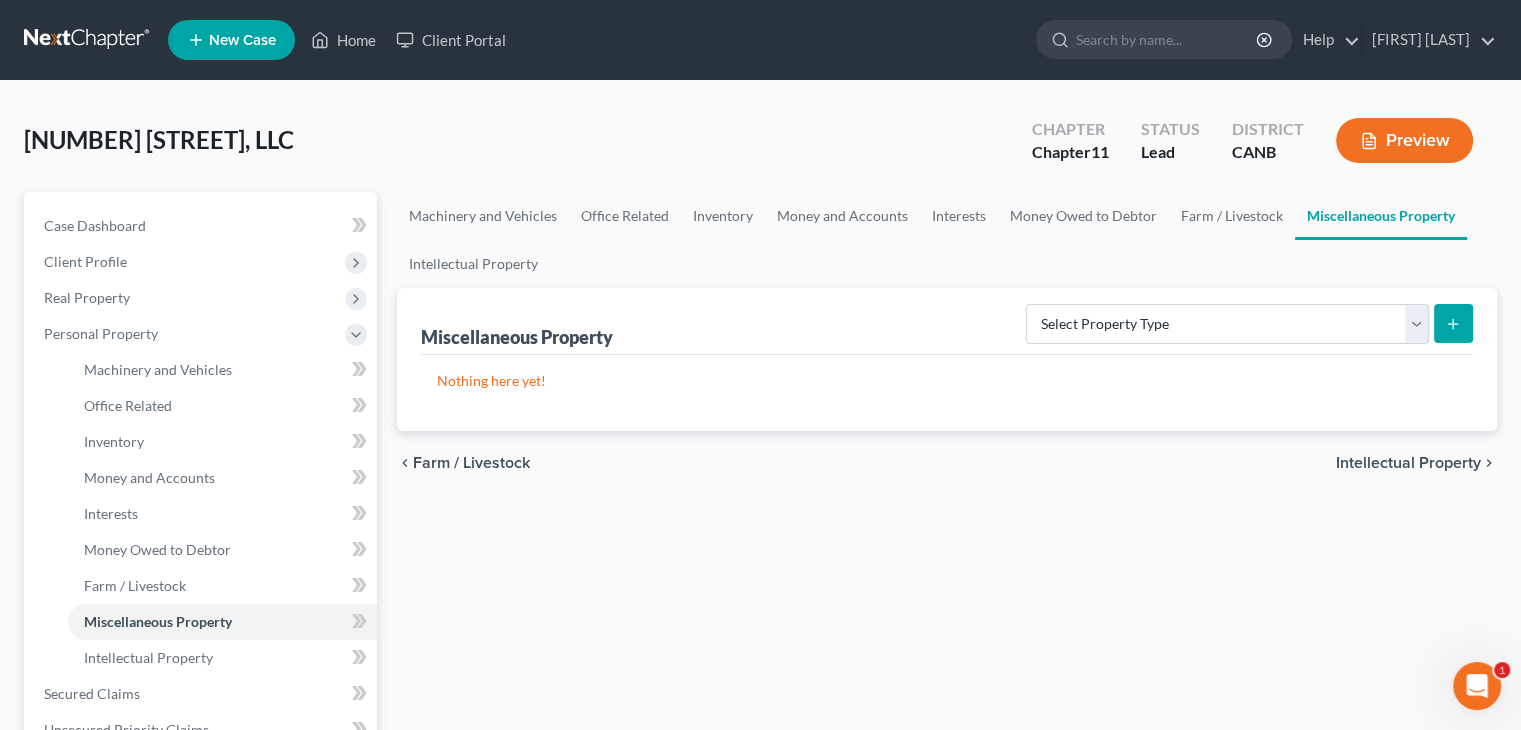 click on "Intellectual Property" at bounding box center (1408, 463) 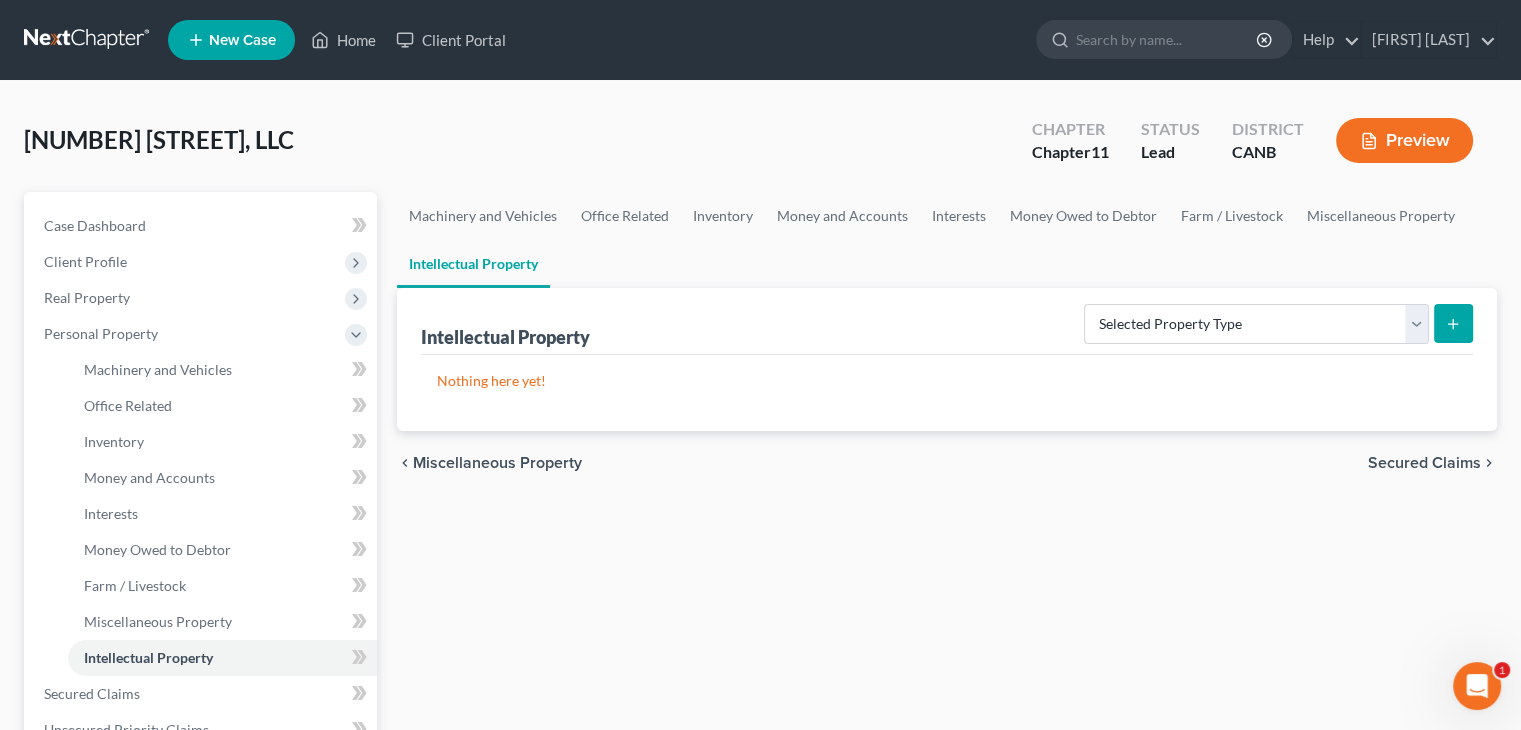 click on "Secured Claims" at bounding box center [1424, 463] 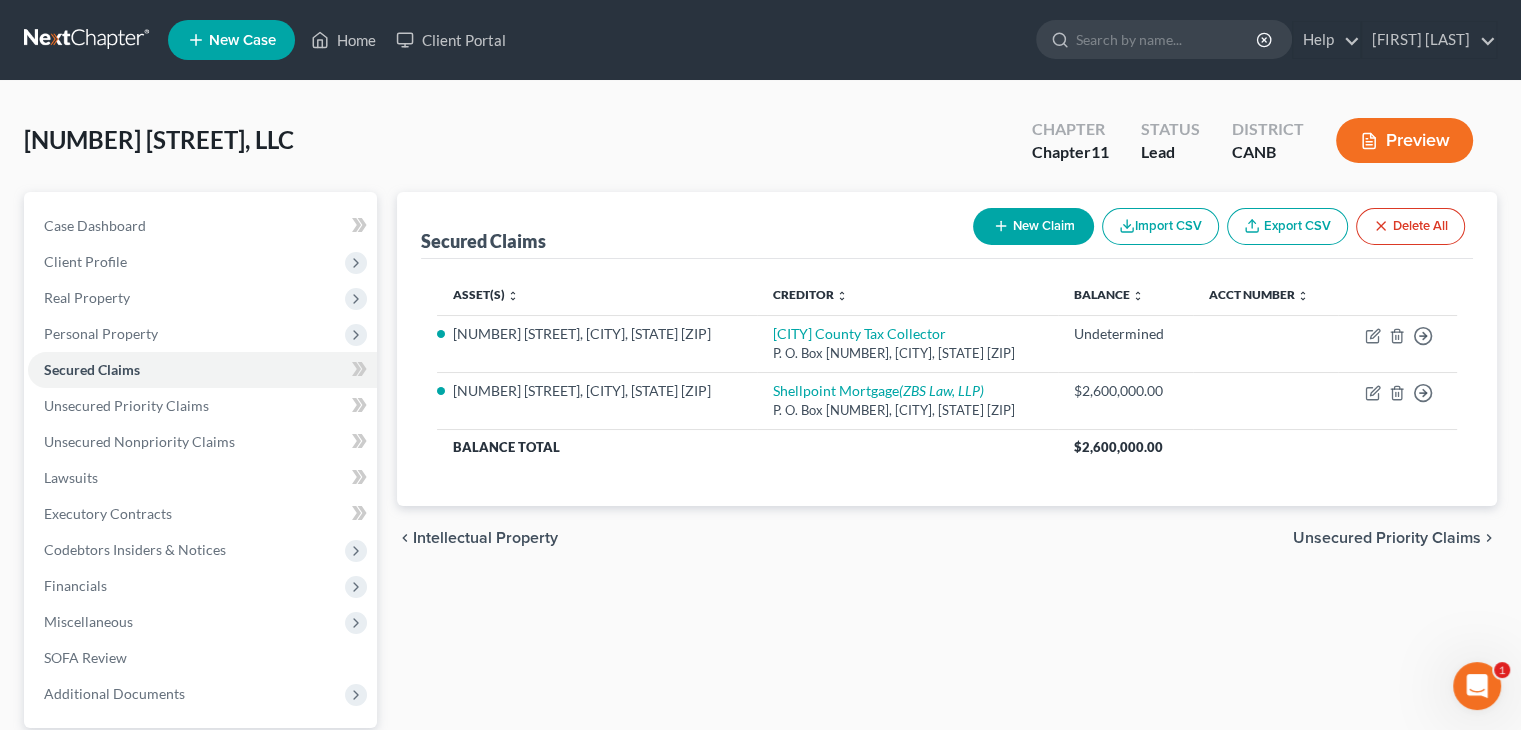 click on "Unsecured Priority Claims" at bounding box center (1387, 538) 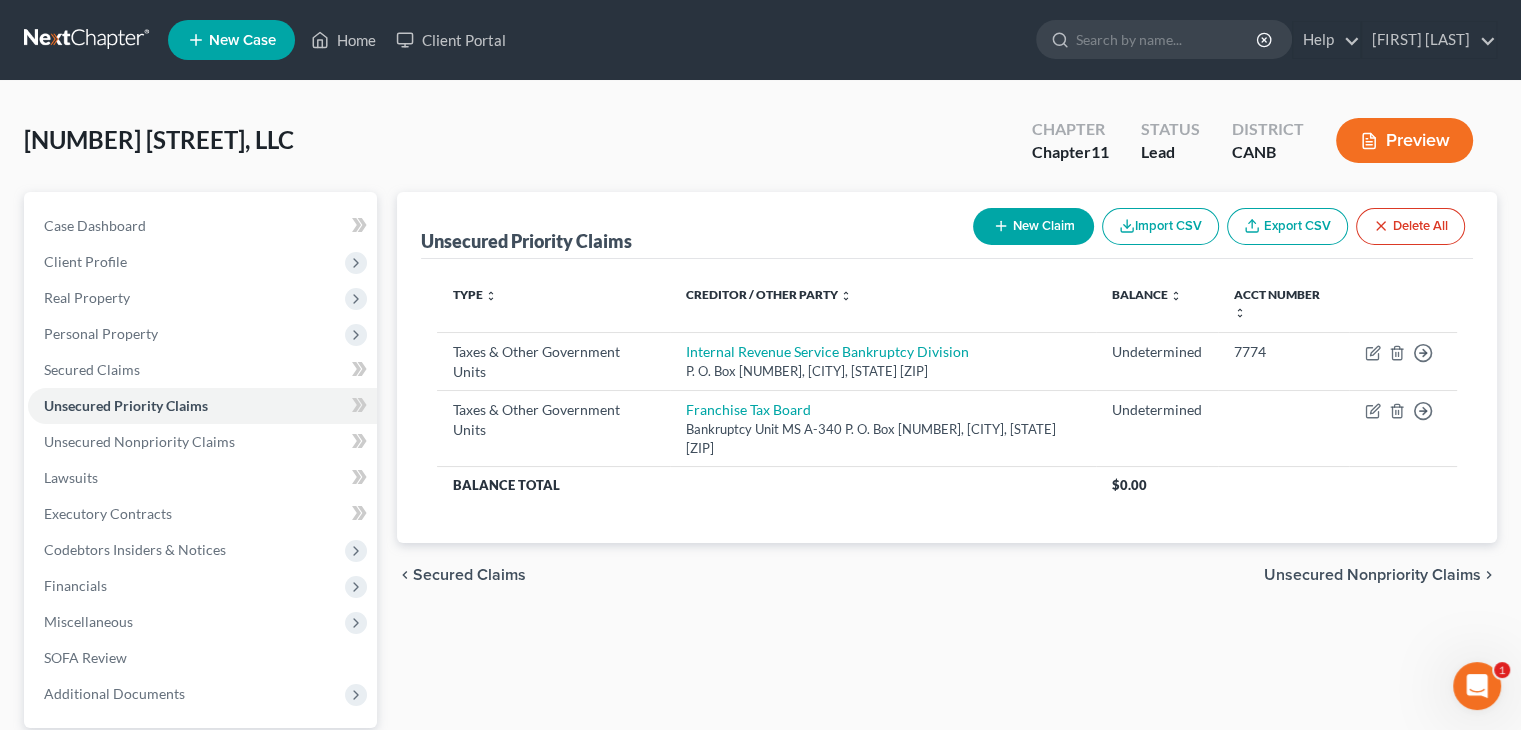 click on "Taxes & Other Government Units Internal Revenue Service Bankruptcy Division P. O. Box [NUMBER], [CITY], [STATE] [ZIP] Undetermined Move to D Move to F Move to G Move to Notice Only Taxes & Other Government Units Franchise Tax Board Bankruptcy Unit MS A-340 P. O. Box [NUMBER], [CITY], [STATE] [ZIP] Undetermined Move to D Move to F Move to G Move to Notice Only Balance Total $0.00" at bounding box center [947, 401] 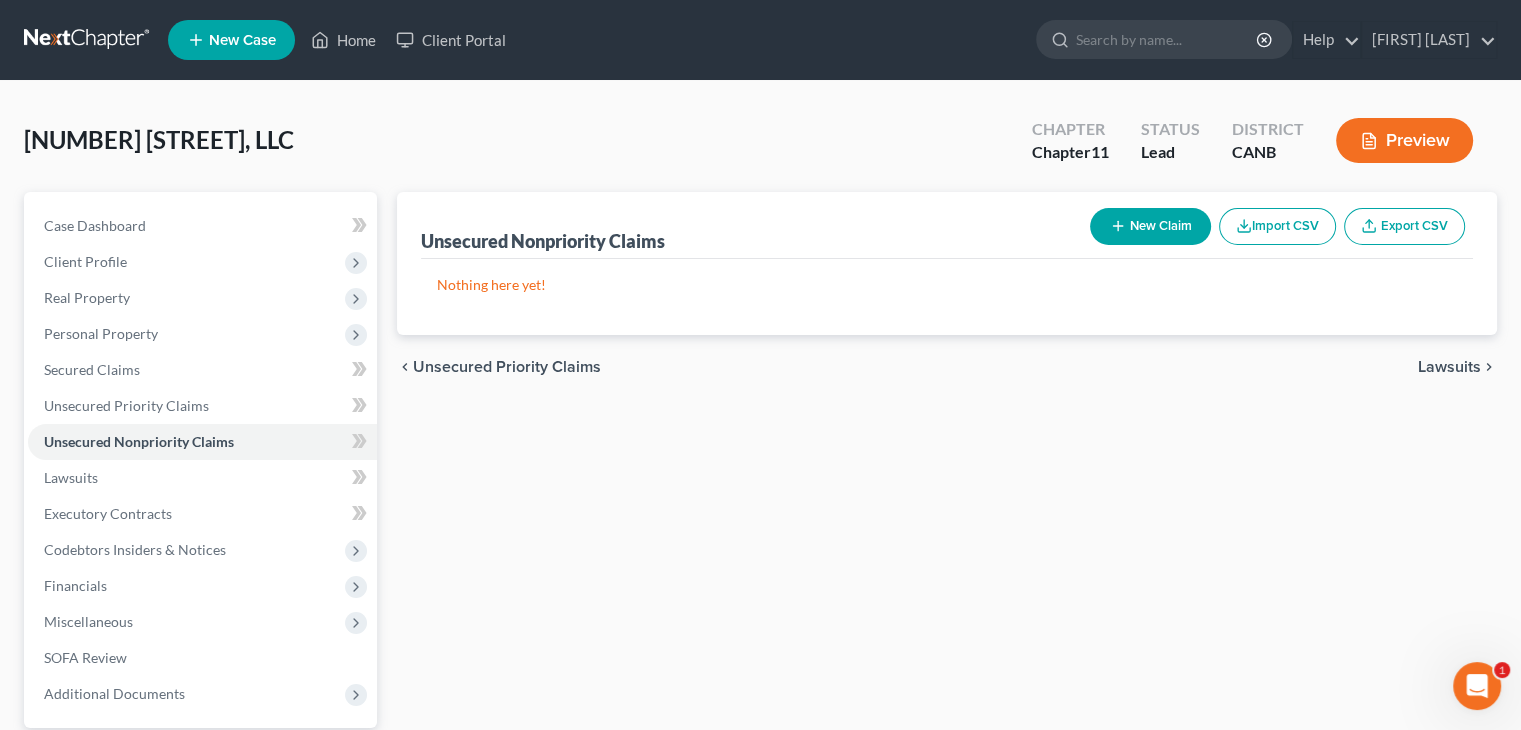 click on "Lawsuits" at bounding box center (1449, 367) 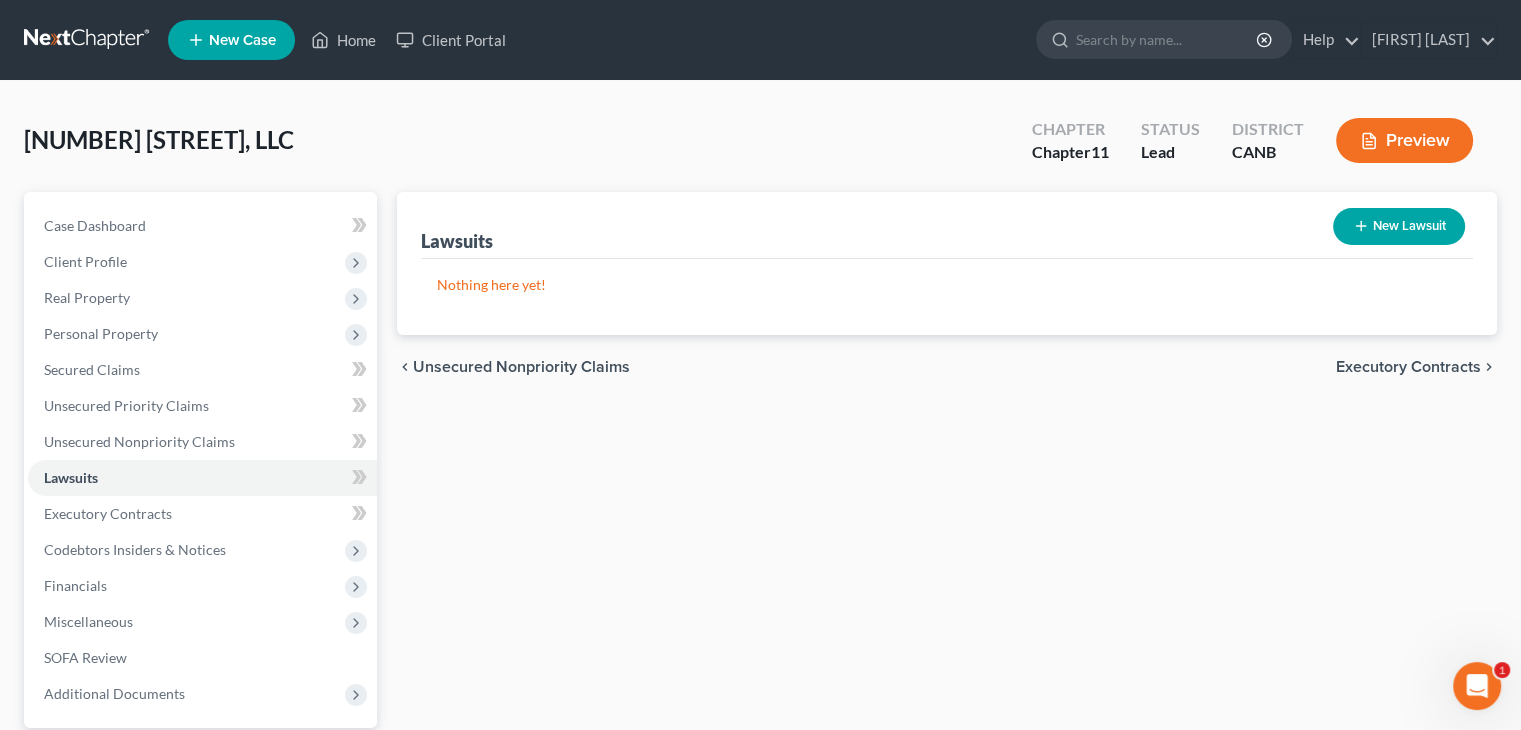 click on "Executory Contracts" at bounding box center (1408, 367) 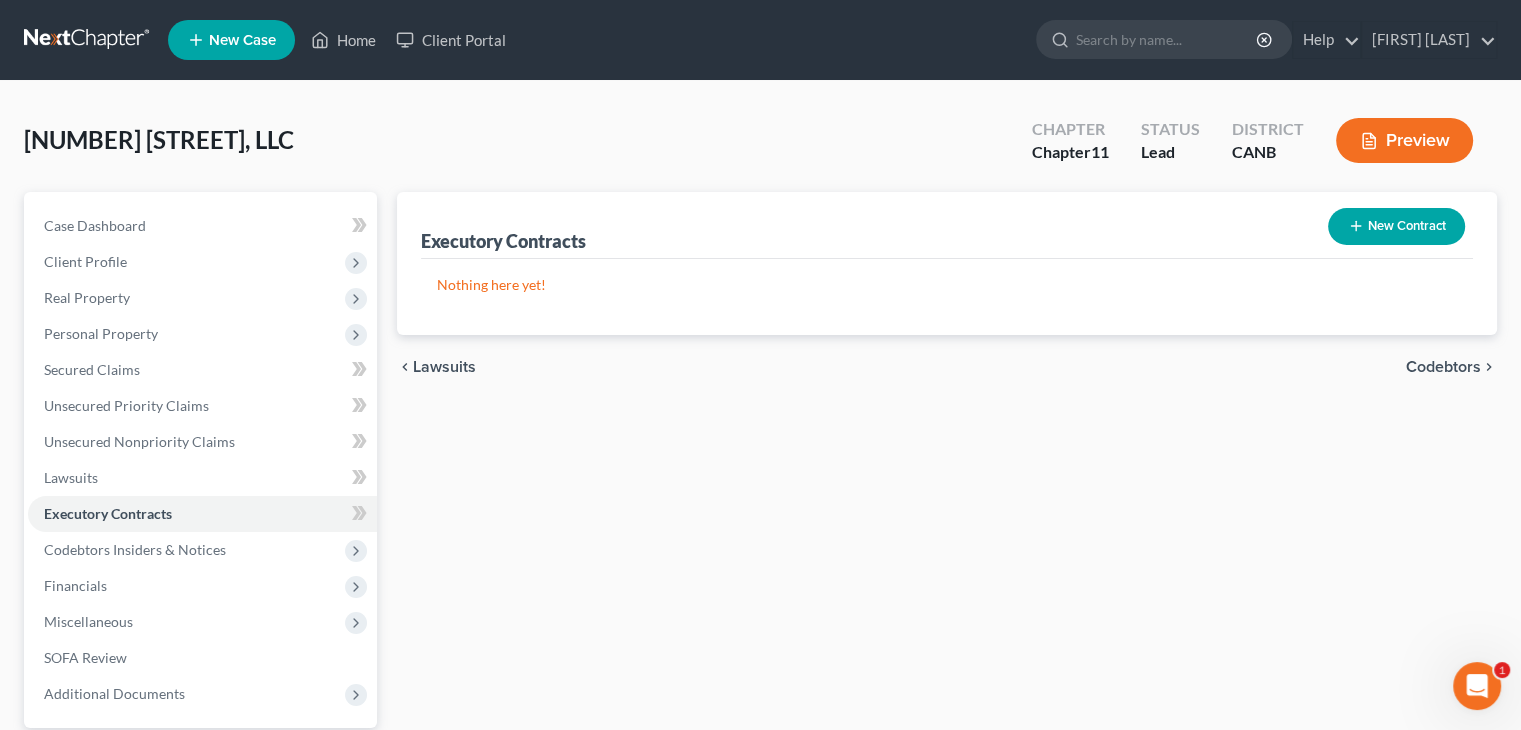 click on "Codebtors" at bounding box center [1443, 367] 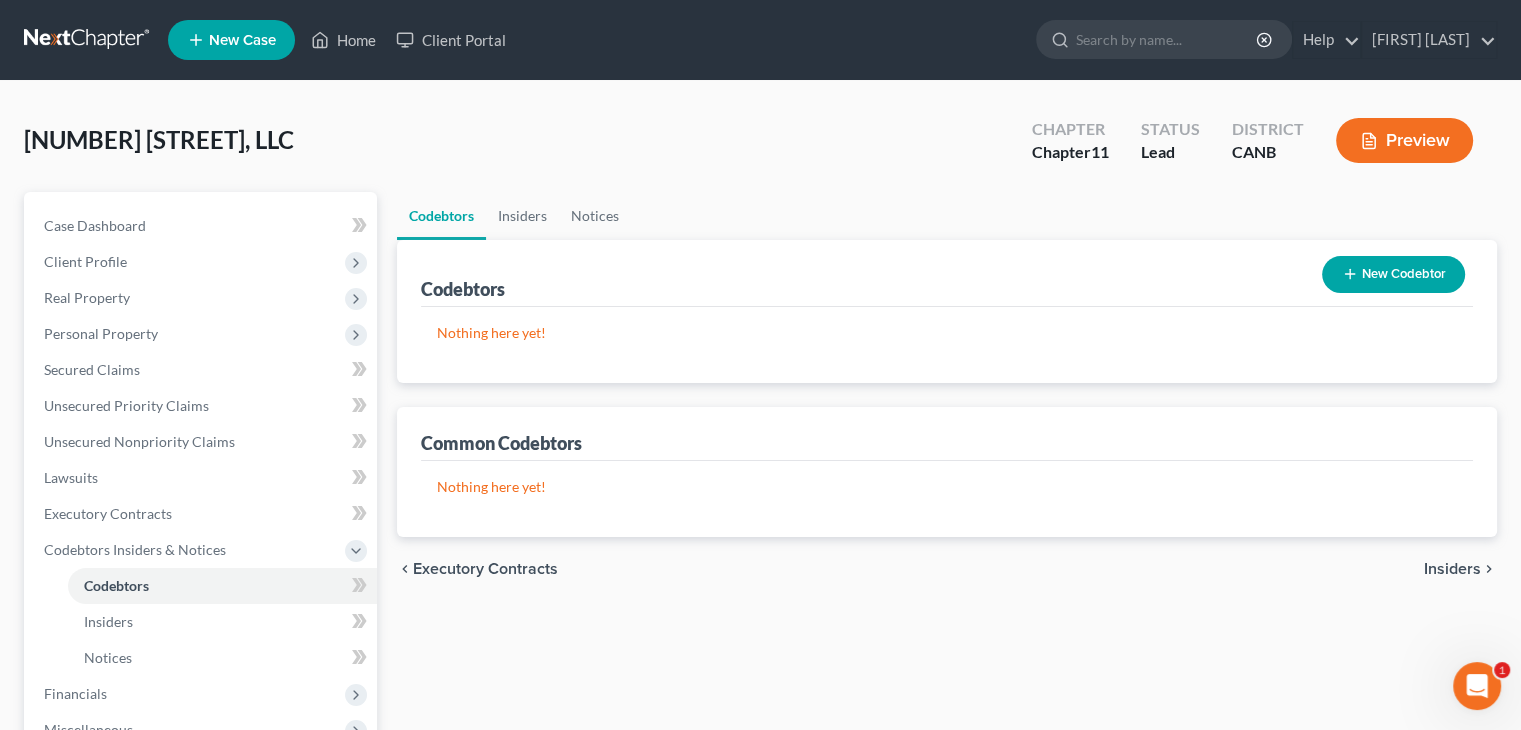 click on "Insiders" at bounding box center (1452, 569) 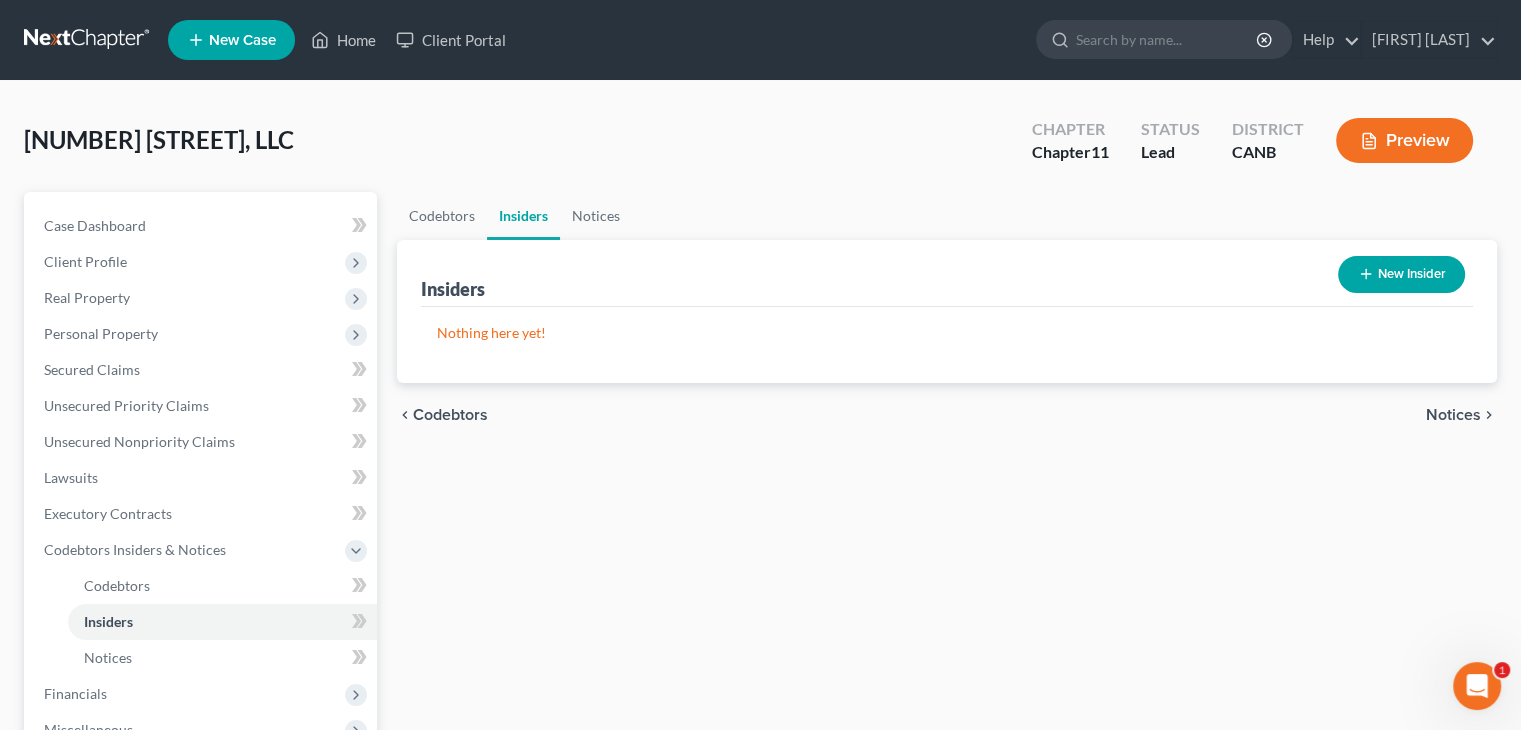 click on "New Insider" at bounding box center [1401, 274] 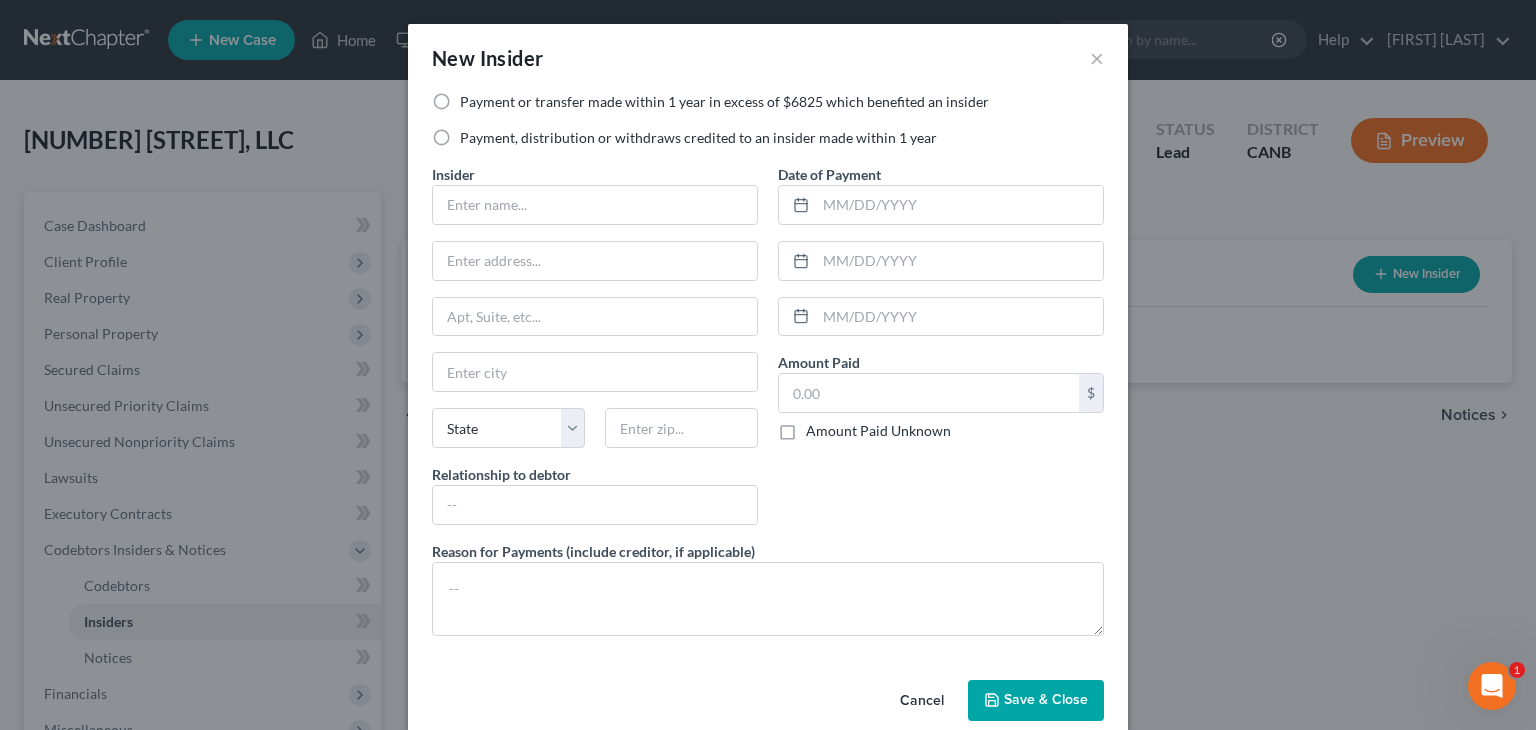 drag, startPoint x: 1096, startPoint y: 54, endPoint x: 1190, endPoint y: 191, distance: 166.14752 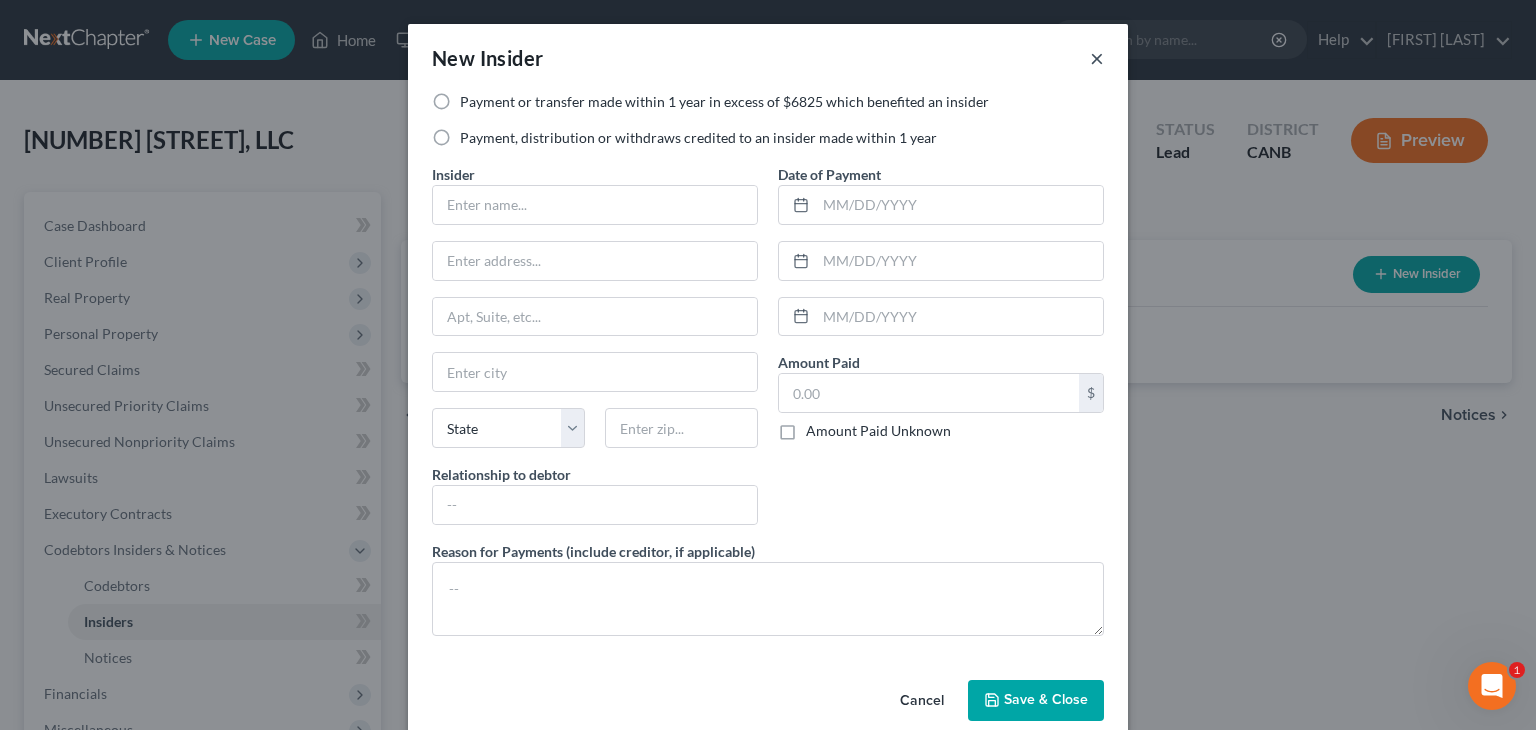 click on "×" at bounding box center [1097, 58] 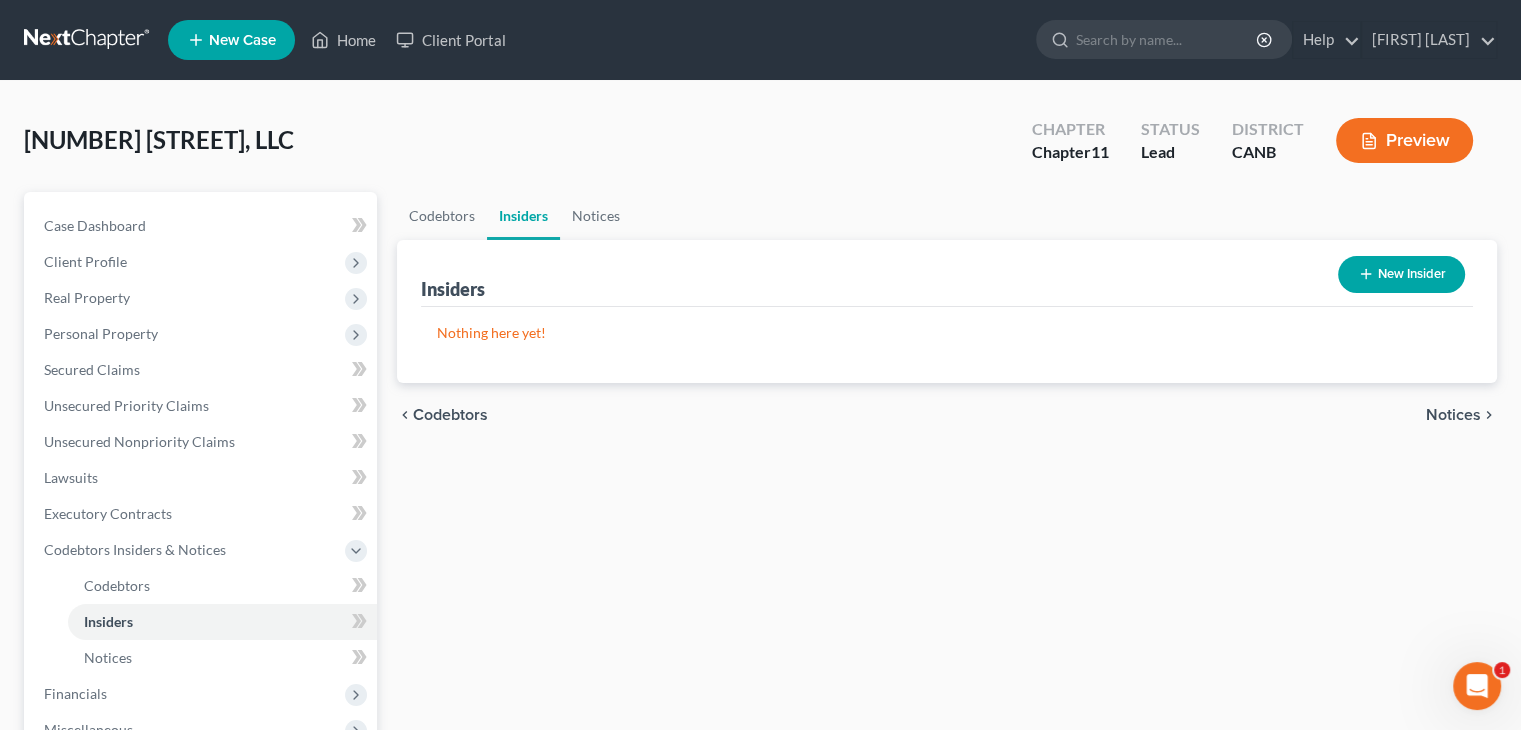 click on "Notices" at bounding box center (1453, 415) 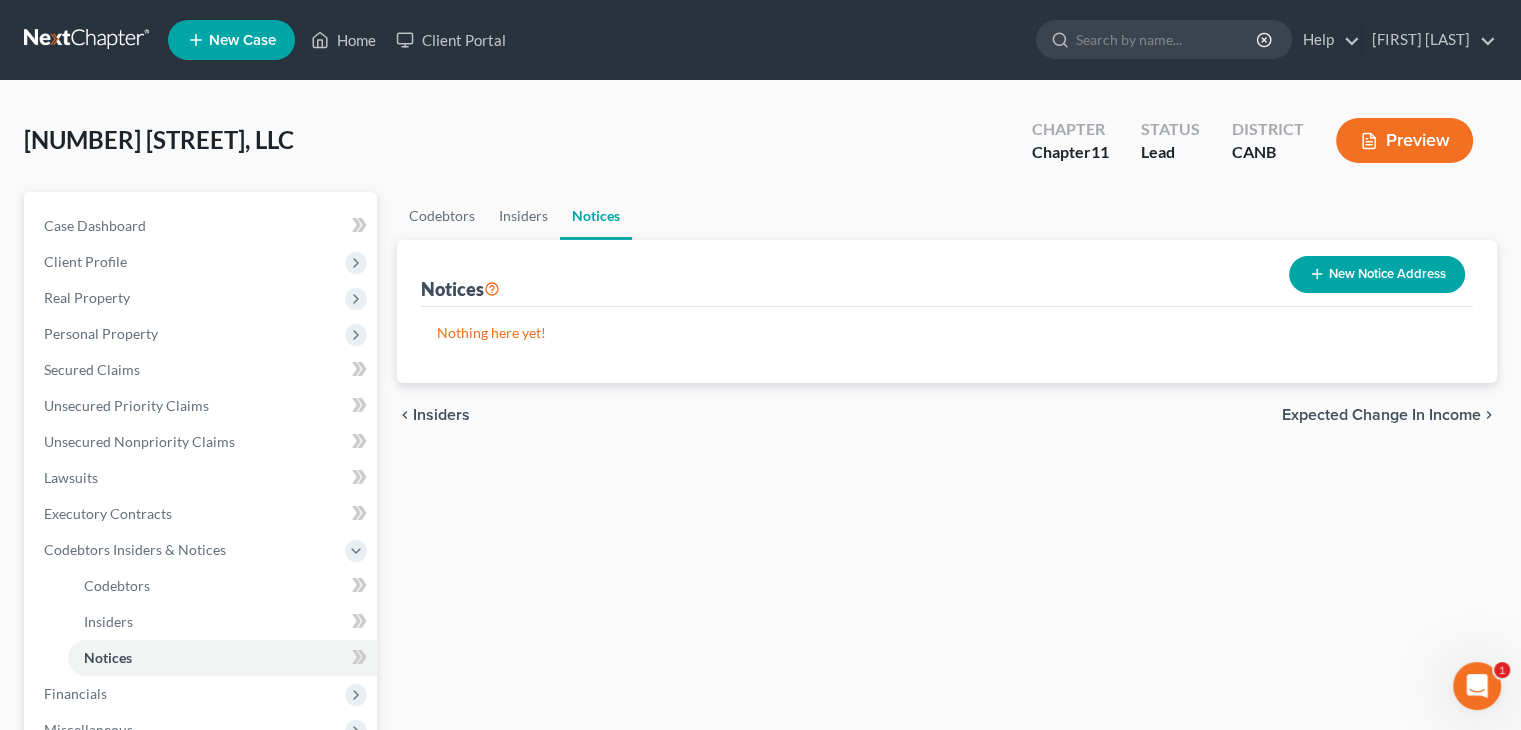 click on "Expected Change in Income" at bounding box center [1381, 415] 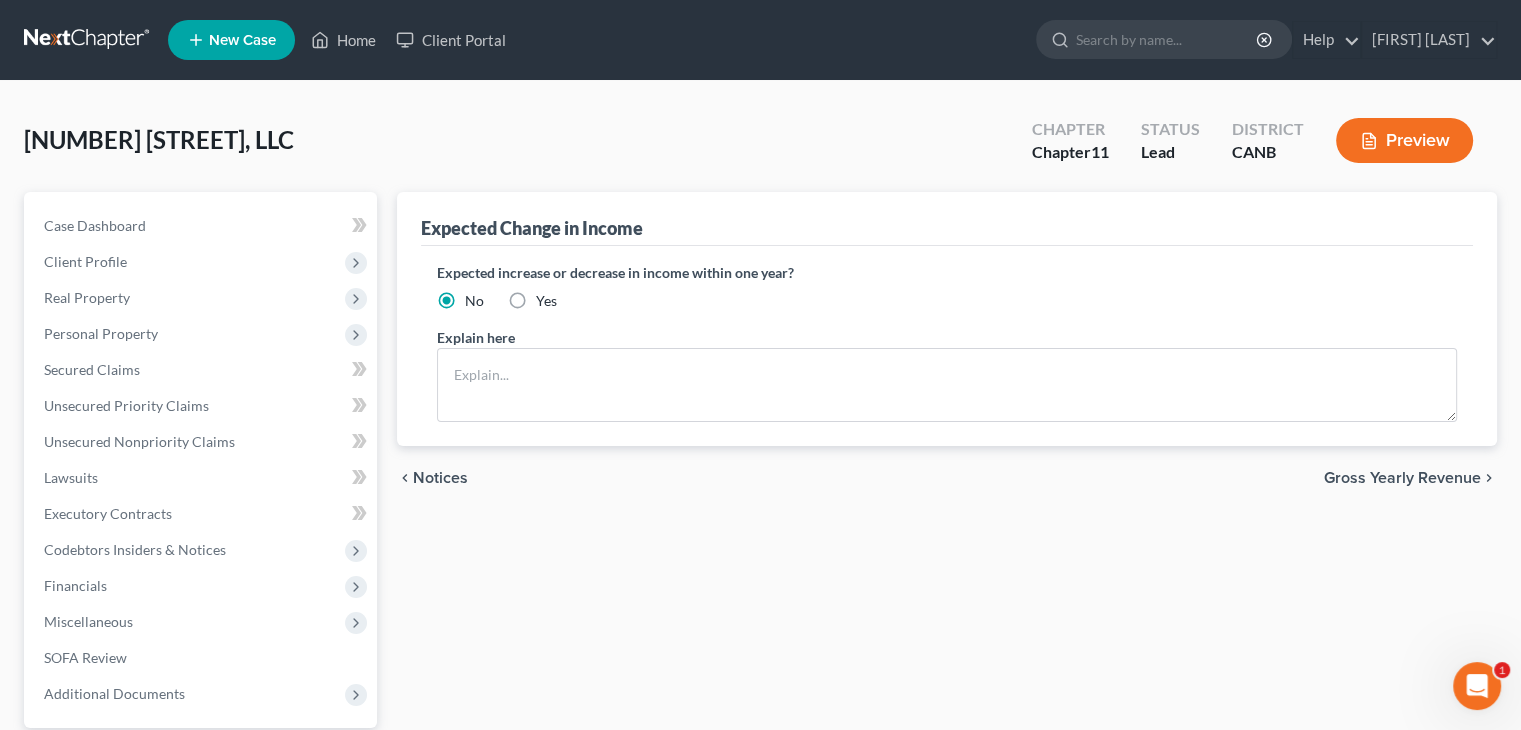 click on "Gross Yearly Revenue" at bounding box center [1402, 478] 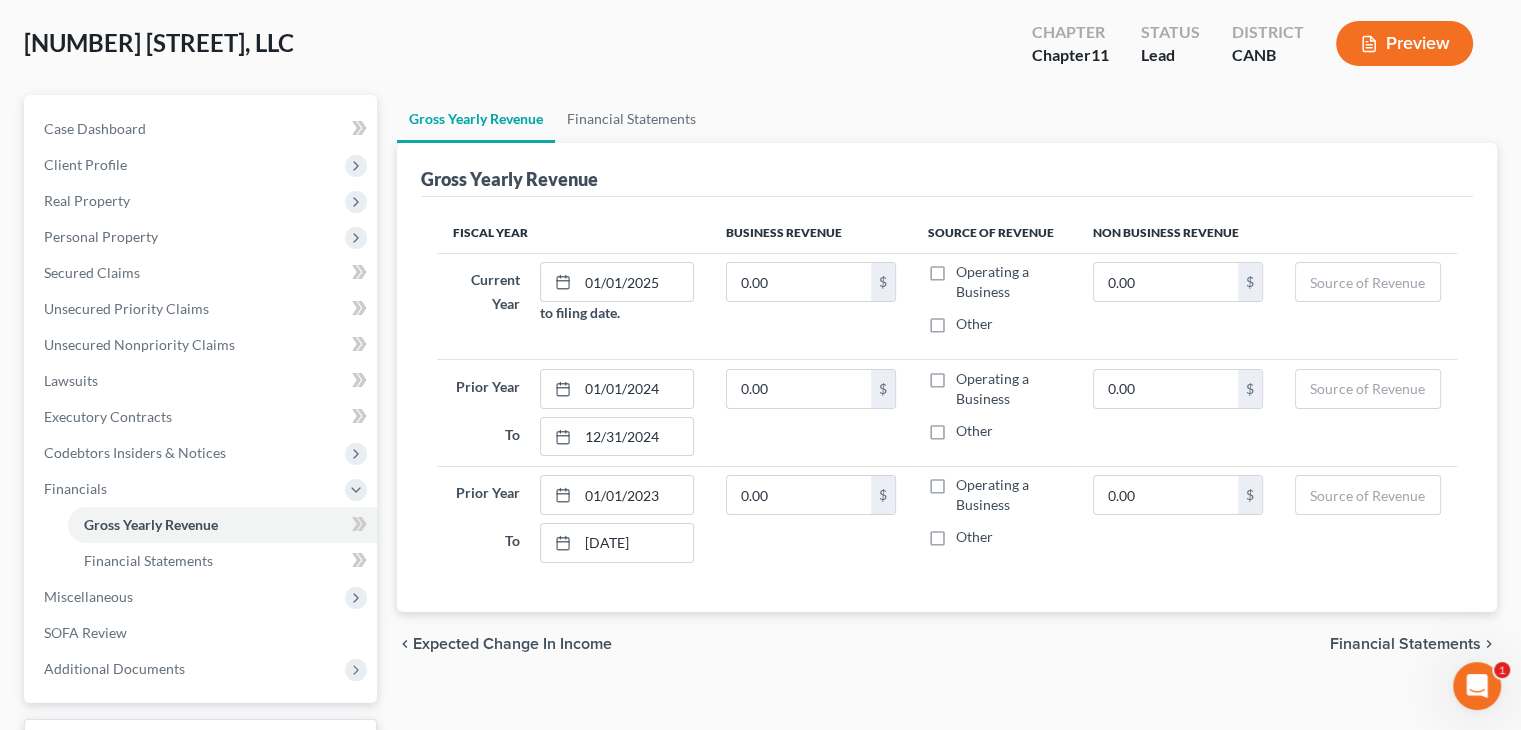 scroll, scrollTop: 100, scrollLeft: 0, axis: vertical 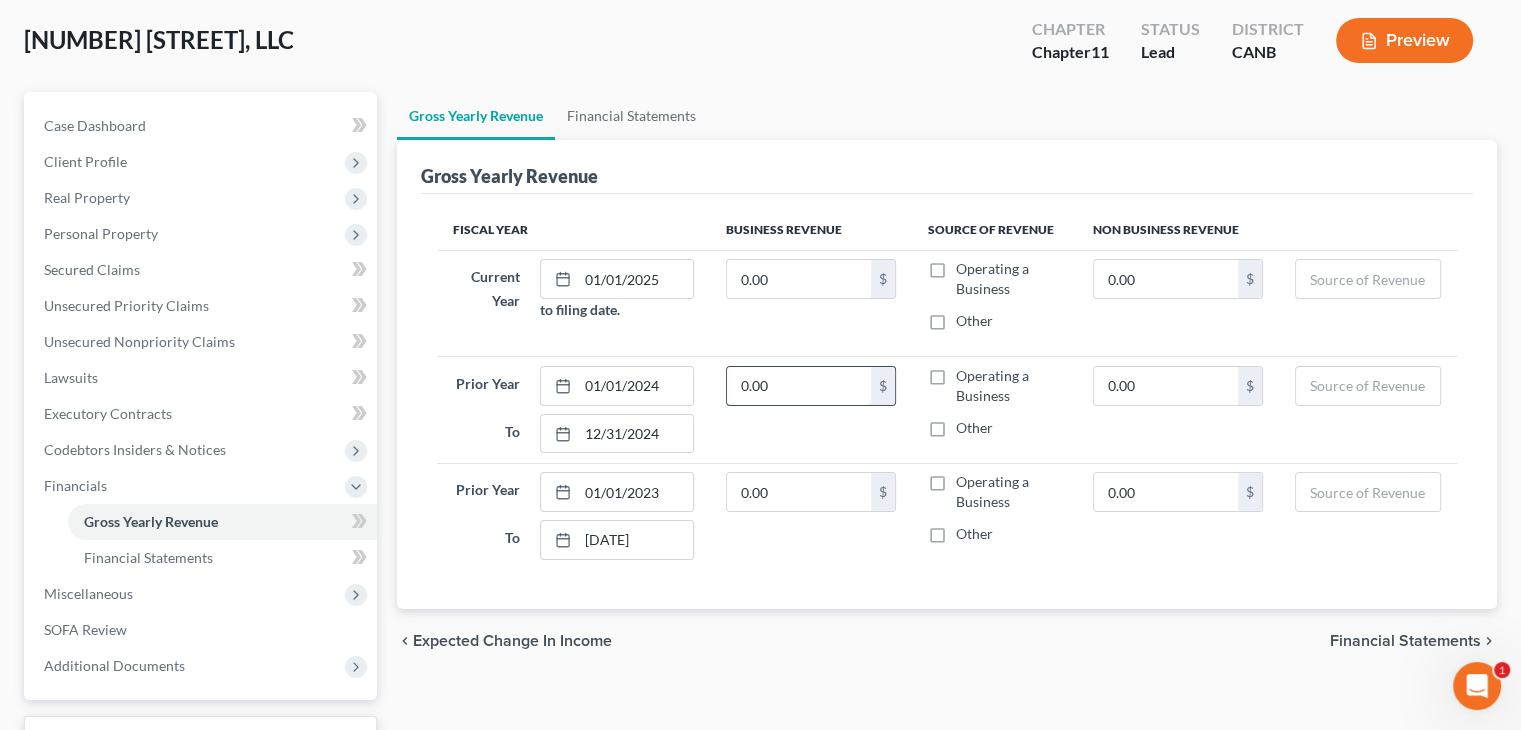 click on "0.00" at bounding box center [799, 386] 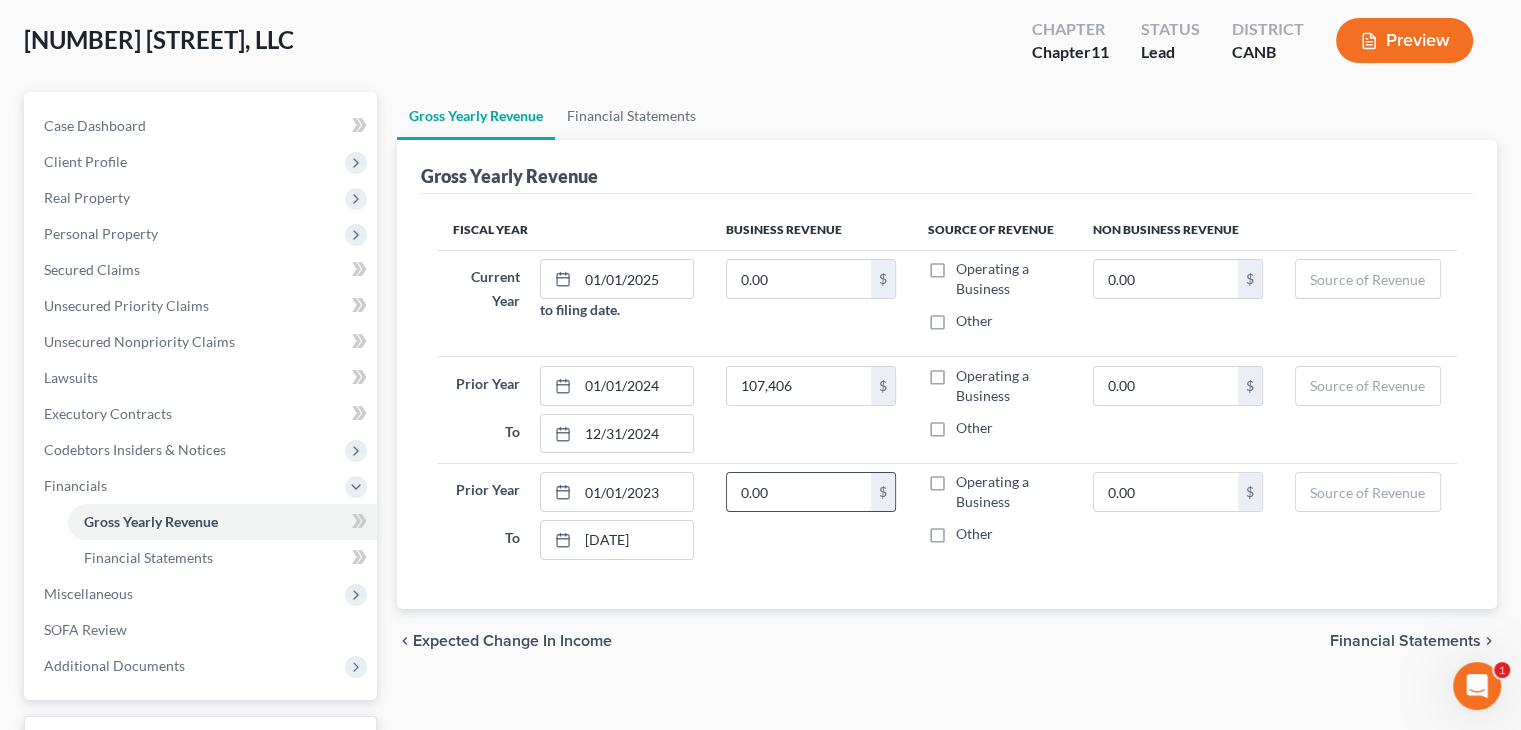 click on "0.00" at bounding box center (799, 492) 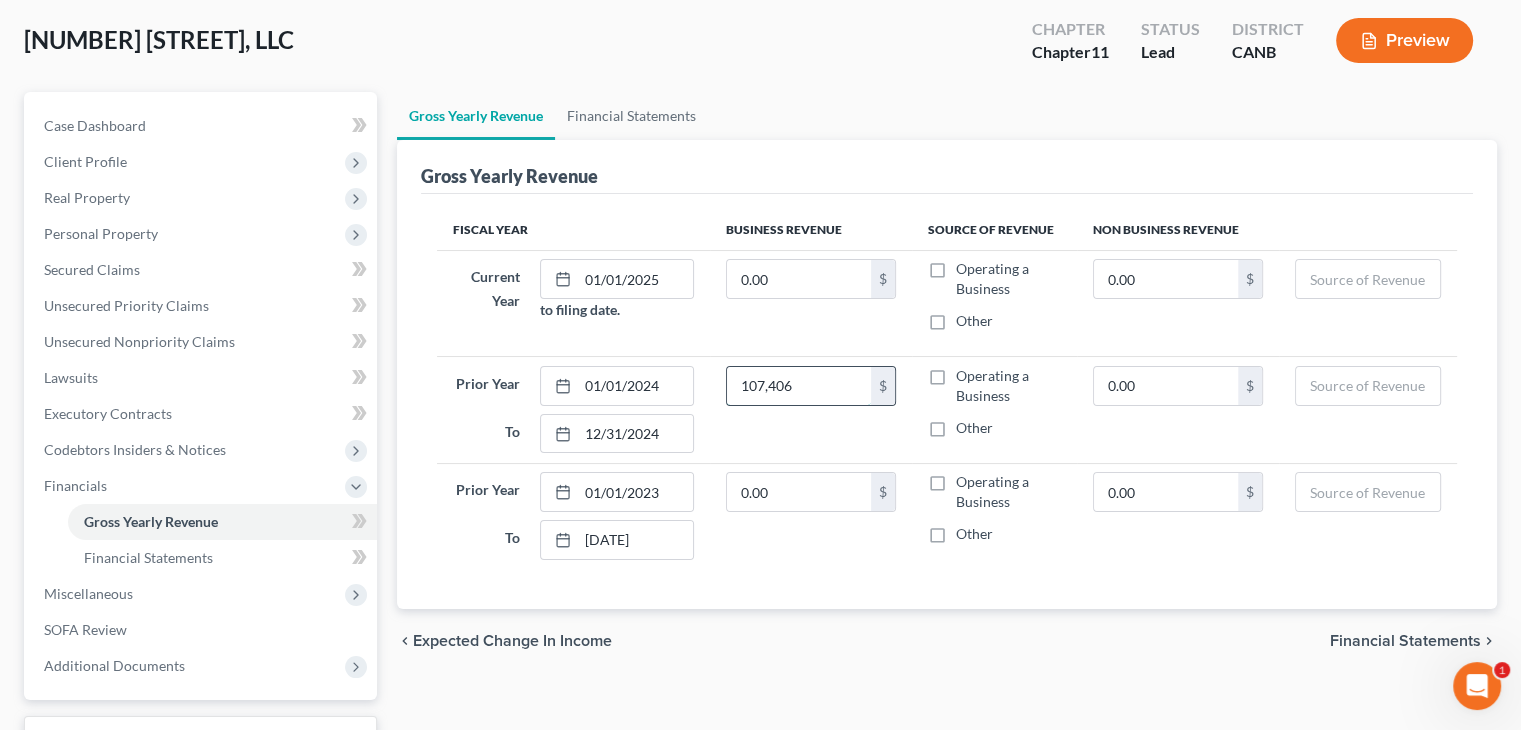 click on "107,406" at bounding box center [799, 386] 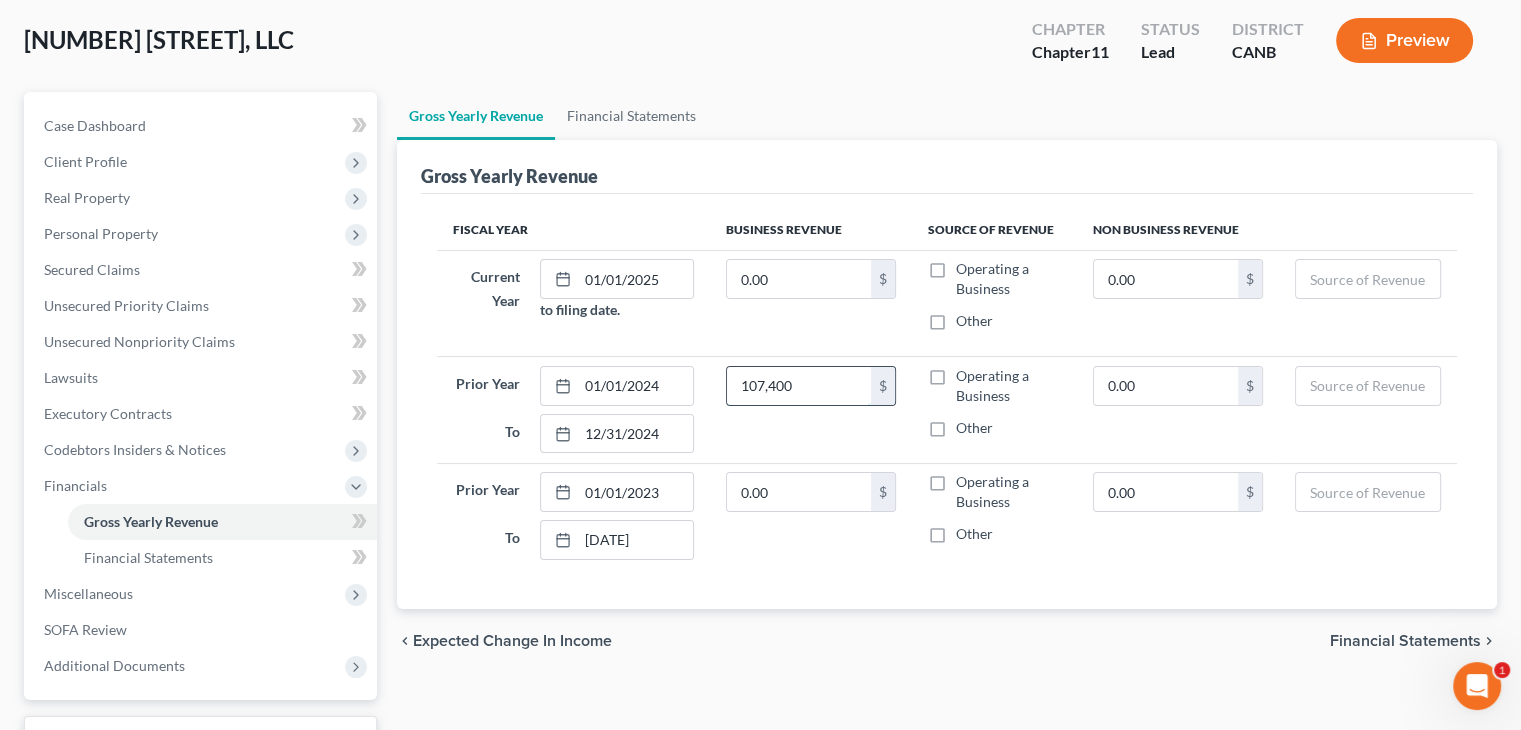 type on "107,400" 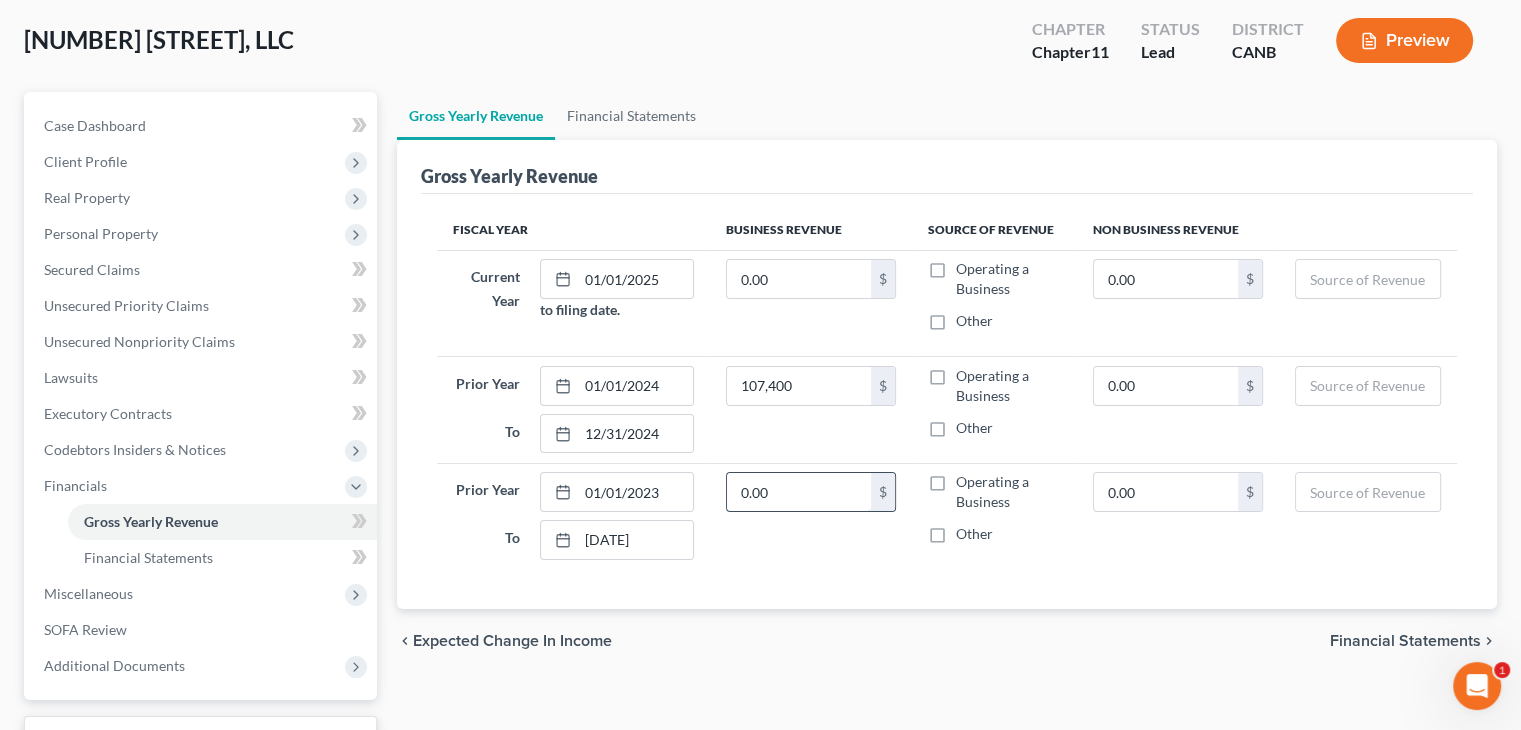 click on "0.00" at bounding box center [799, 492] 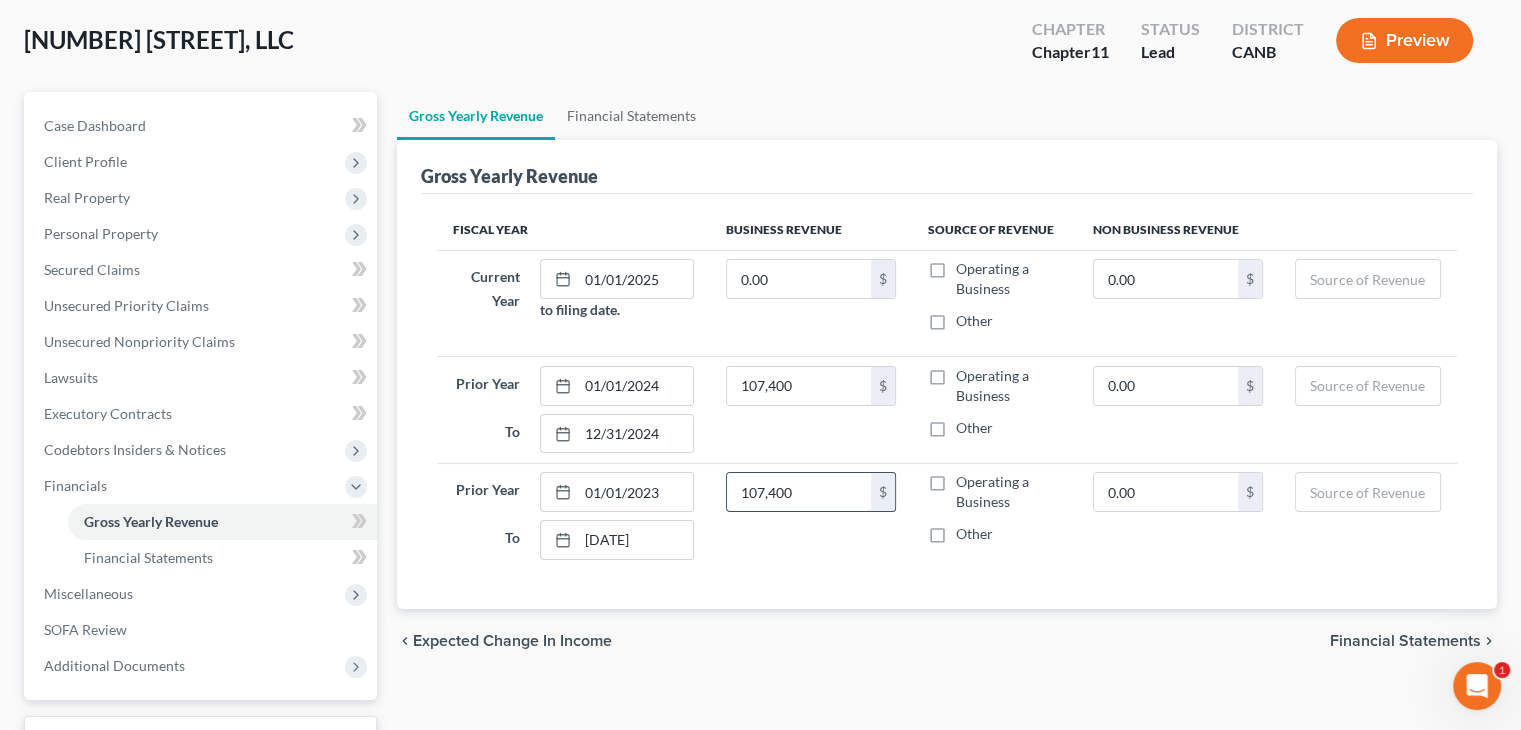 type on "107,400" 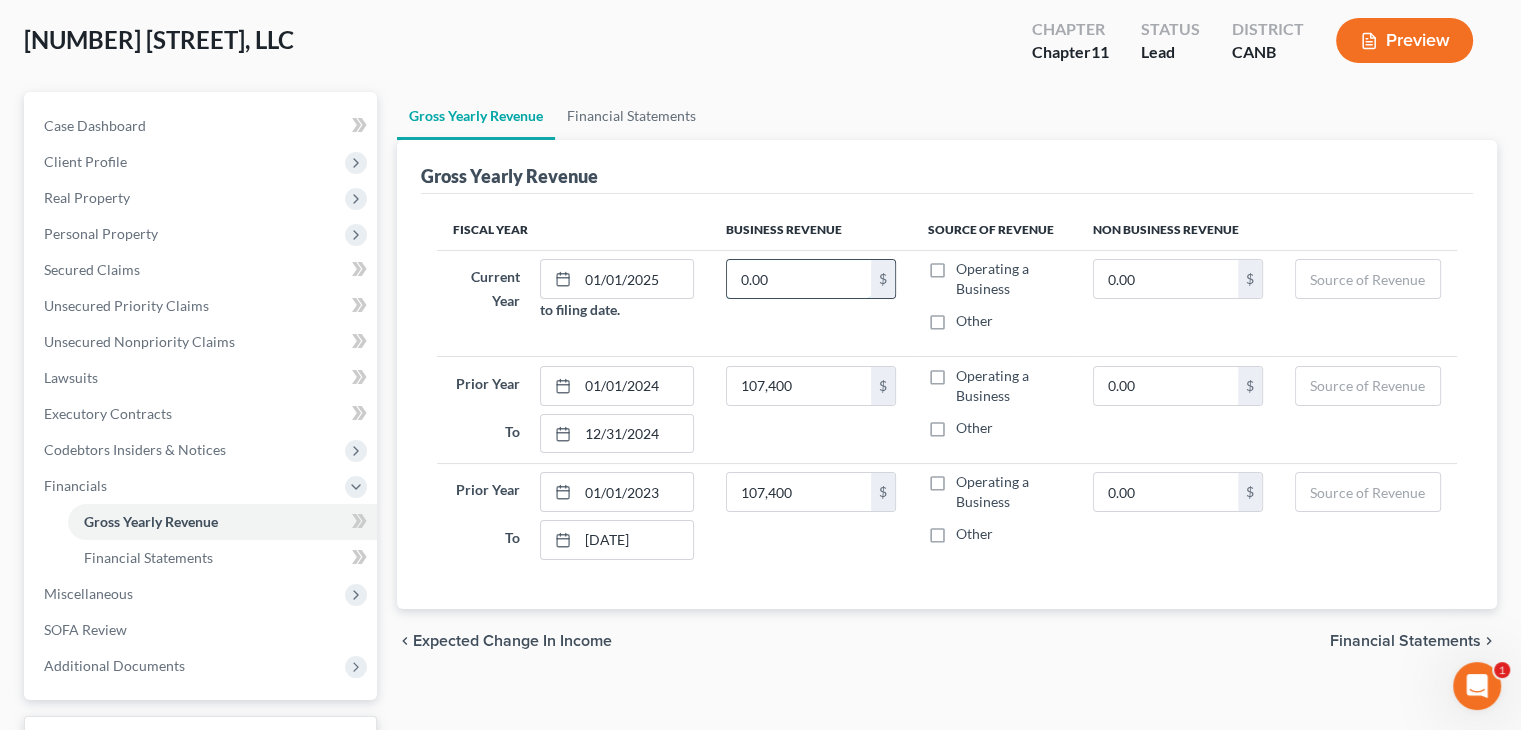 click on "0.00" at bounding box center [799, 279] 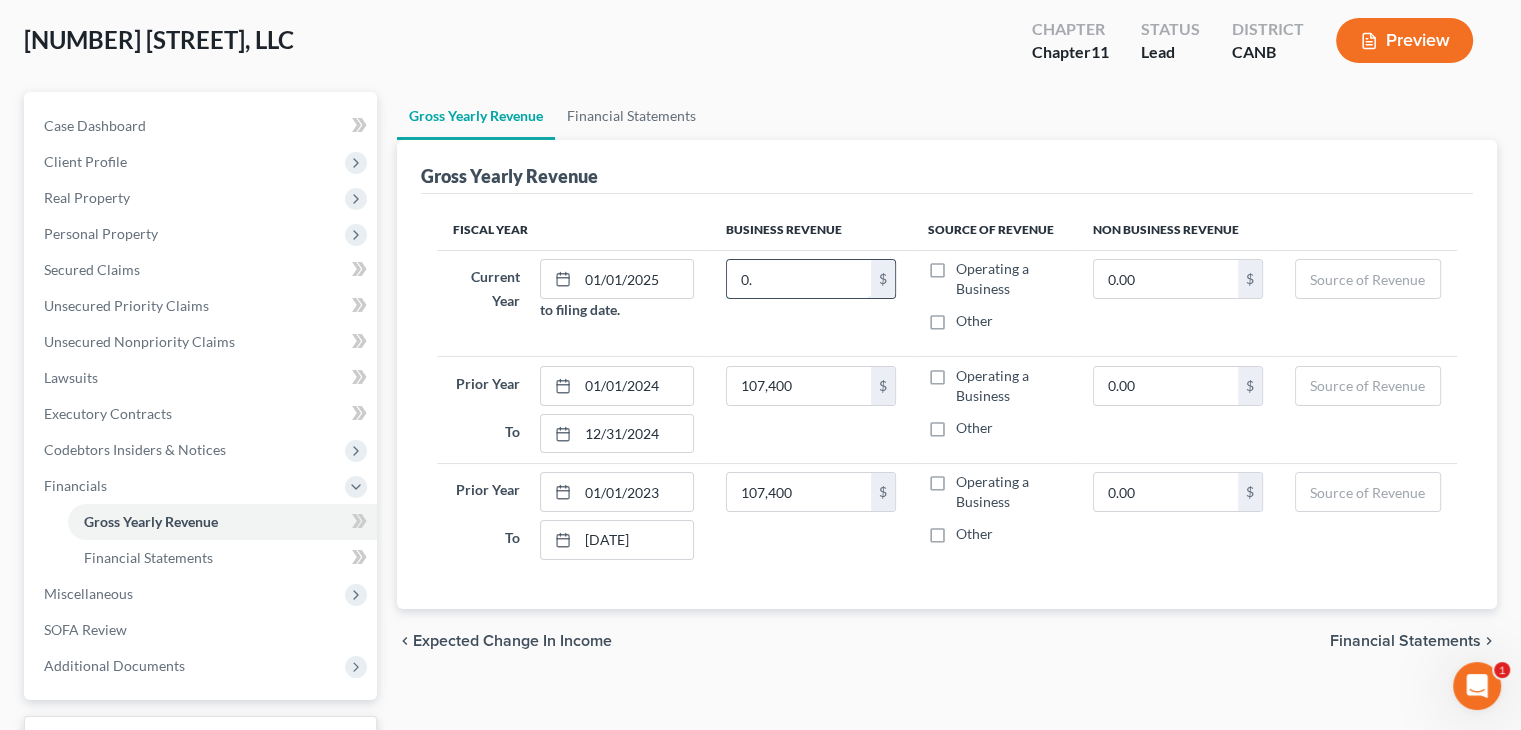 type on "0" 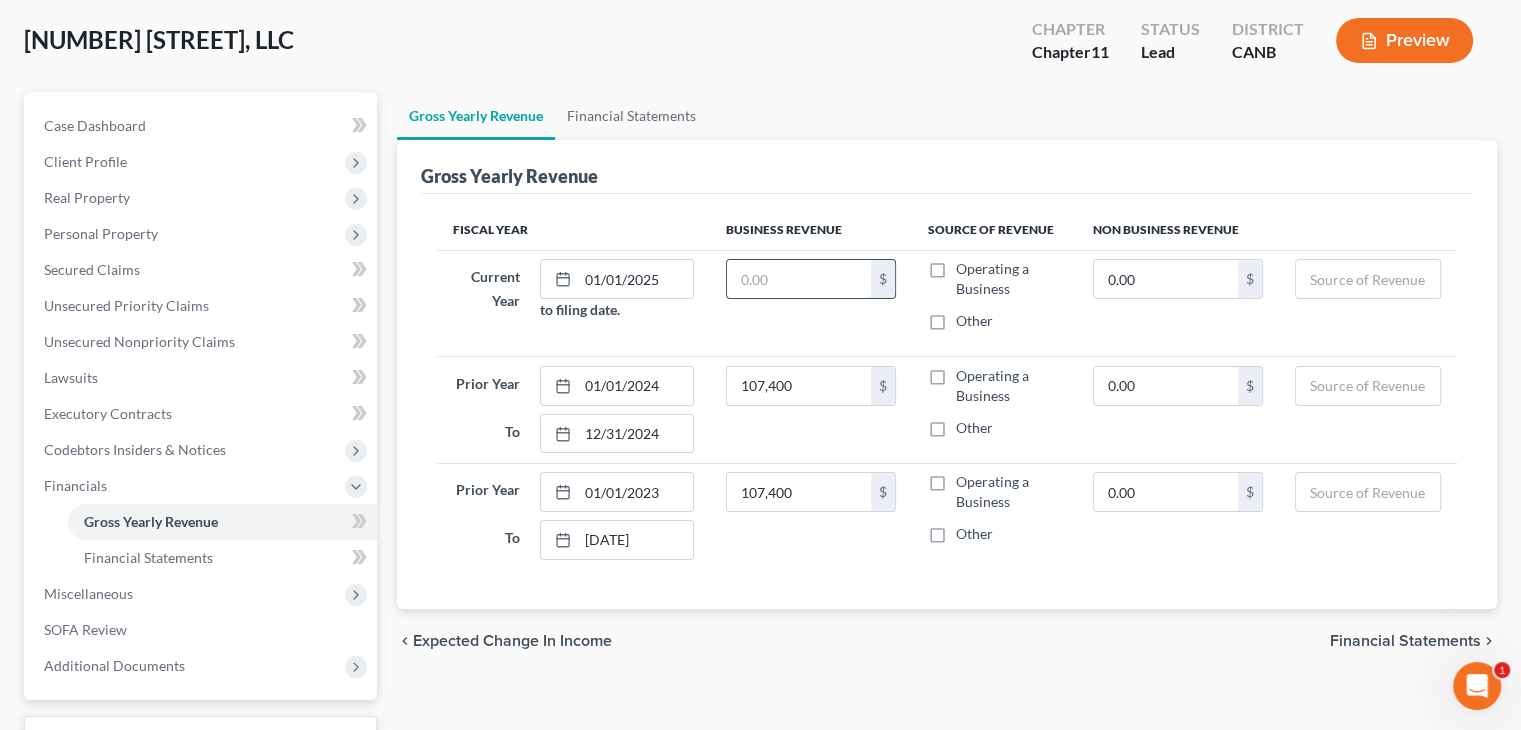 click at bounding box center [799, 279] 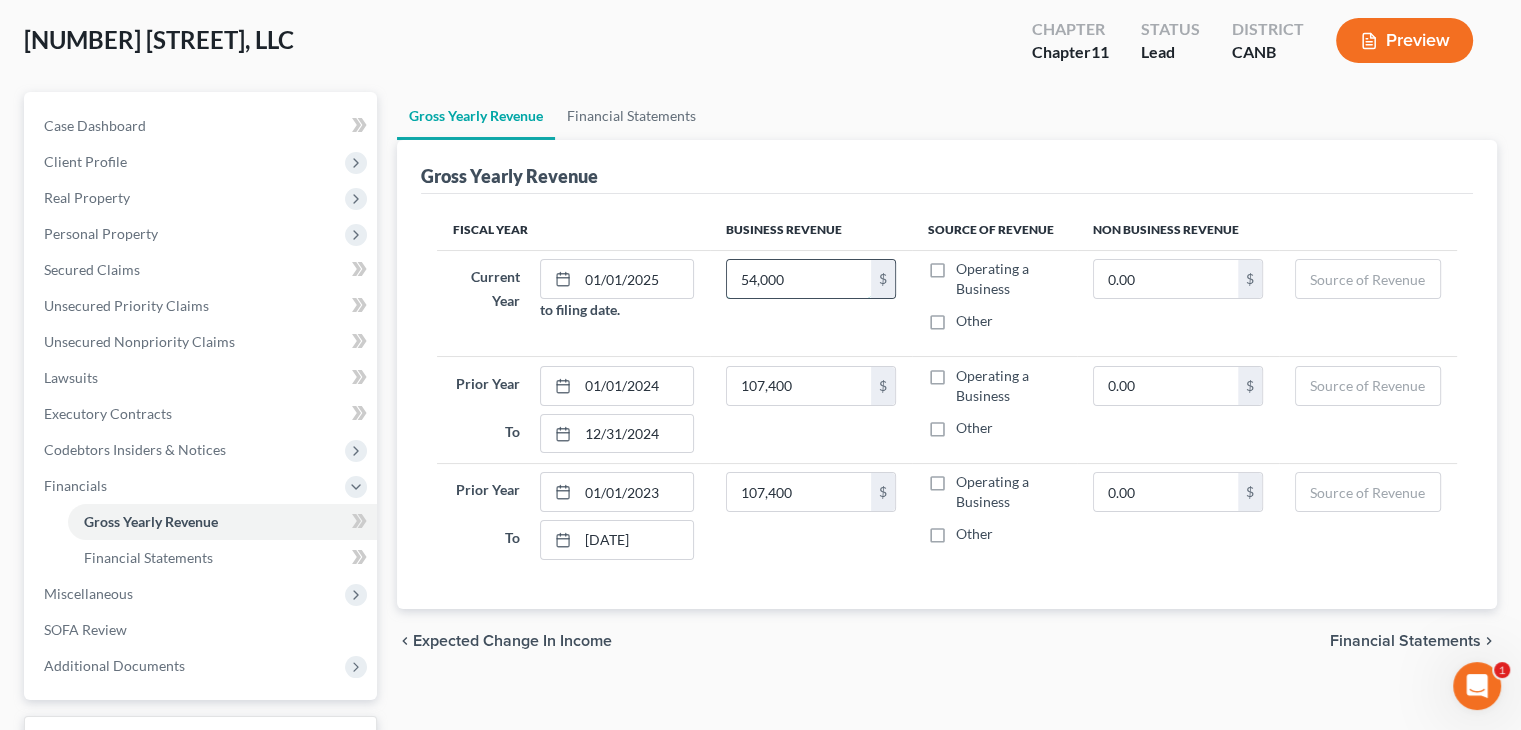 type on "54,000" 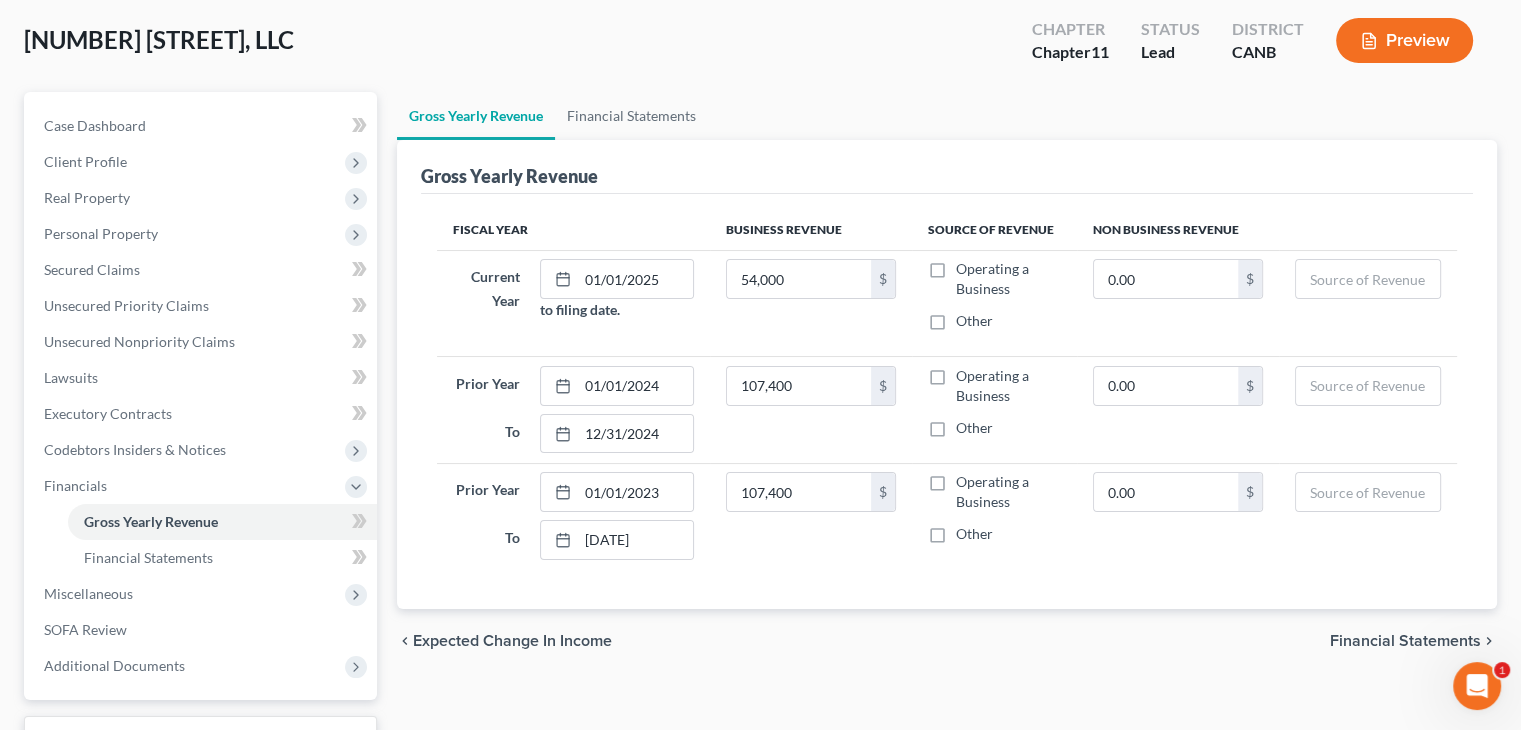 click on "Operating a Business" at bounding box center [1008, 279] 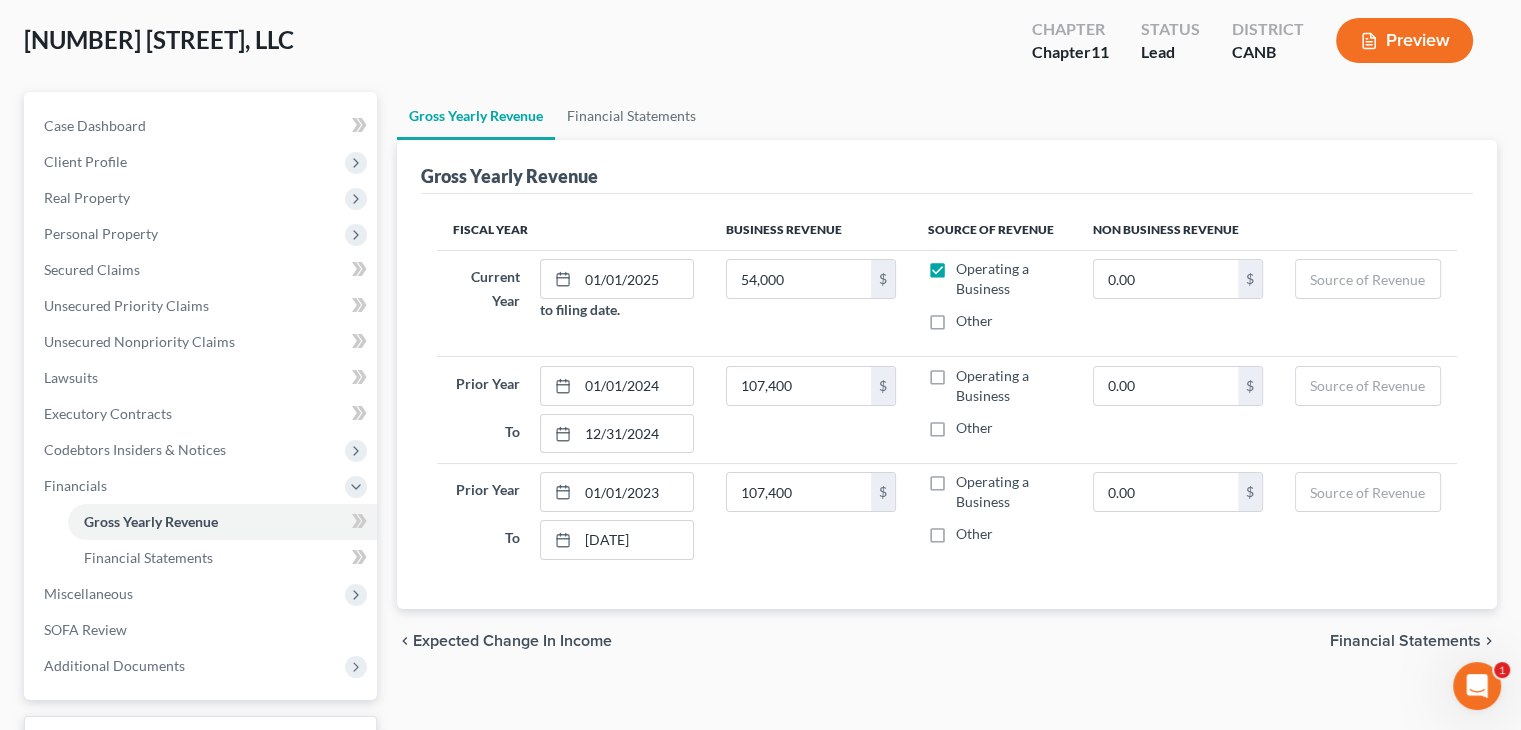 click on "Operating a Business" at bounding box center [1008, 386] 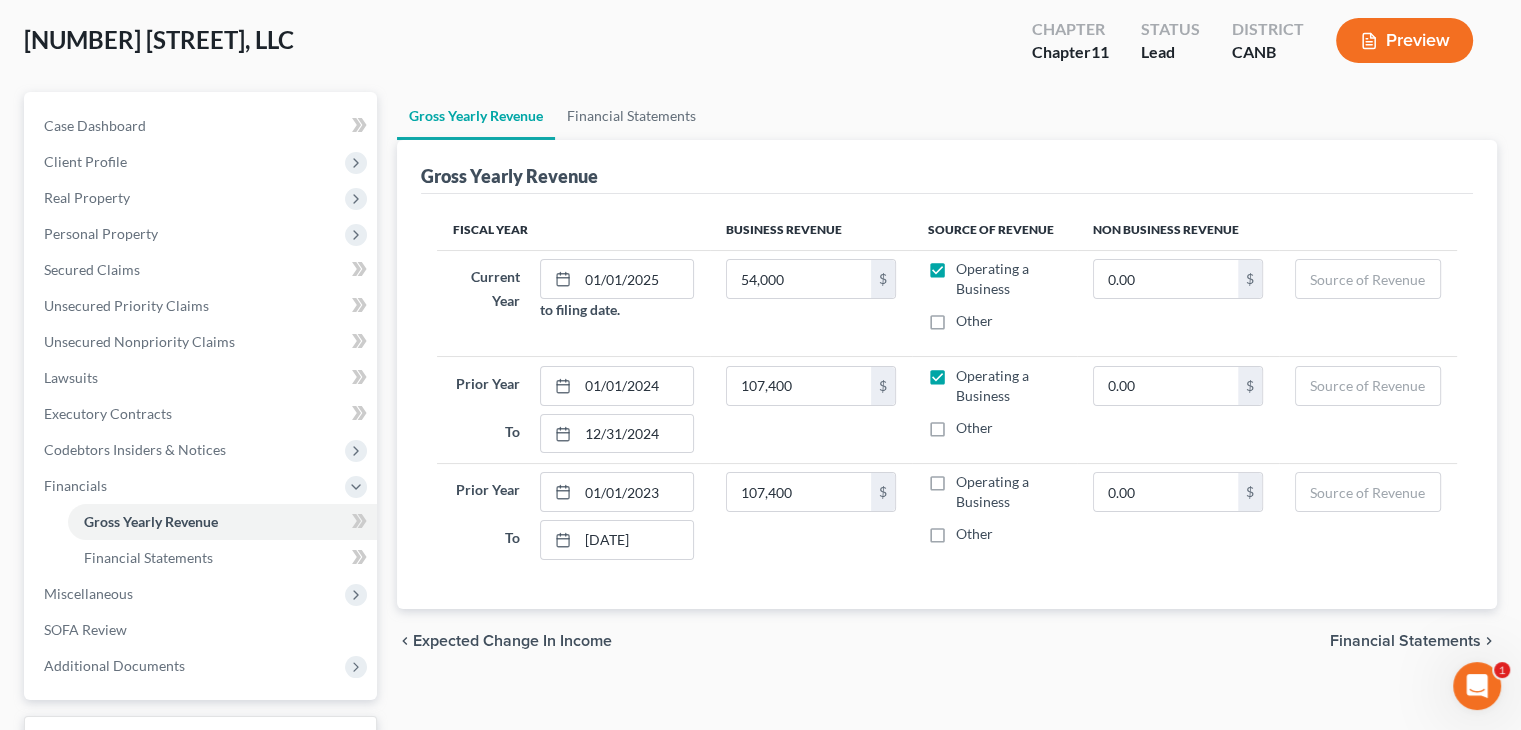 click on "Operating a Business" at bounding box center [1008, 492] 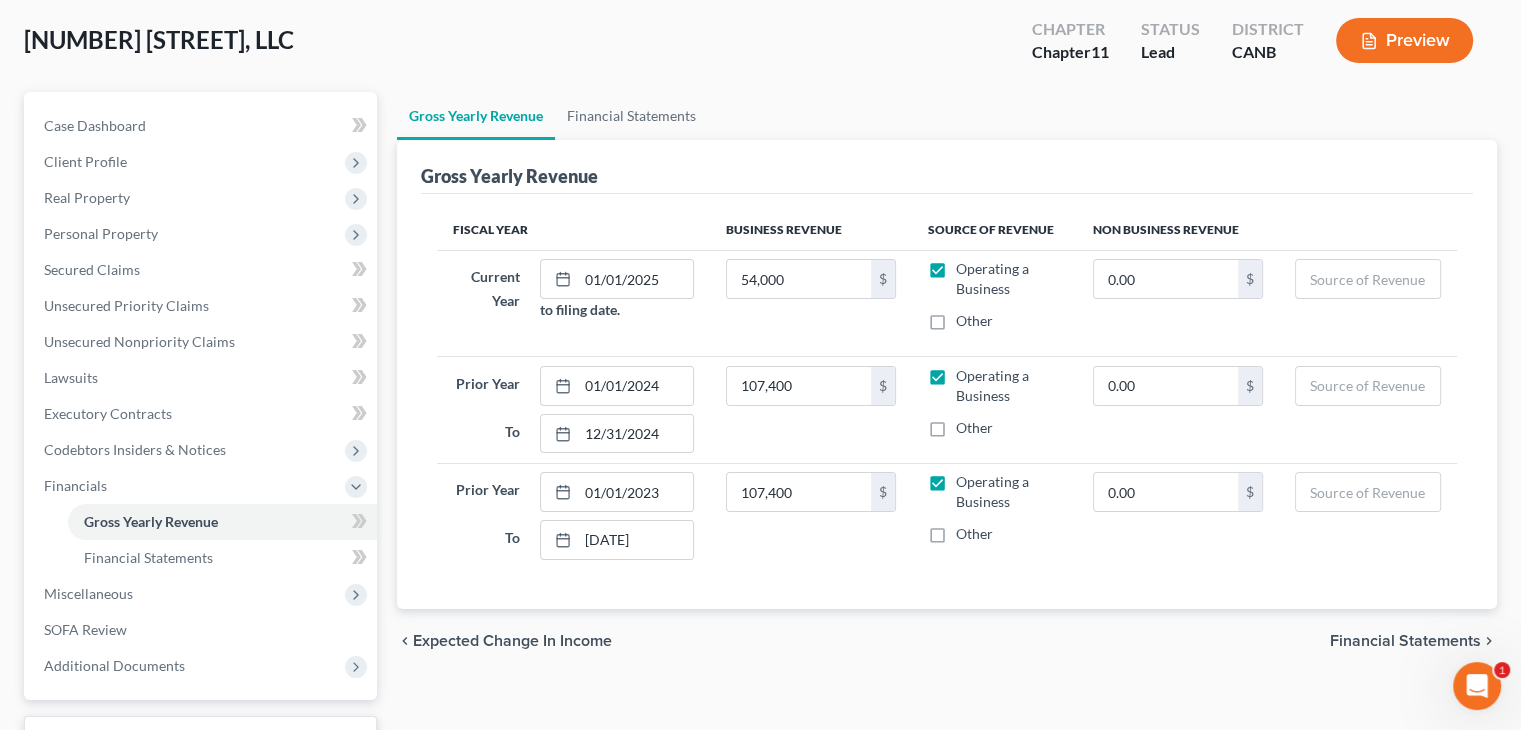 click on "Financial Statements" at bounding box center [1405, 641] 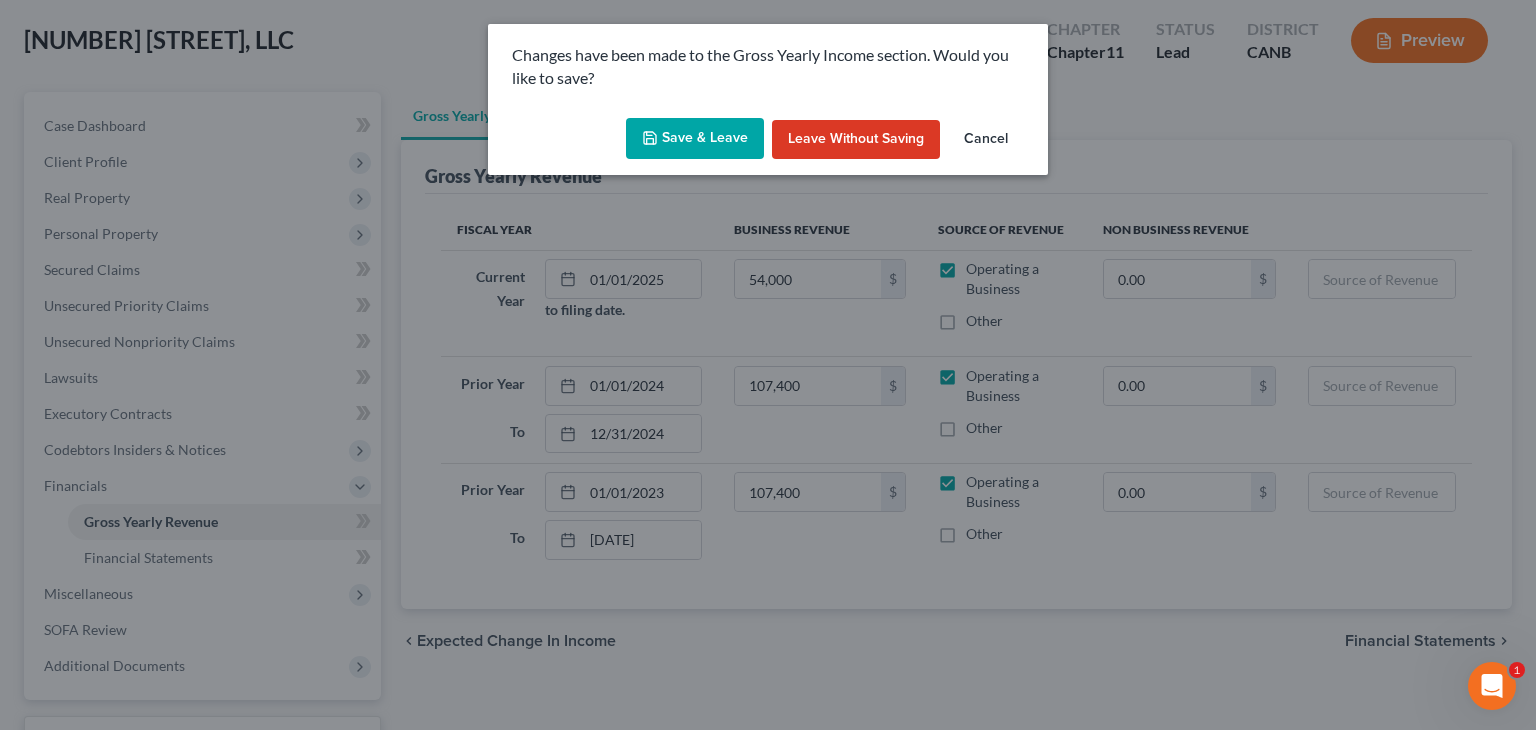 click 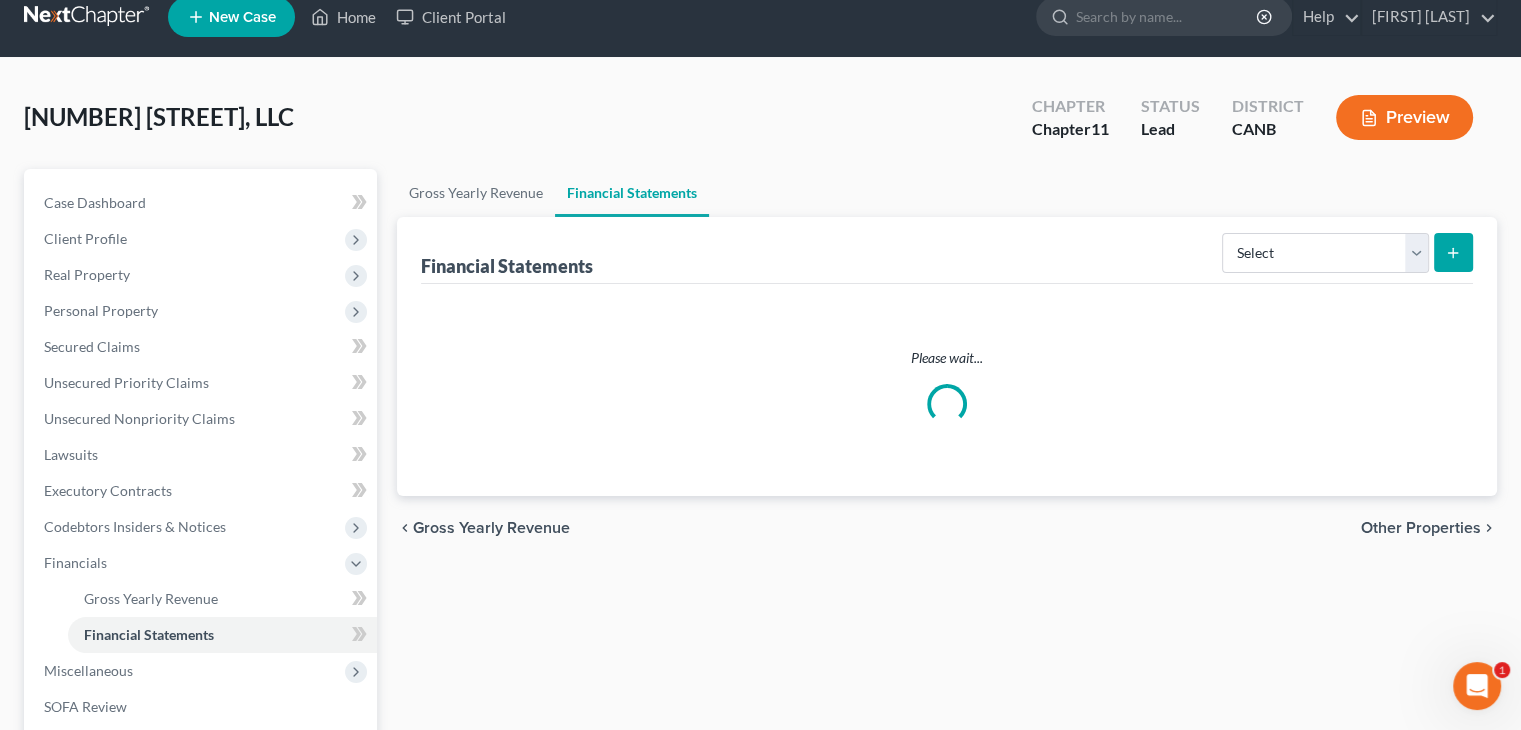scroll, scrollTop: 0, scrollLeft: 0, axis: both 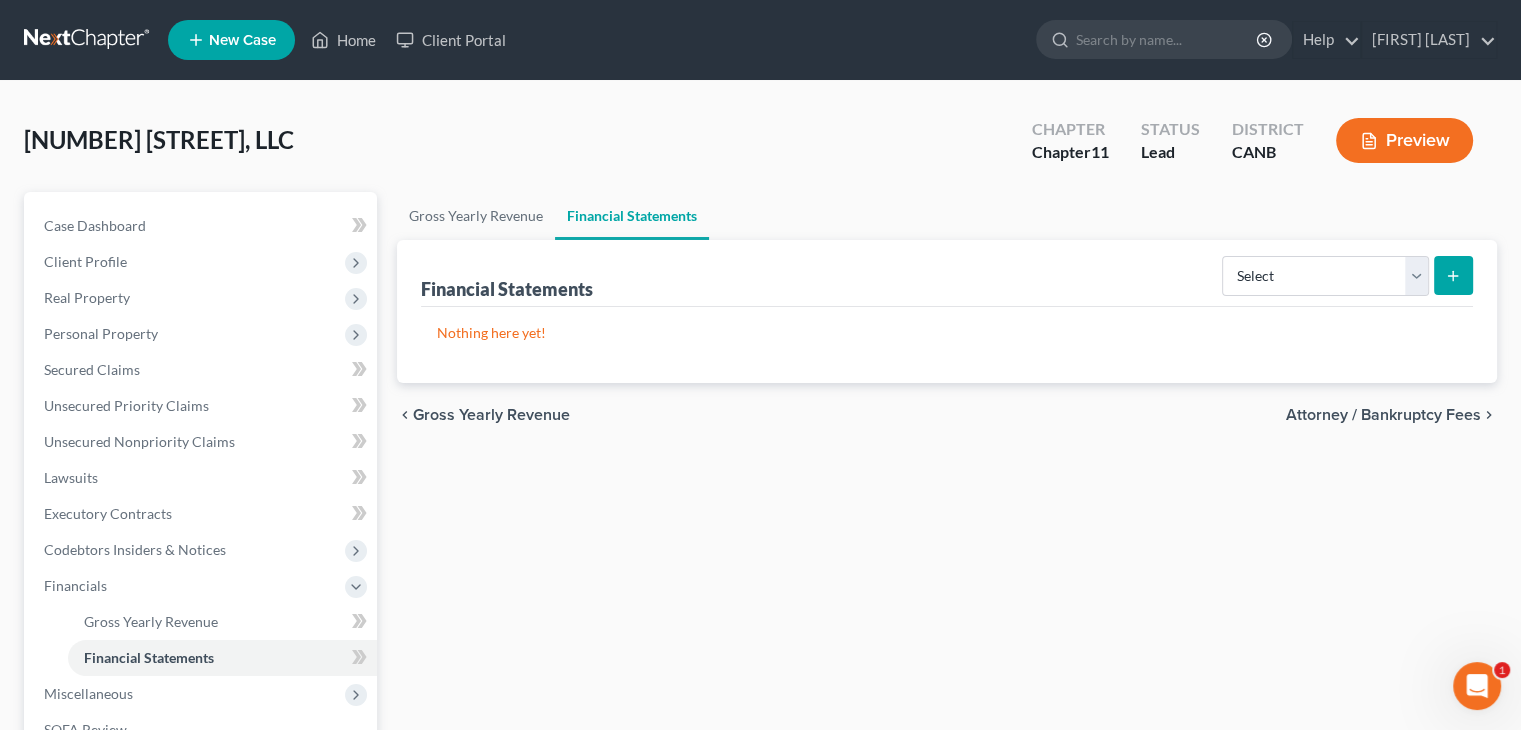 click on "Attorney / Bankruptcy Fees" at bounding box center (1383, 415) 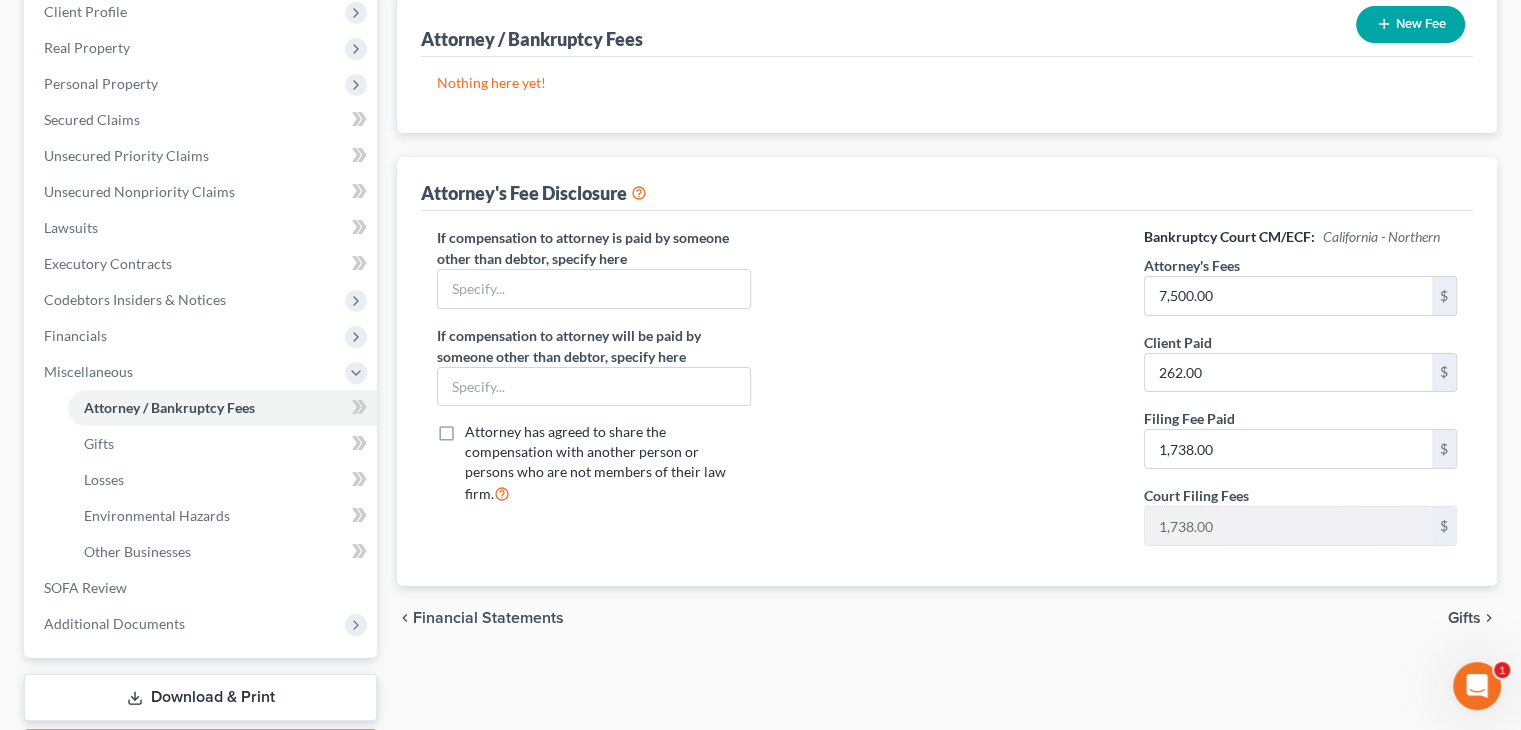 scroll, scrollTop: 368, scrollLeft: 0, axis: vertical 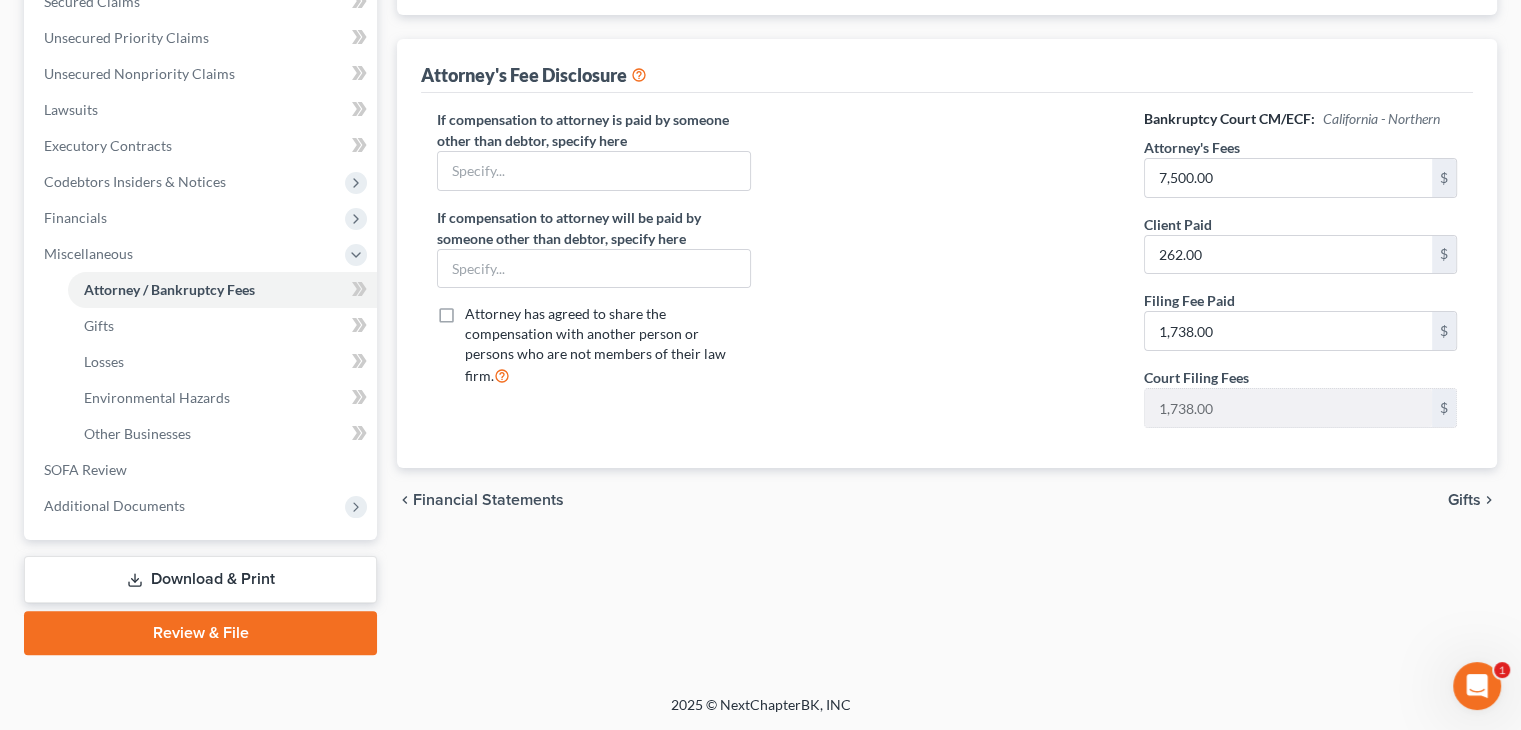 click on "Gifts" at bounding box center [1464, 500] 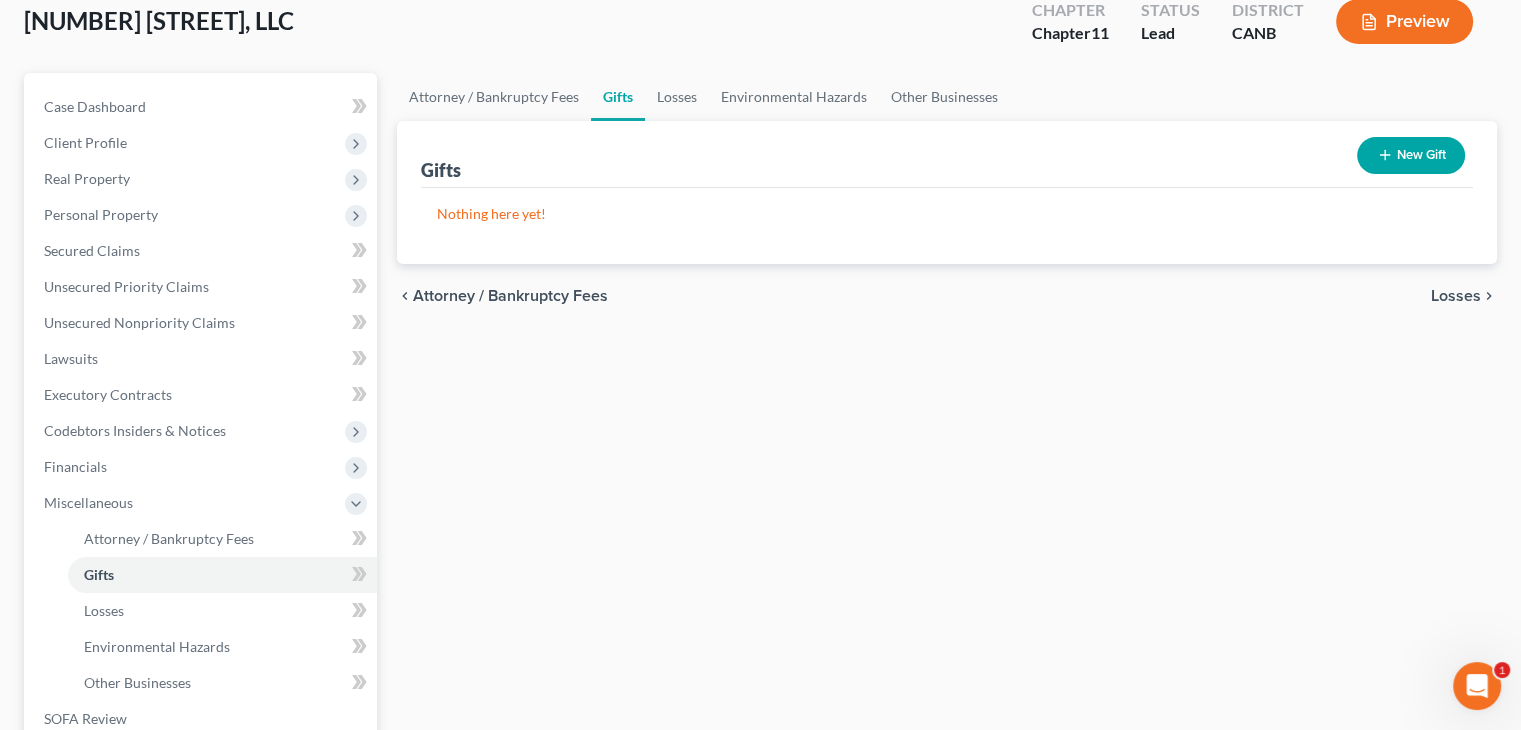 scroll, scrollTop: 0, scrollLeft: 0, axis: both 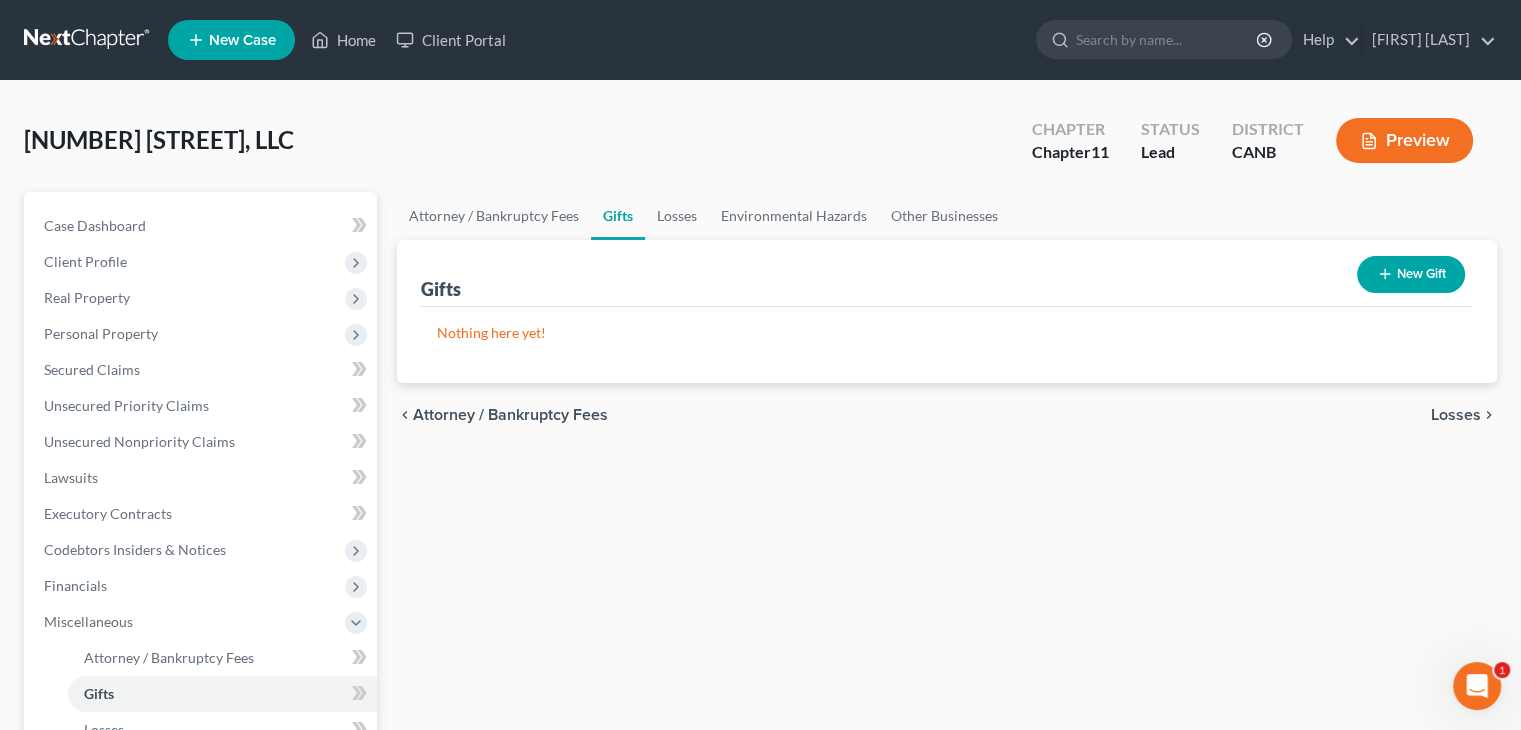 click on "Losses" at bounding box center [1456, 415] 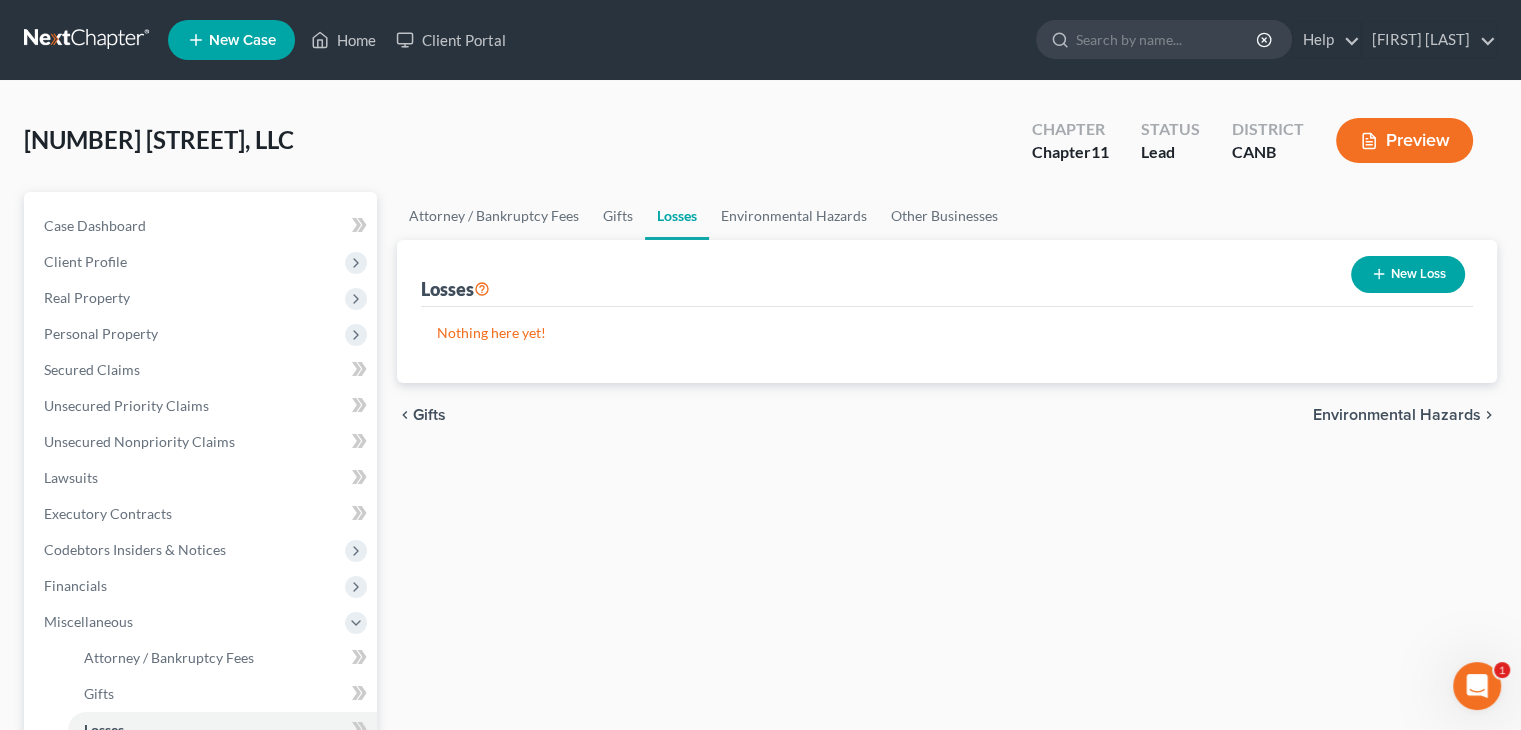 click on "Environmental Hazards" at bounding box center (1397, 415) 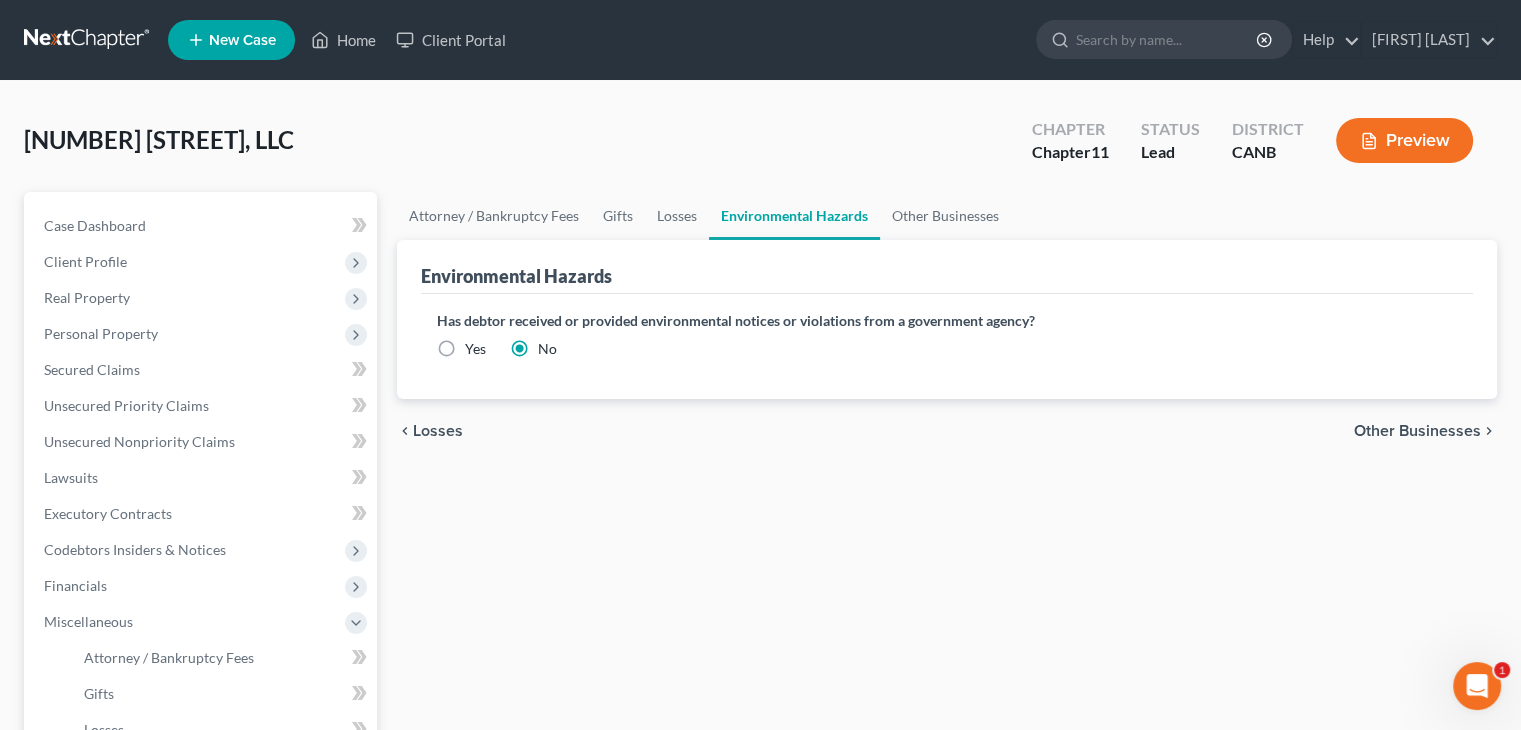 click on "Other Businesses" at bounding box center (1417, 431) 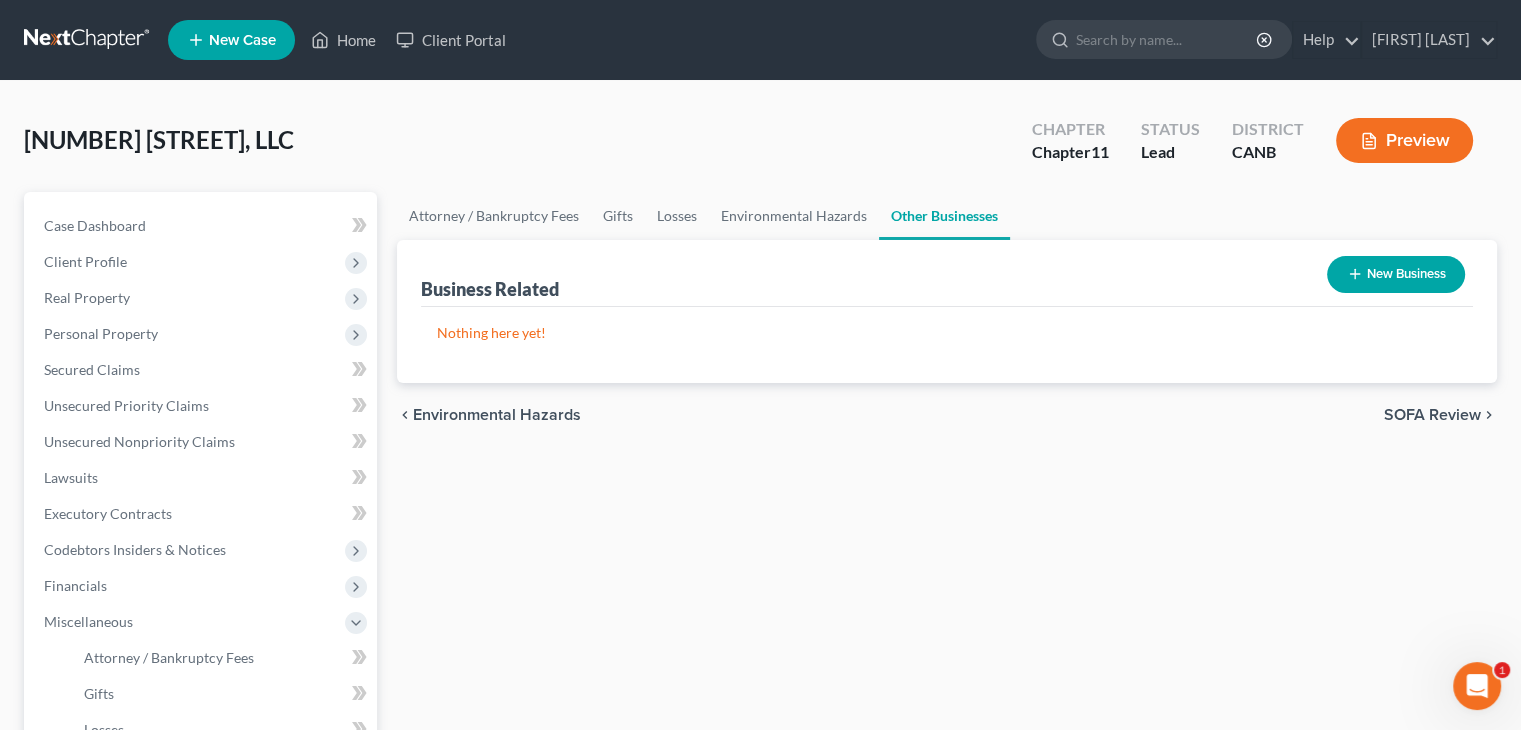 click on "SOFA Review" at bounding box center (1432, 415) 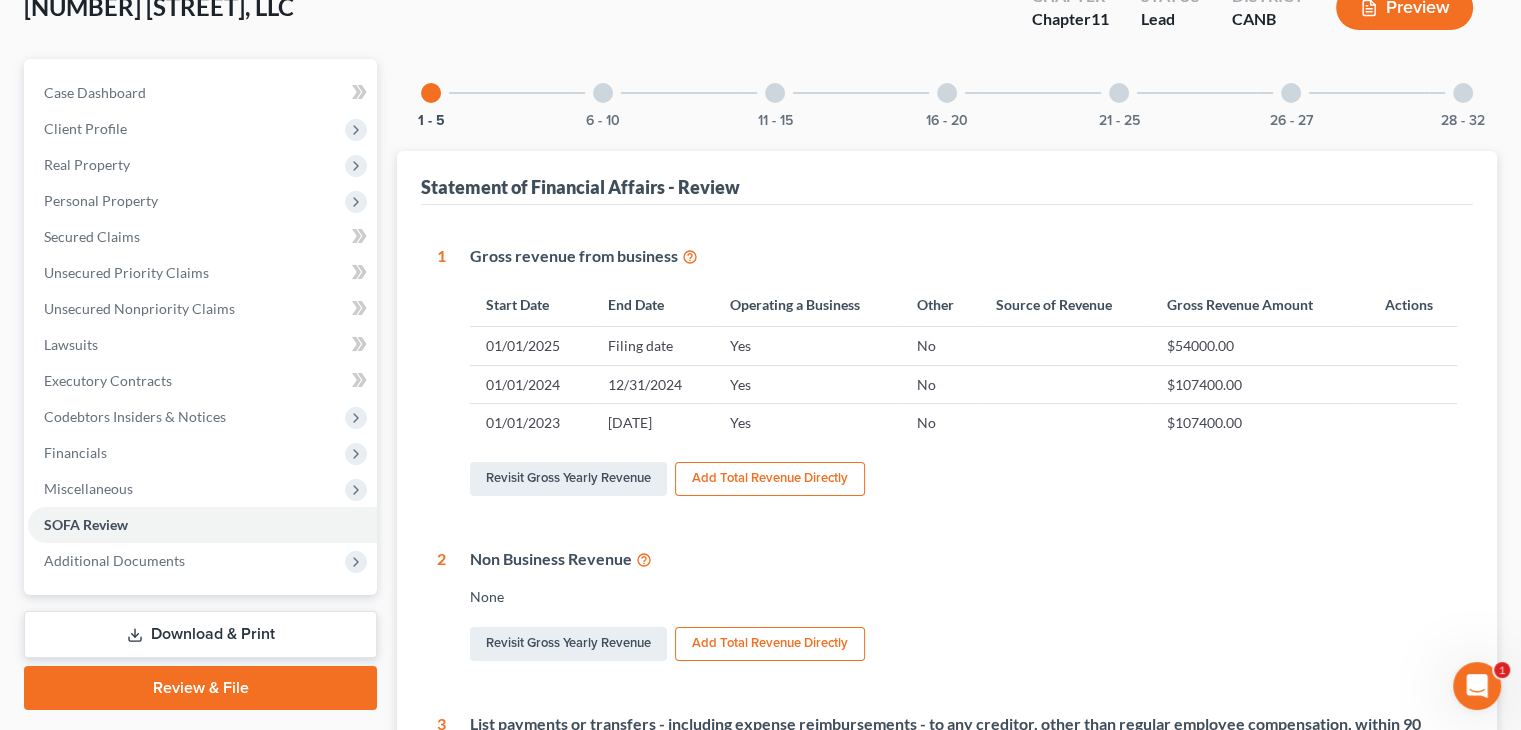 scroll, scrollTop: 0, scrollLeft: 0, axis: both 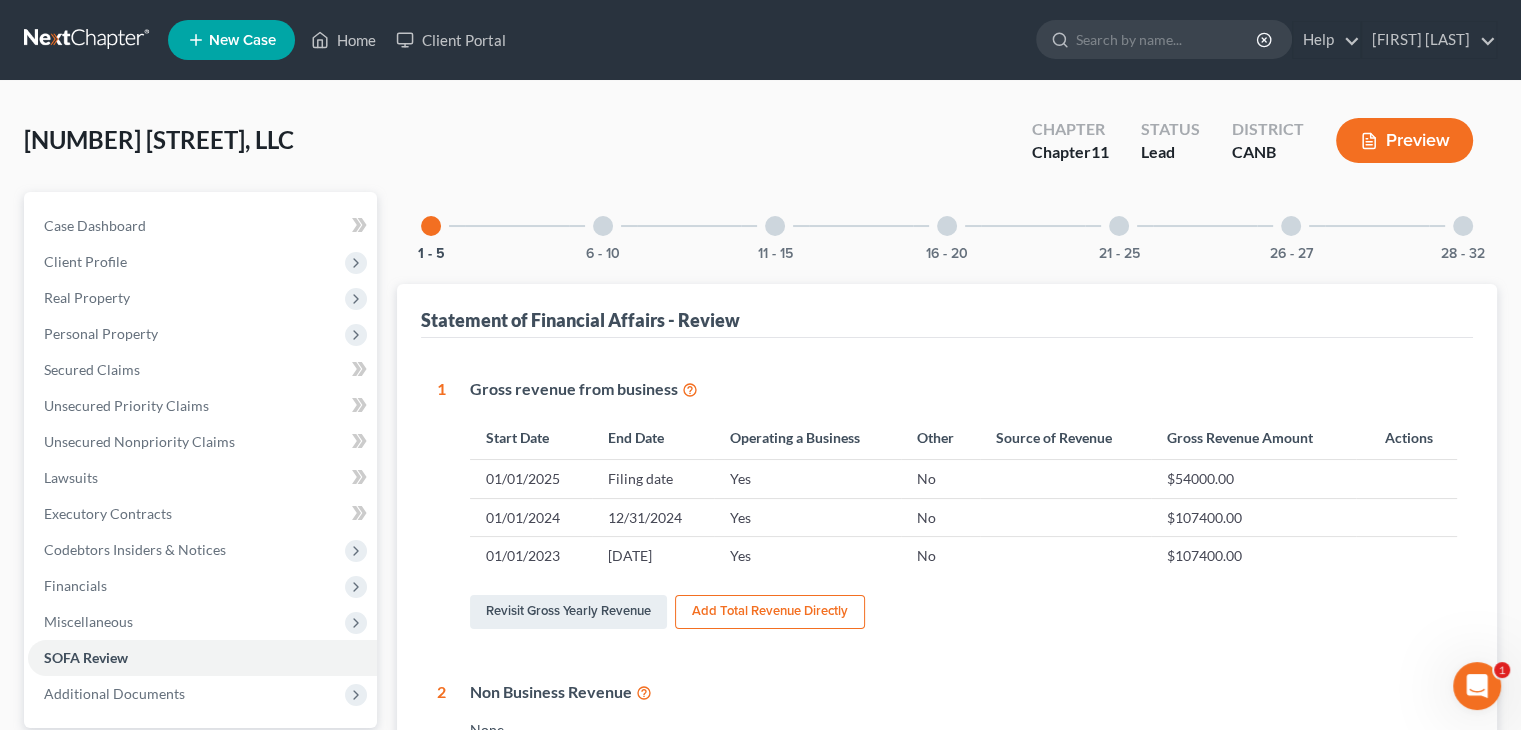 click at bounding box center (1463, 226) 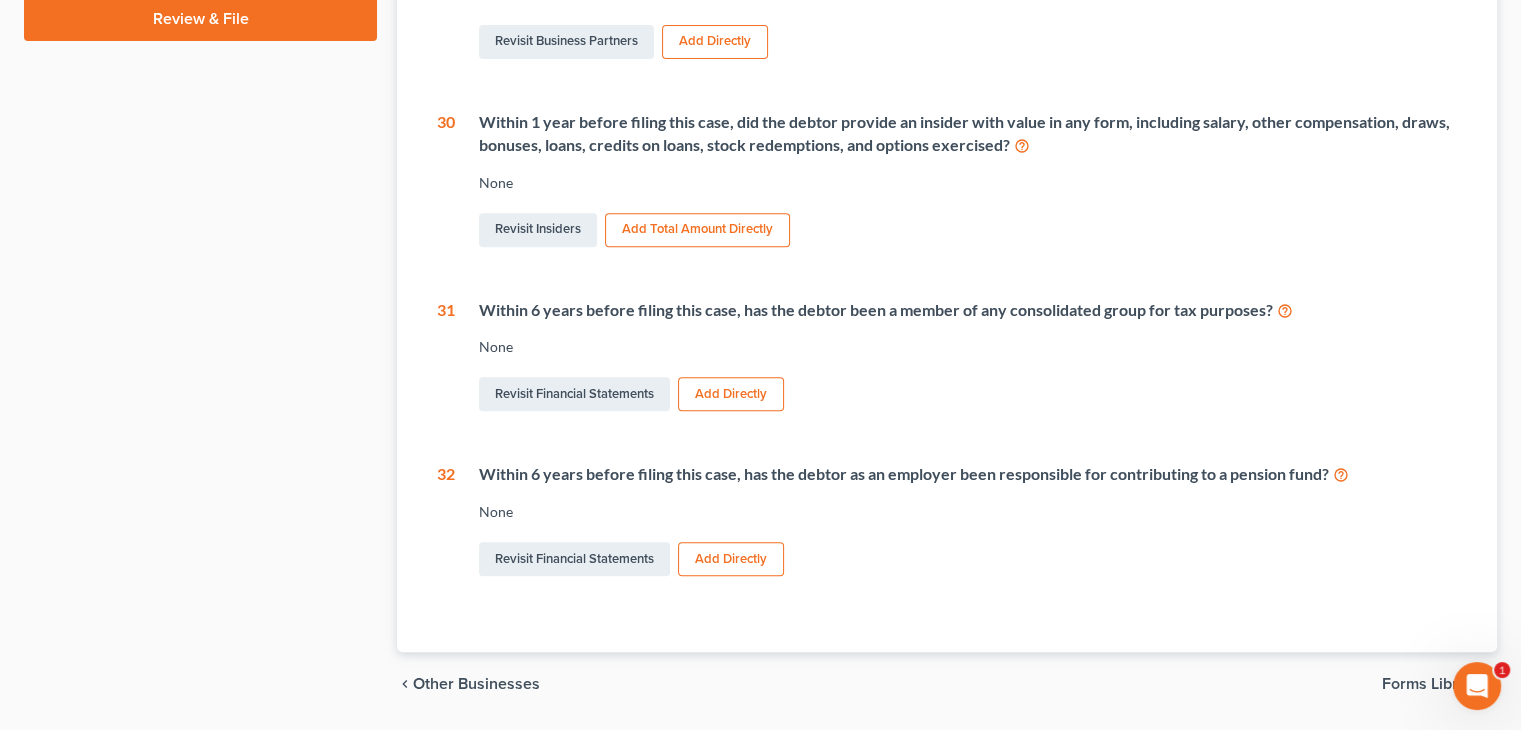 scroll, scrollTop: 803, scrollLeft: 0, axis: vertical 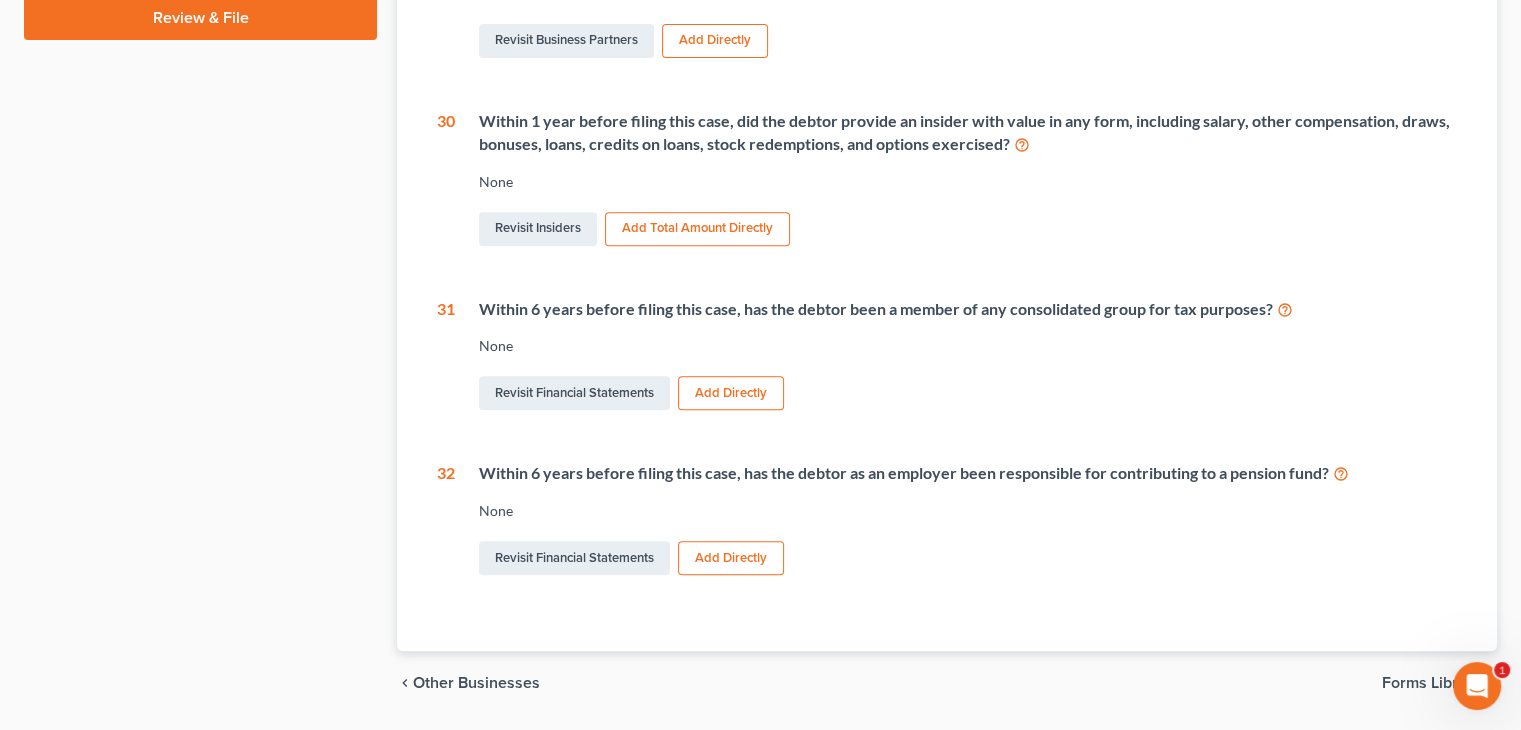 click on "Forms Library" at bounding box center (1431, 683) 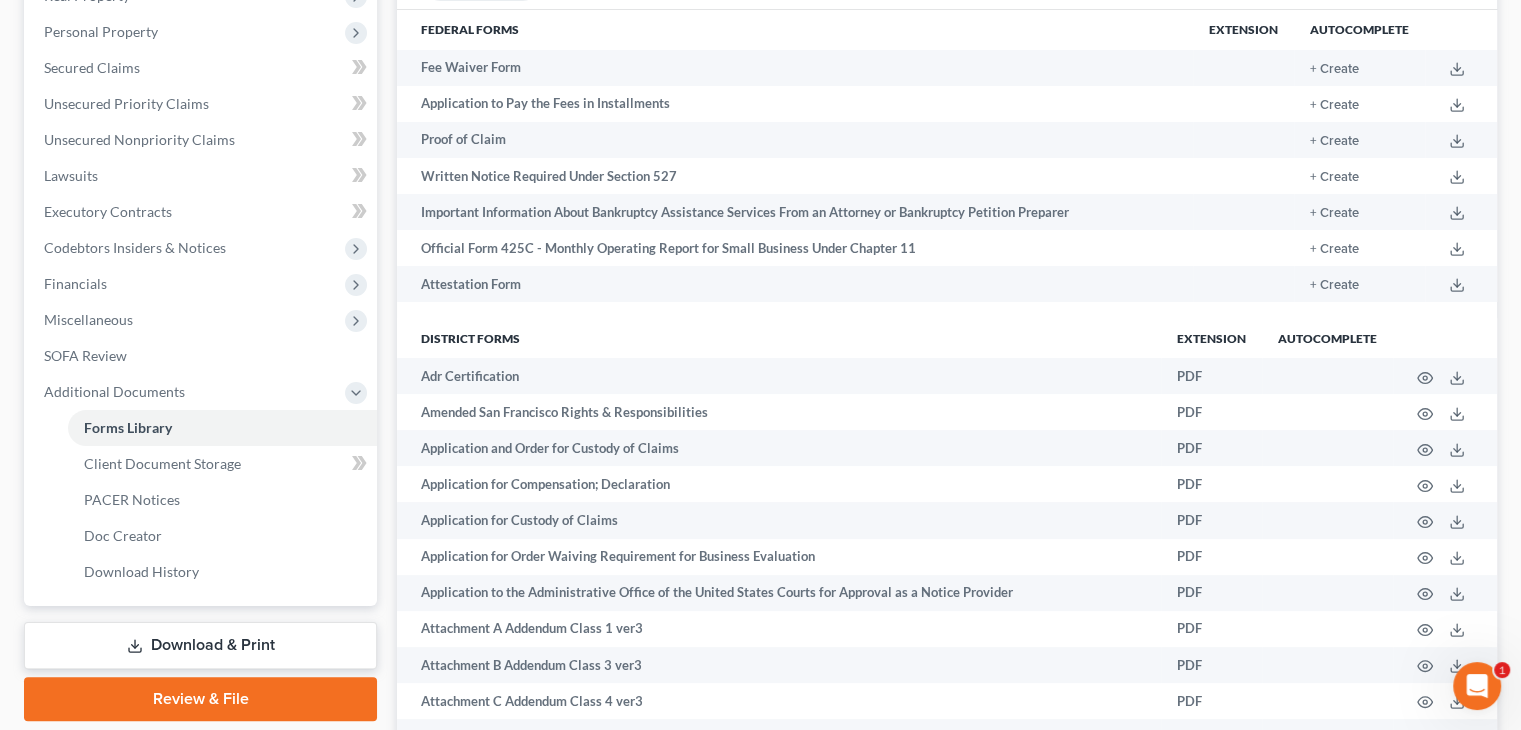 scroll, scrollTop: 300, scrollLeft: 0, axis: vertical 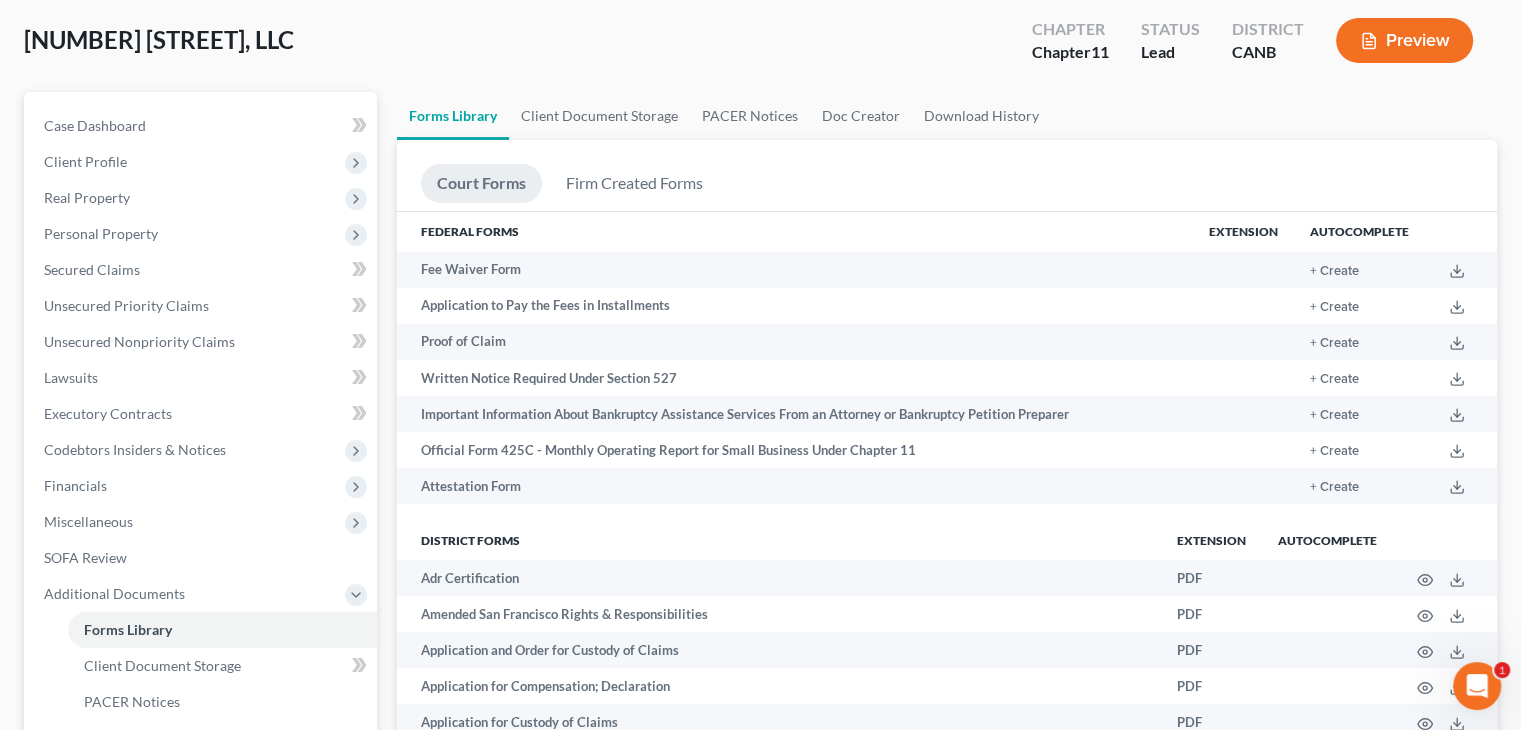 click on "Forms Library" at bounding box center (453, 116) 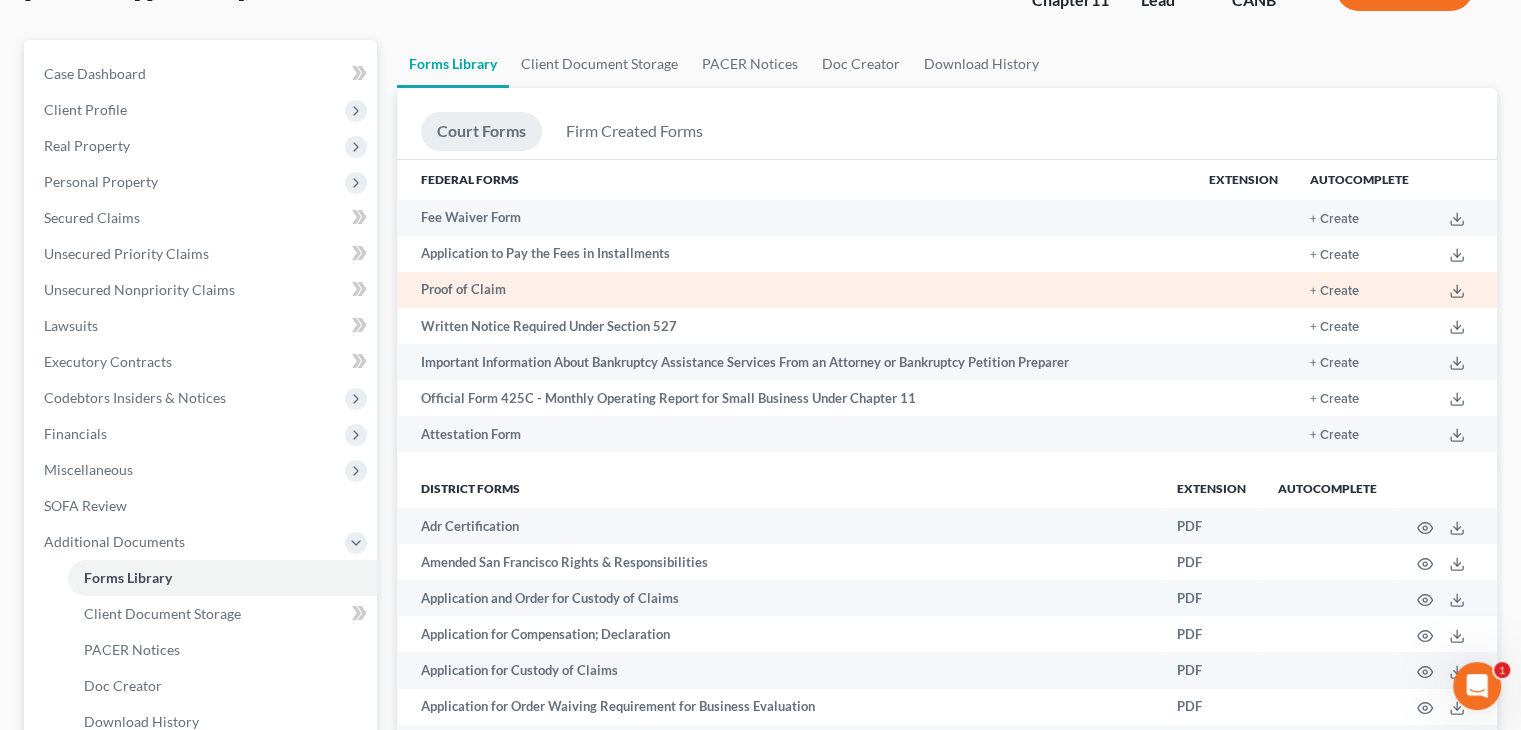 scroll, scrollTop: 0, scrollLeft: 0, axis: both 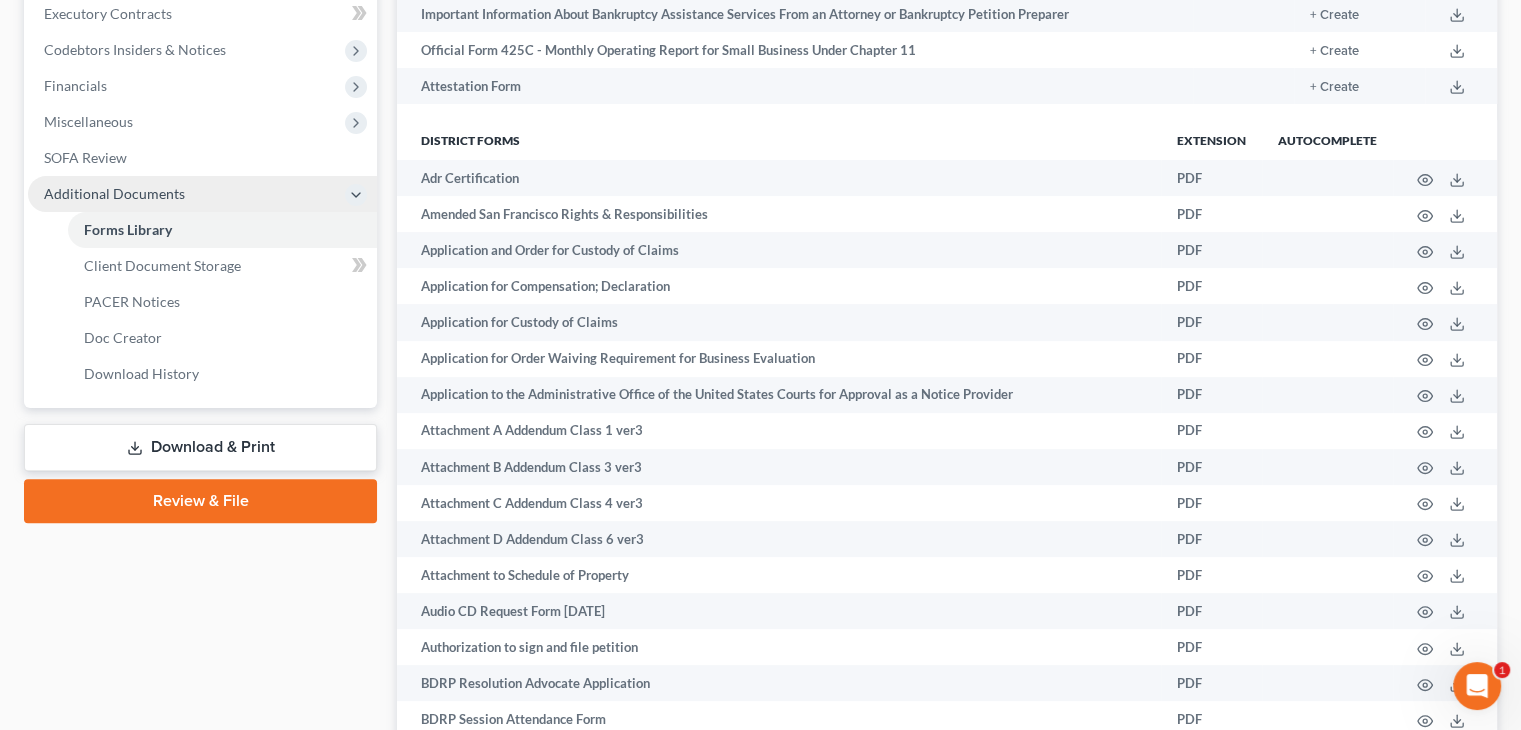 click on "Additional Documents" at bounding box center (114, 193) 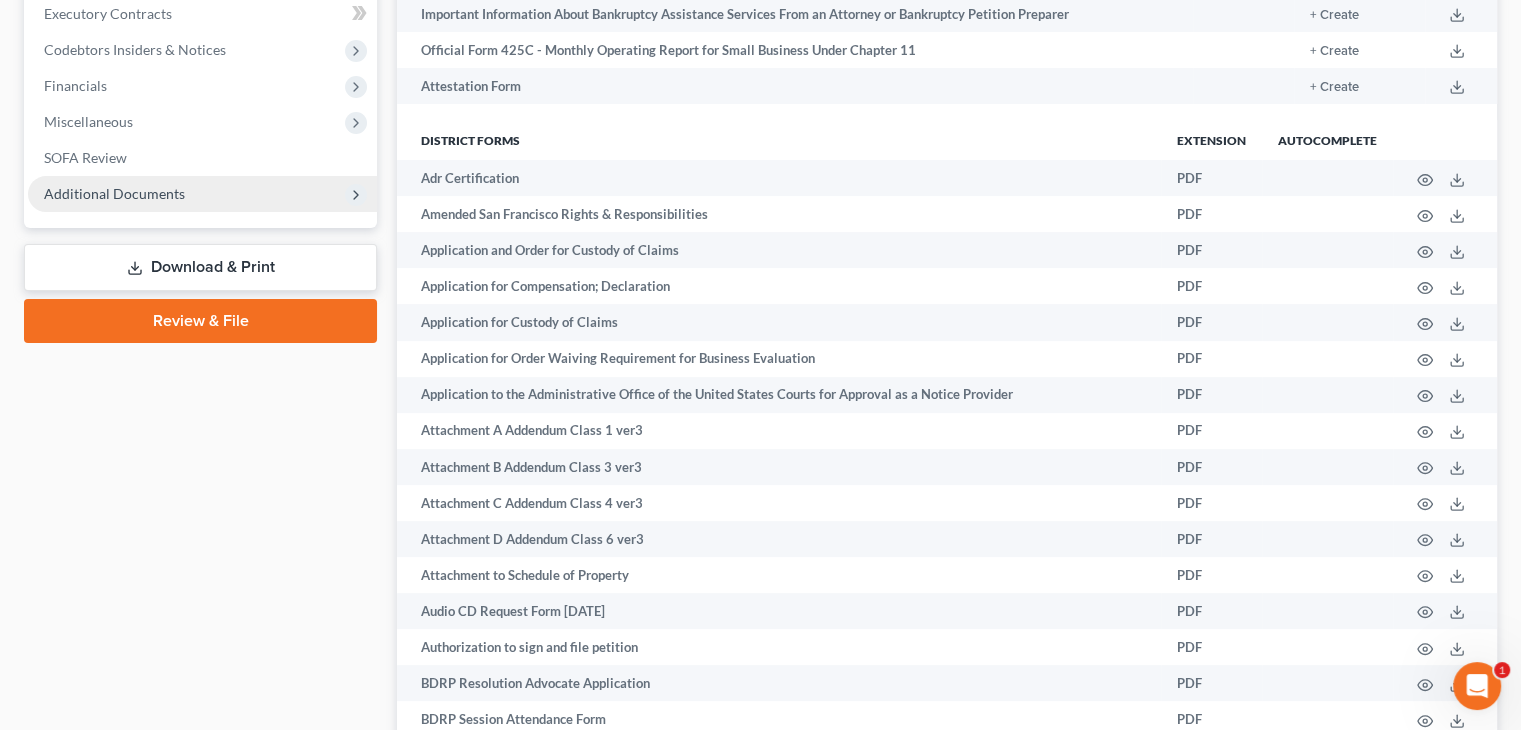 click on "Additional Documents" at bounding box center [202, 194] 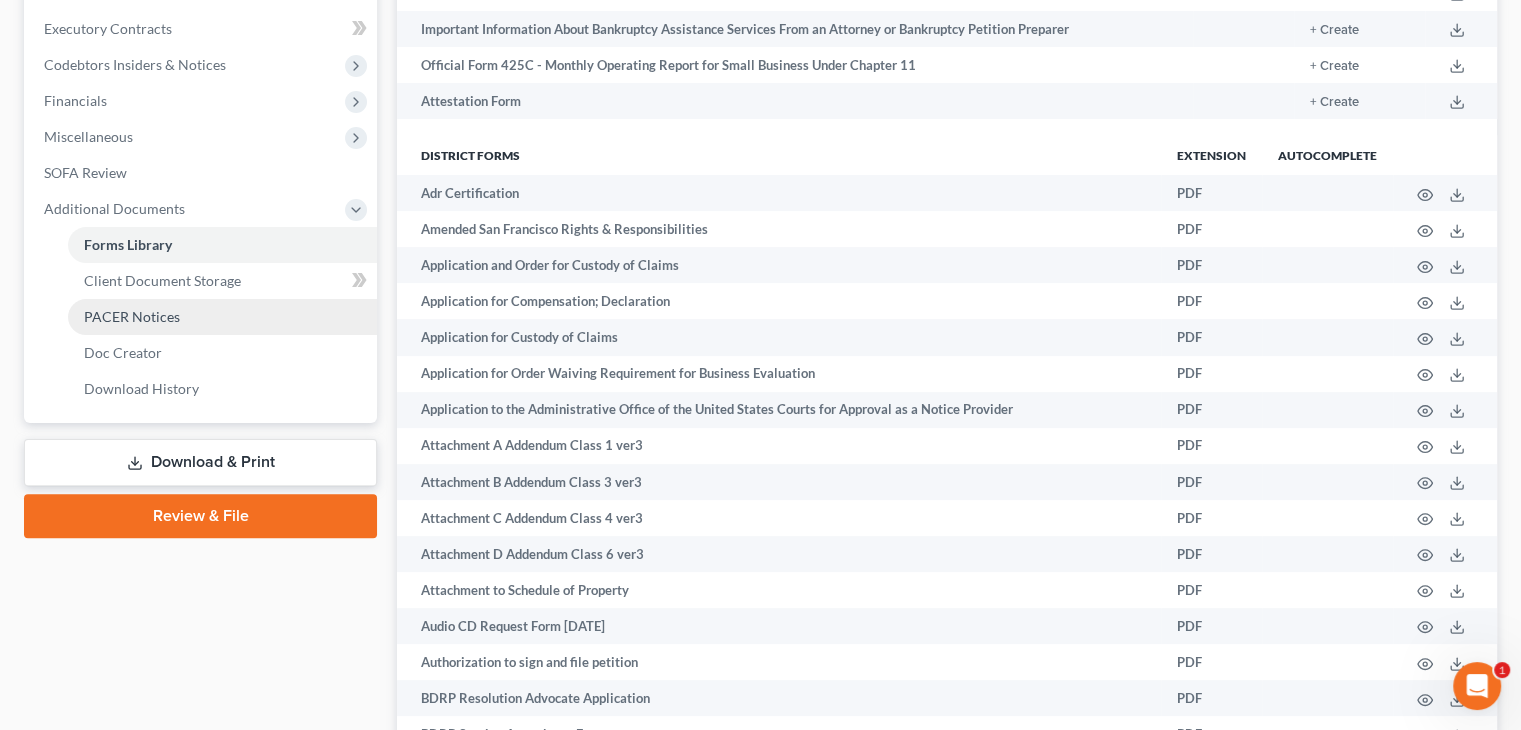 scroll, scrollTop: 400, scrollLeft: 0, axis: vertical 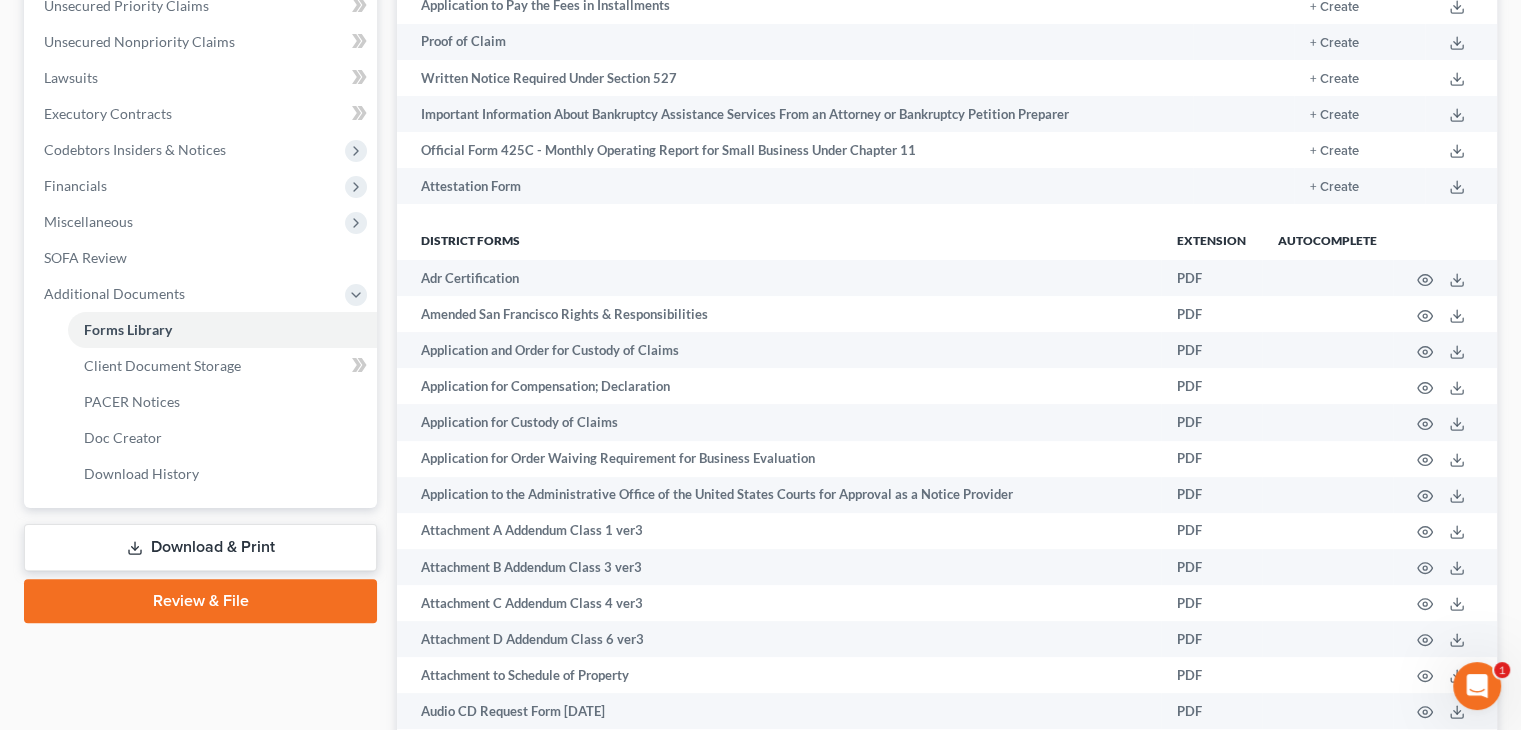 click on "Download & Print" at bounding box center [200, 547] 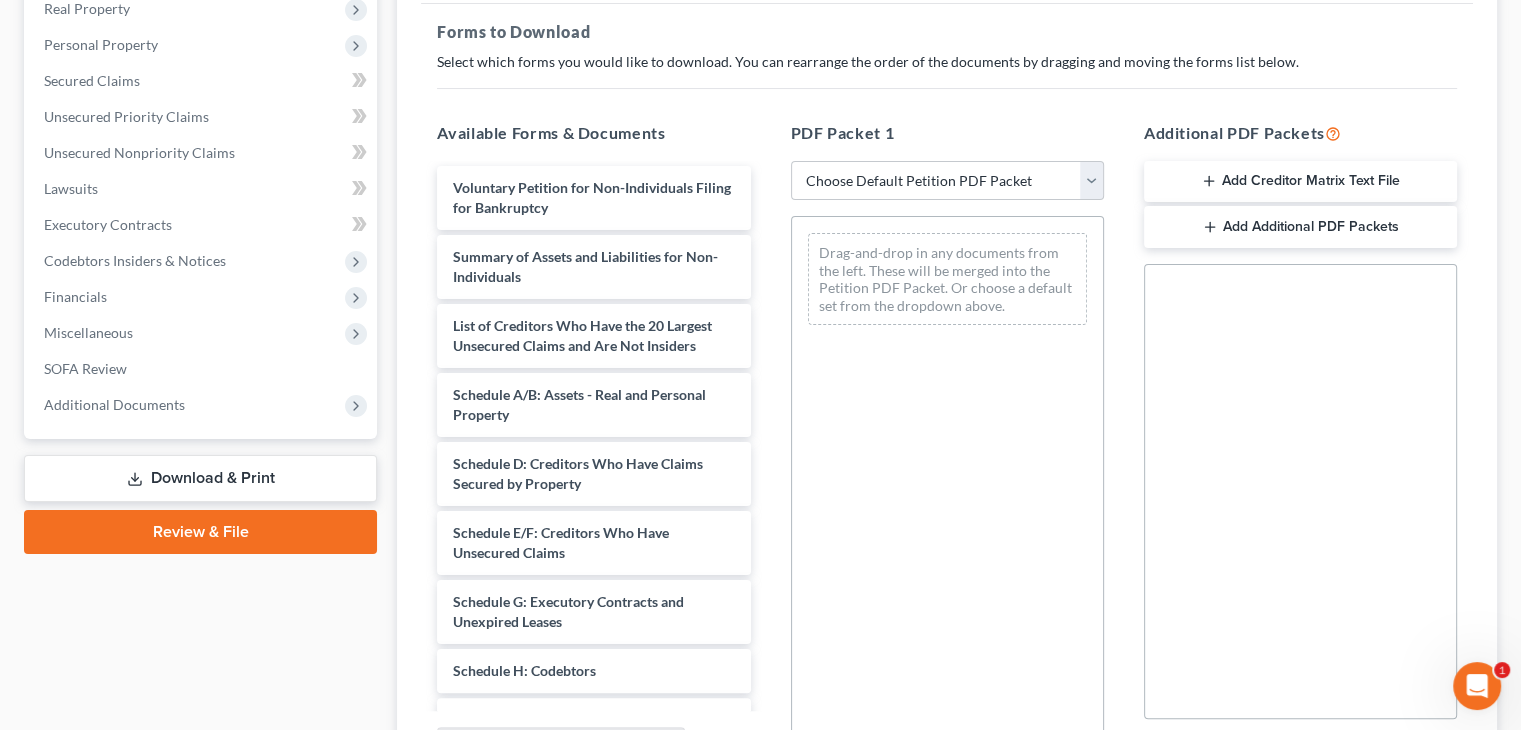 scroll, scrollTop: 300, scrollLeft: 0, axis: vertical 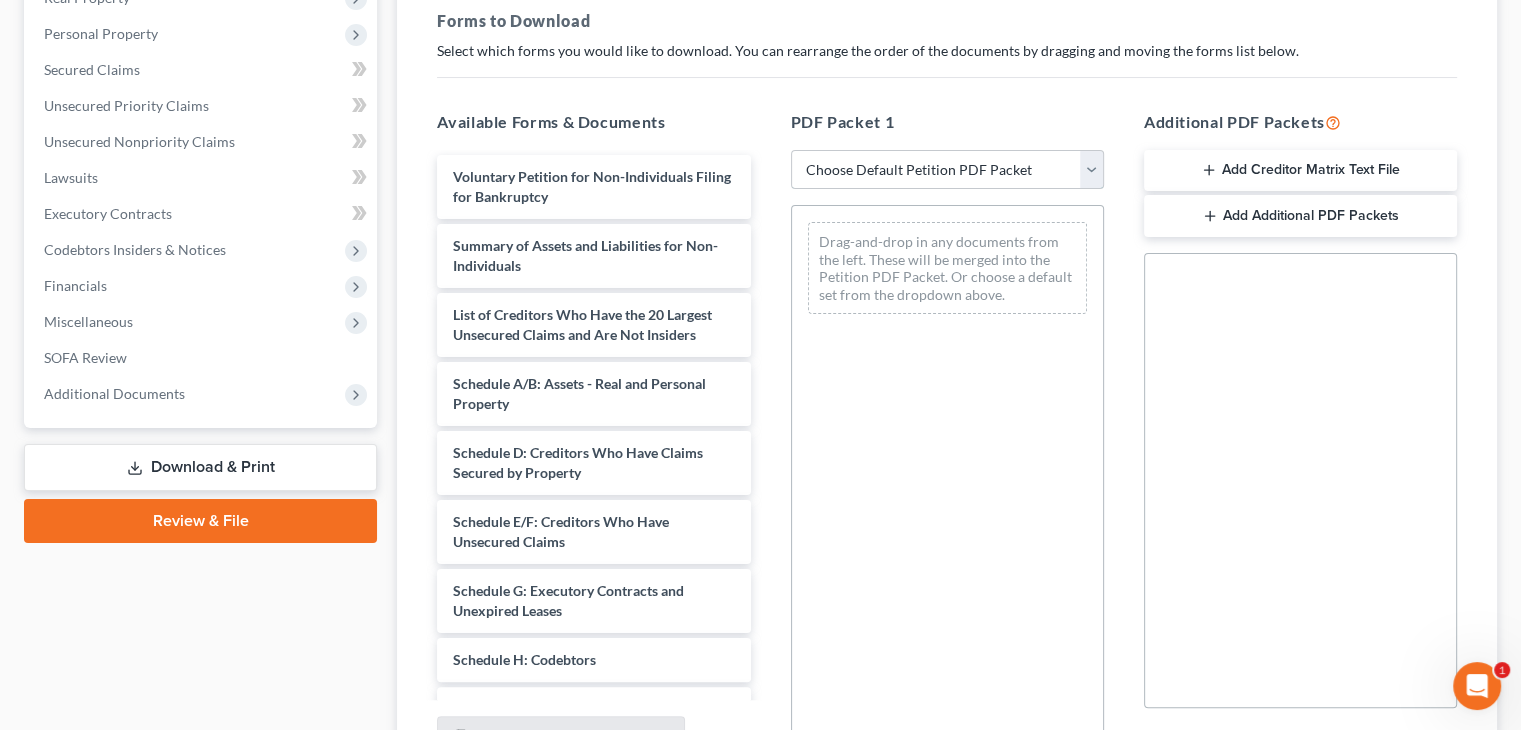 click on "Choose Default Petition PDF Packet Complete Bankruptcy Petition (all forms and schedules) Emergency Filing Forms (Petition and Creditor List Only) Amended Forms Signature Pages Only" at bounding box center [947, 170] 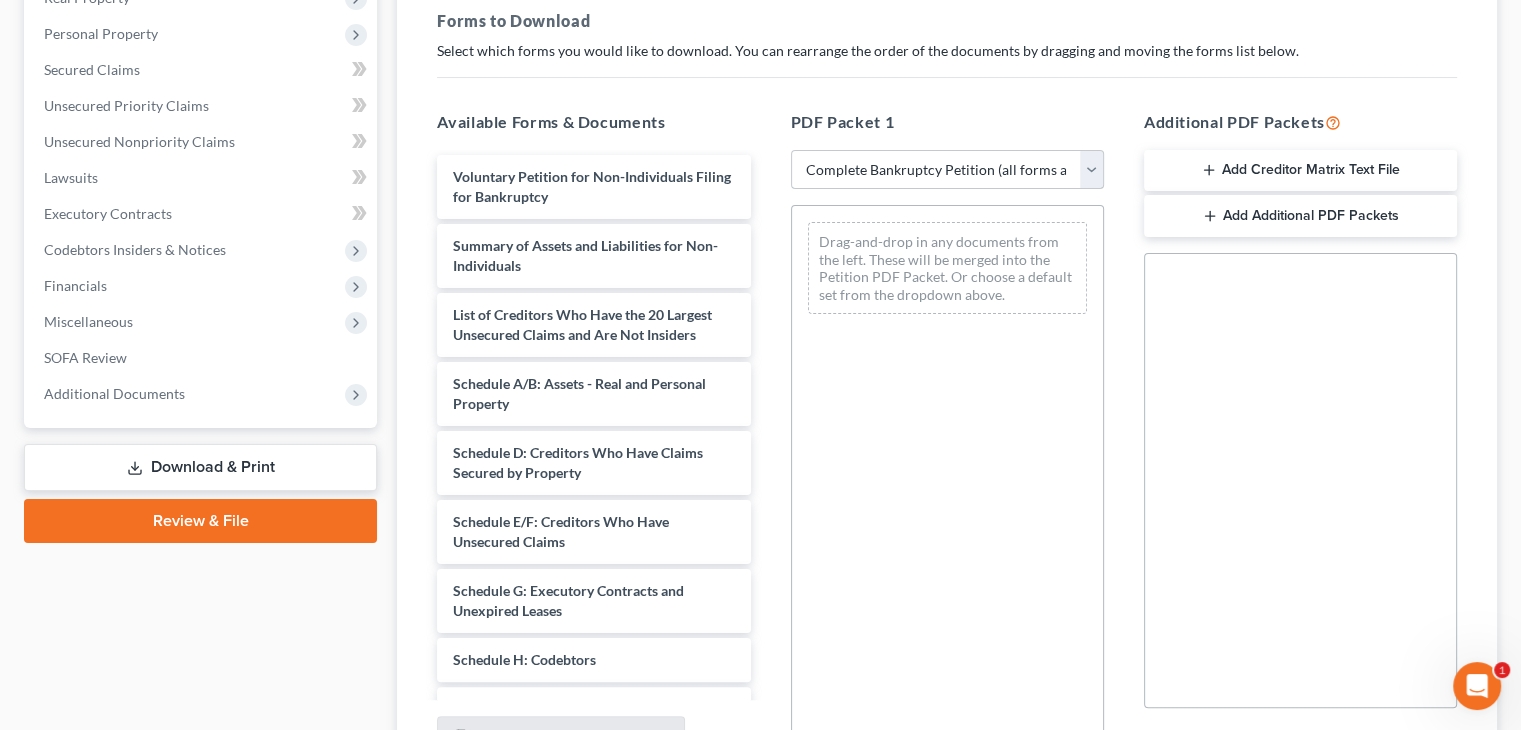 click on "Choose Default Petition PDF Packet Complete Bankruptcy Petition (all forms and schedules) Emergency Filing Forms (Petition and Creditor List Only) Amended Forms Signature Pages Only" at bounding box center (947, 170) 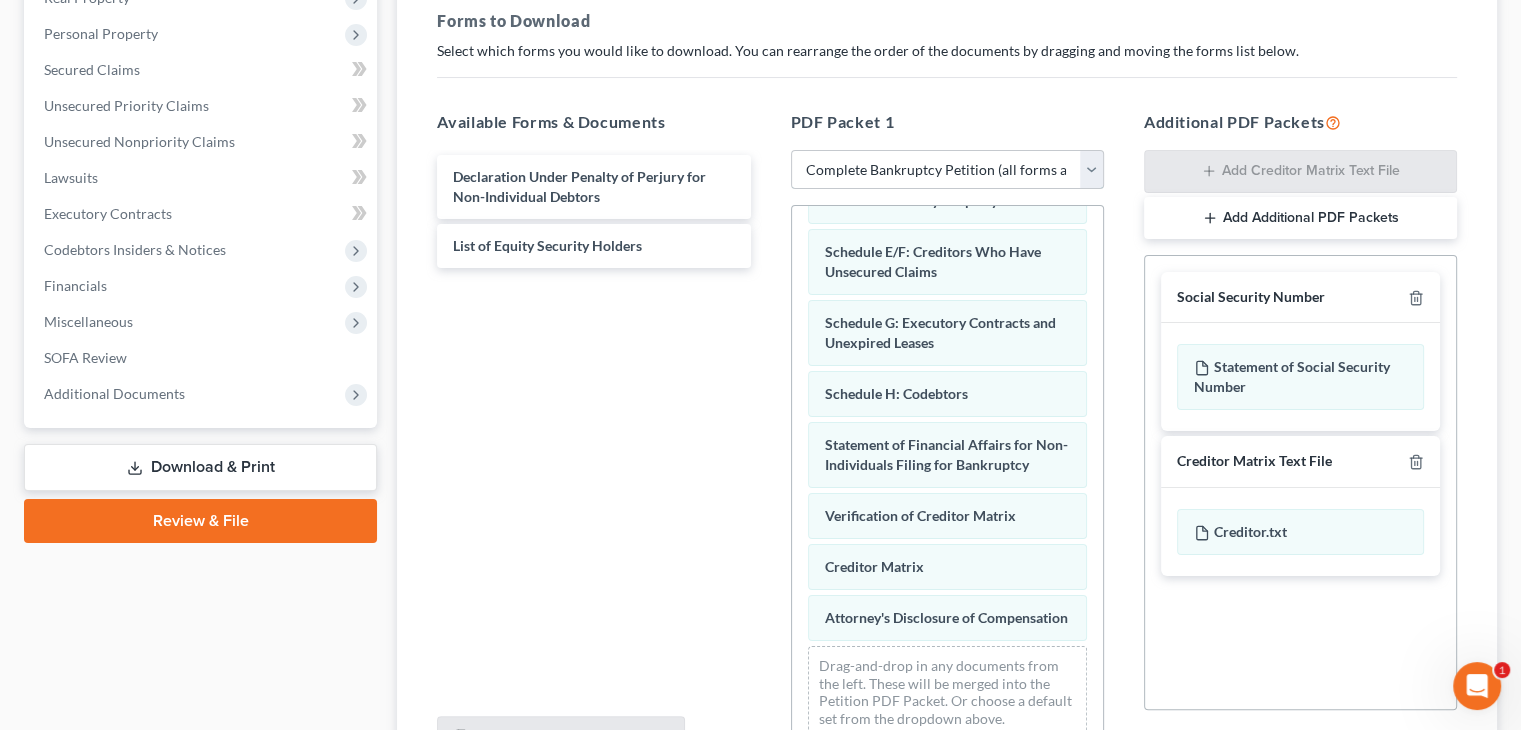 scroll, scrollTop: 402, scrollLeft: 0, axis: vertical 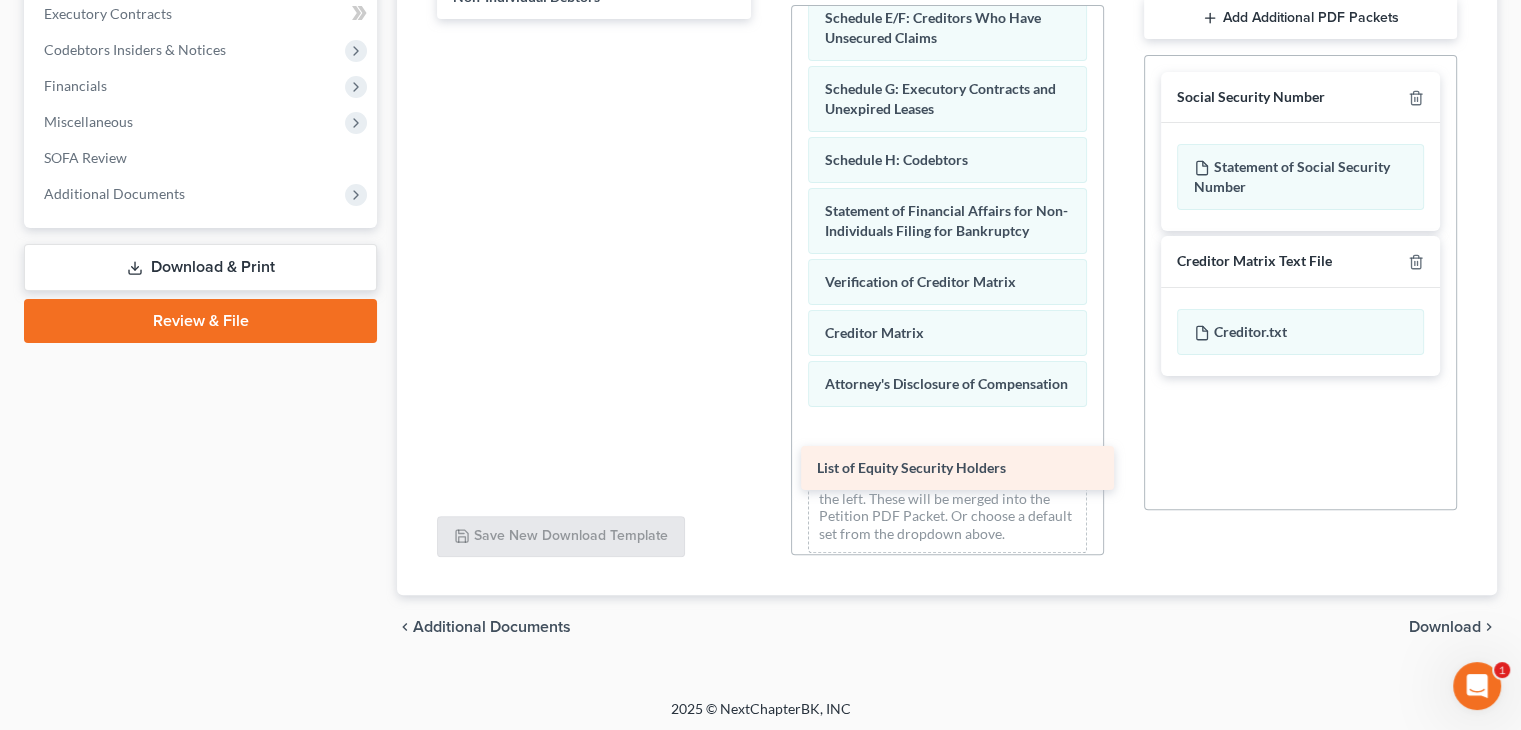 drag, startPoint x: 532, startPoint y: 238, endPoint x: 896, endPoint y: 461, distance: 426.8782 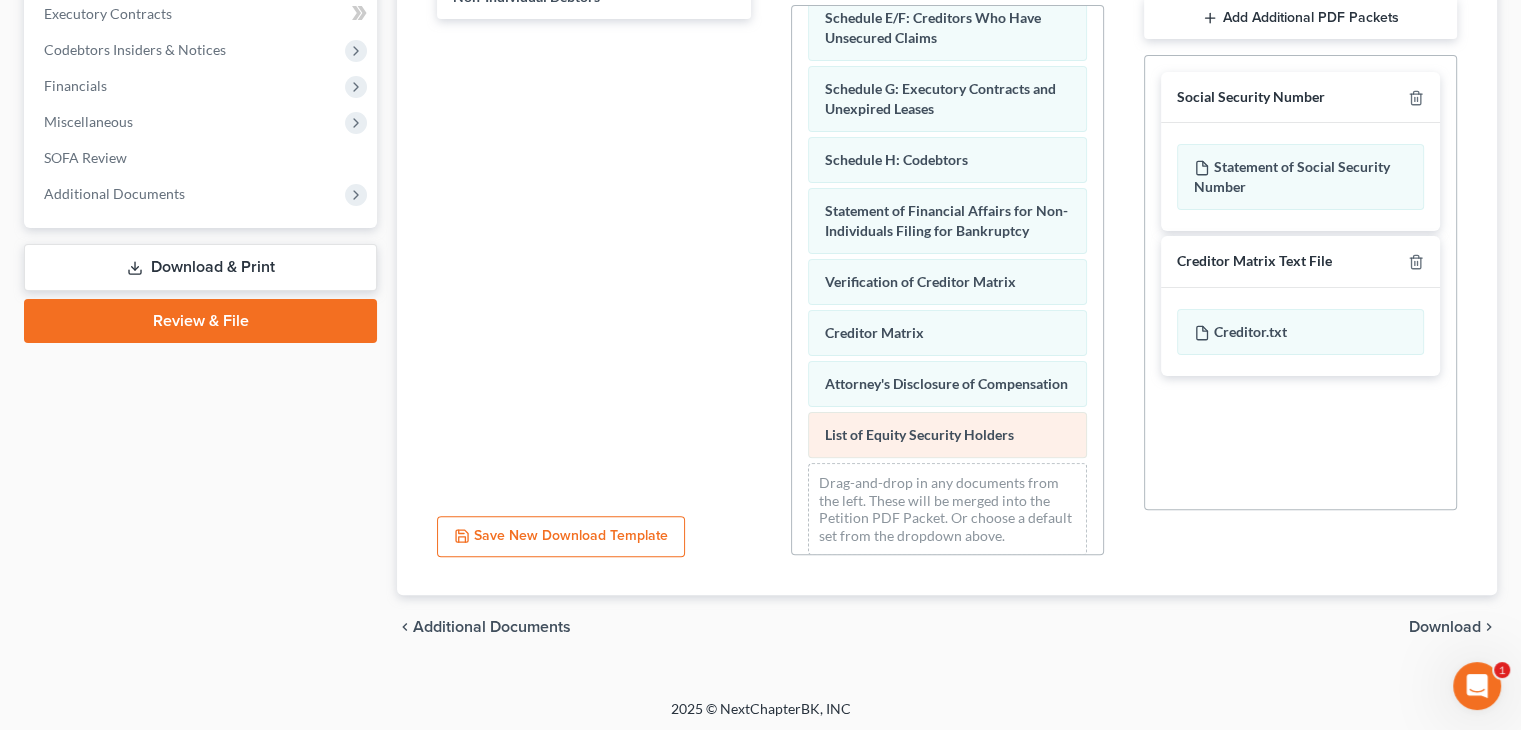 click on "List of Equity Security Holders" at bounding box center [919, 434] 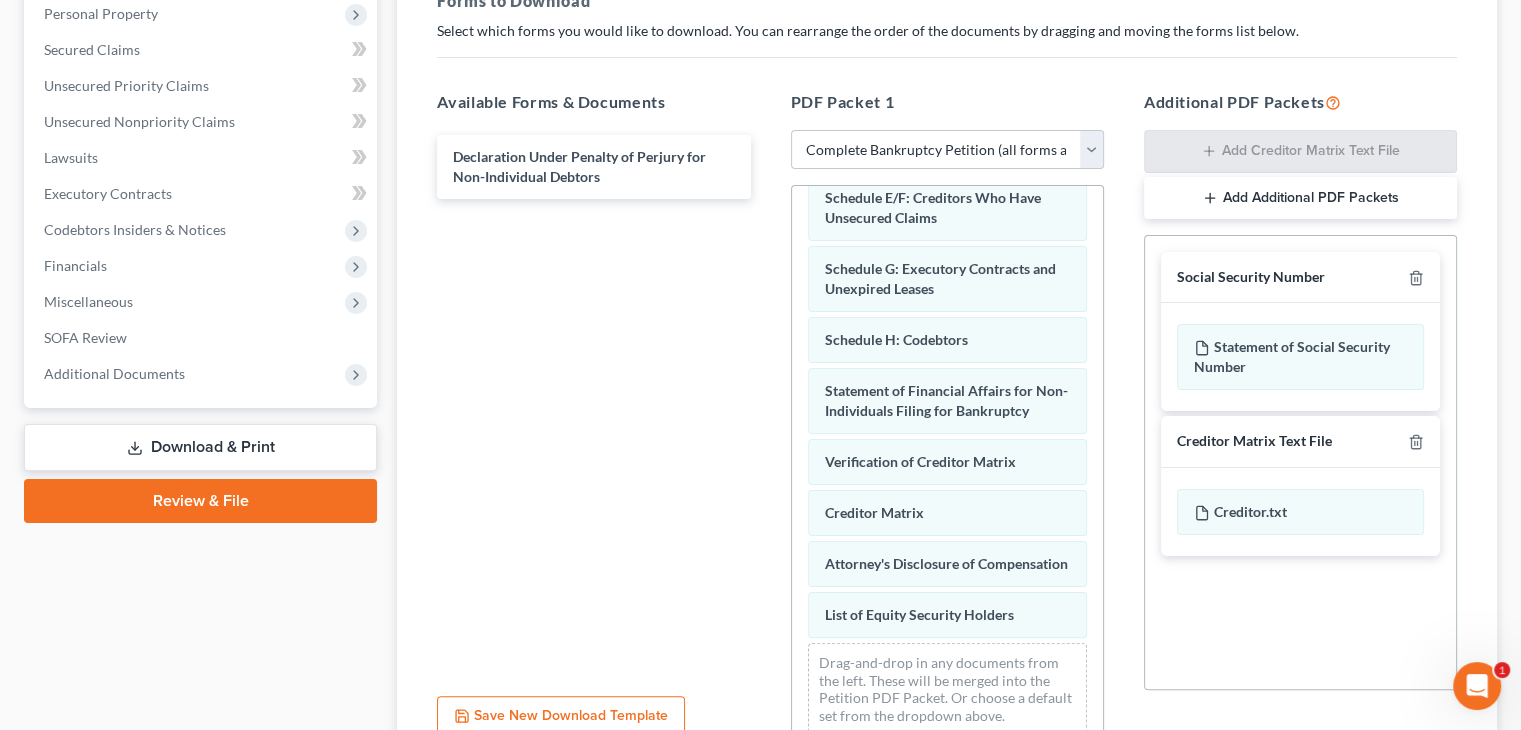 scroll, scrollTop: 200, scrollLeft: 0, axis: vertical 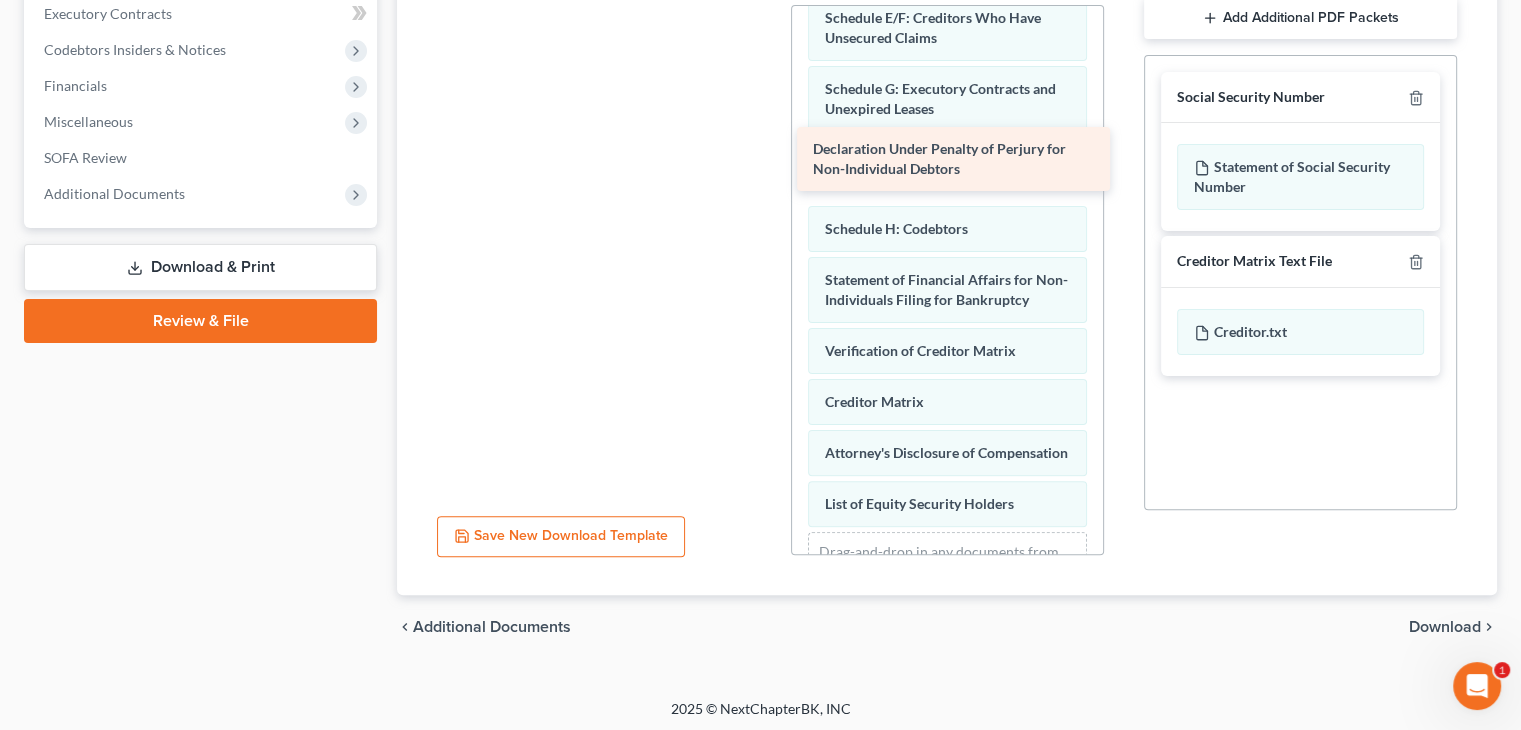 drag, startPoint x: 560, startPoint y: 277, endPoint x: 920, endPoint y: 151, distance: 381.41315 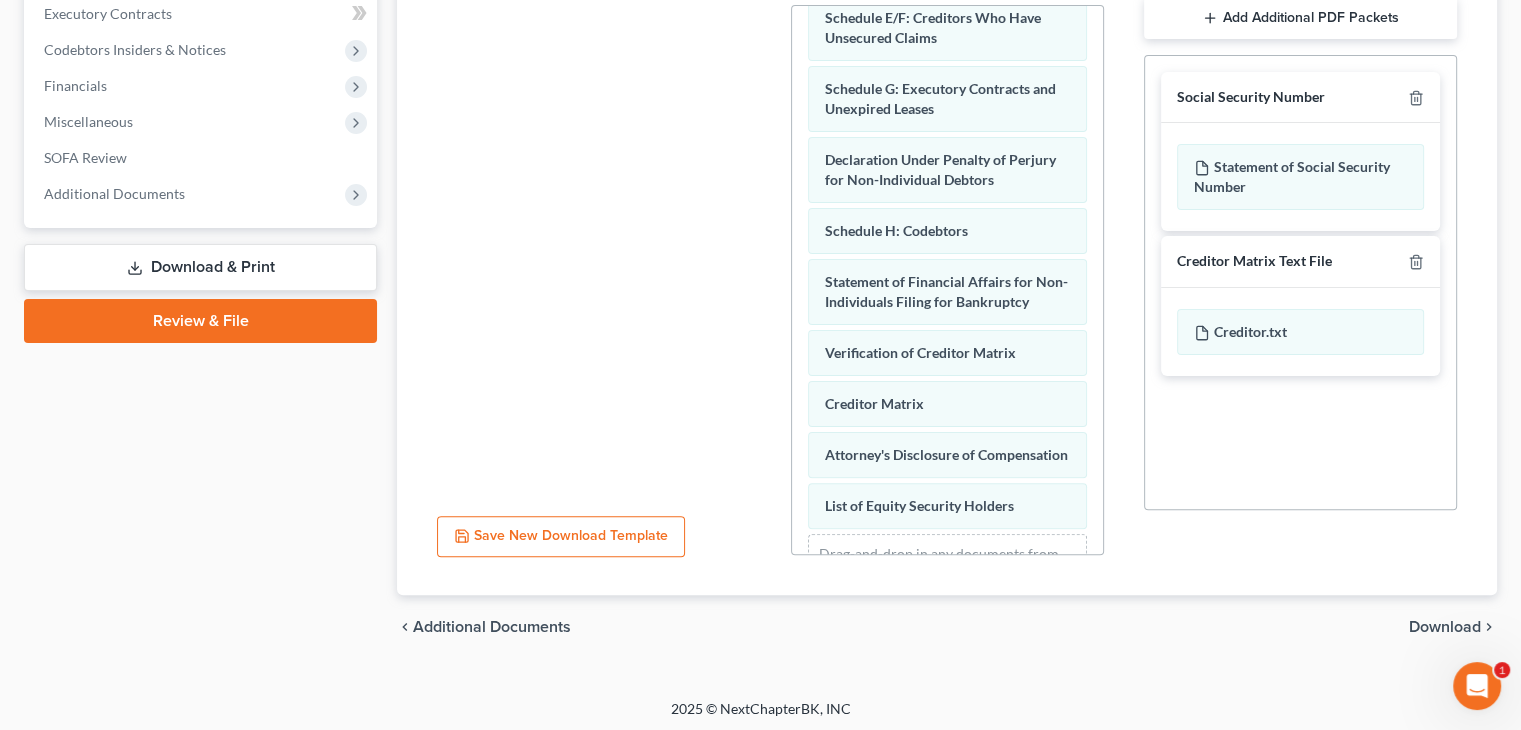 scroll, scrollTop: 523, scrollLeft: 0, axis: vertical 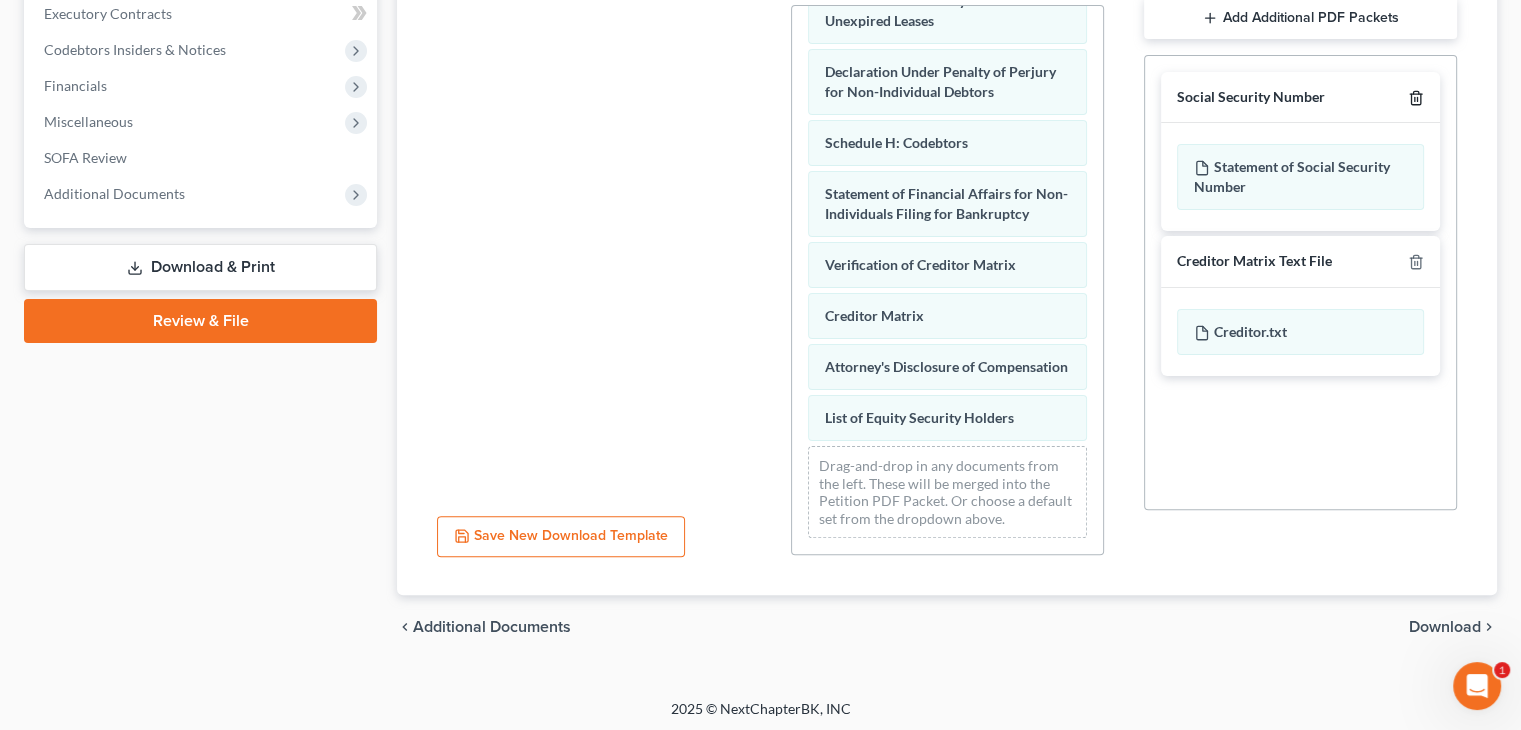 click 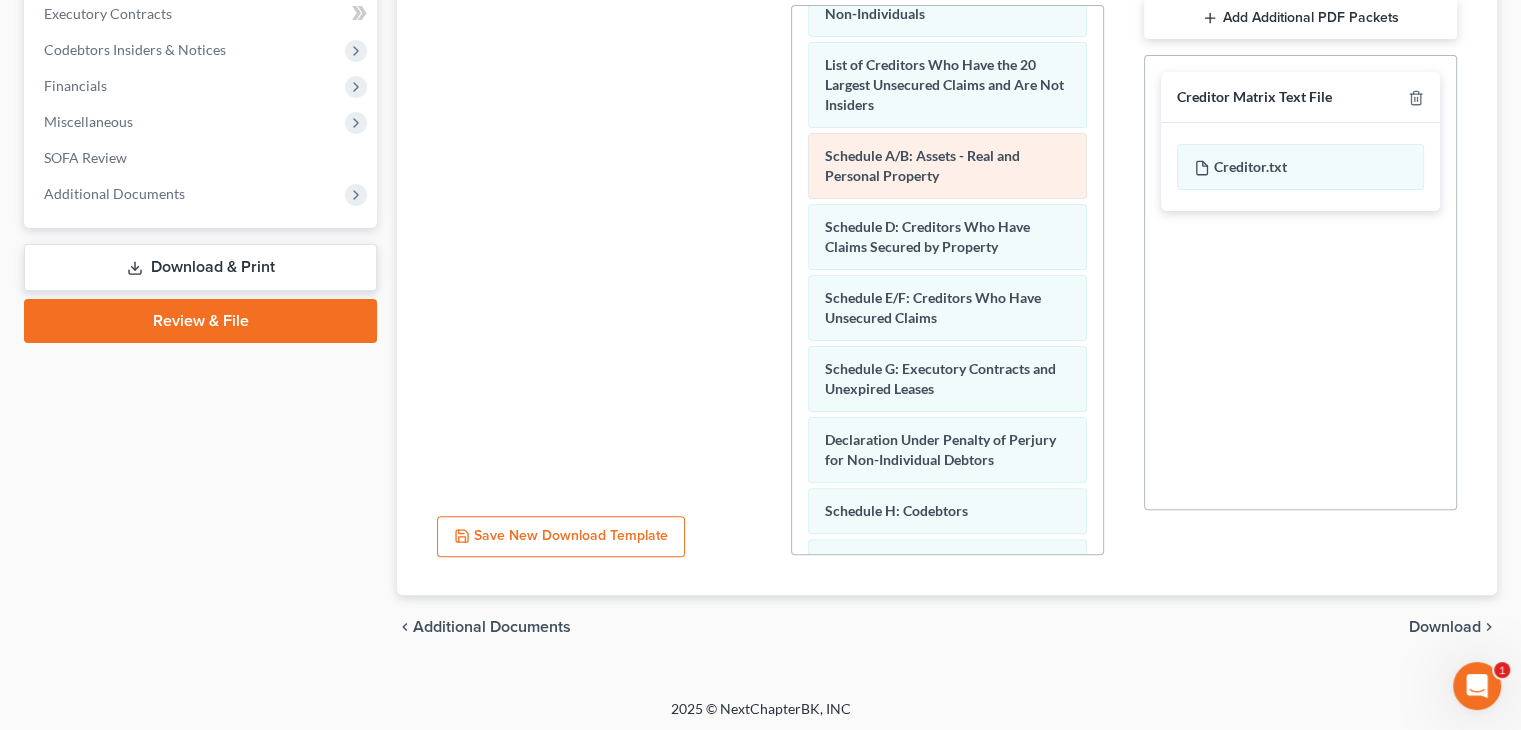 scroll, scrollTop: 23, scrollLeft: 0, axis: vertical 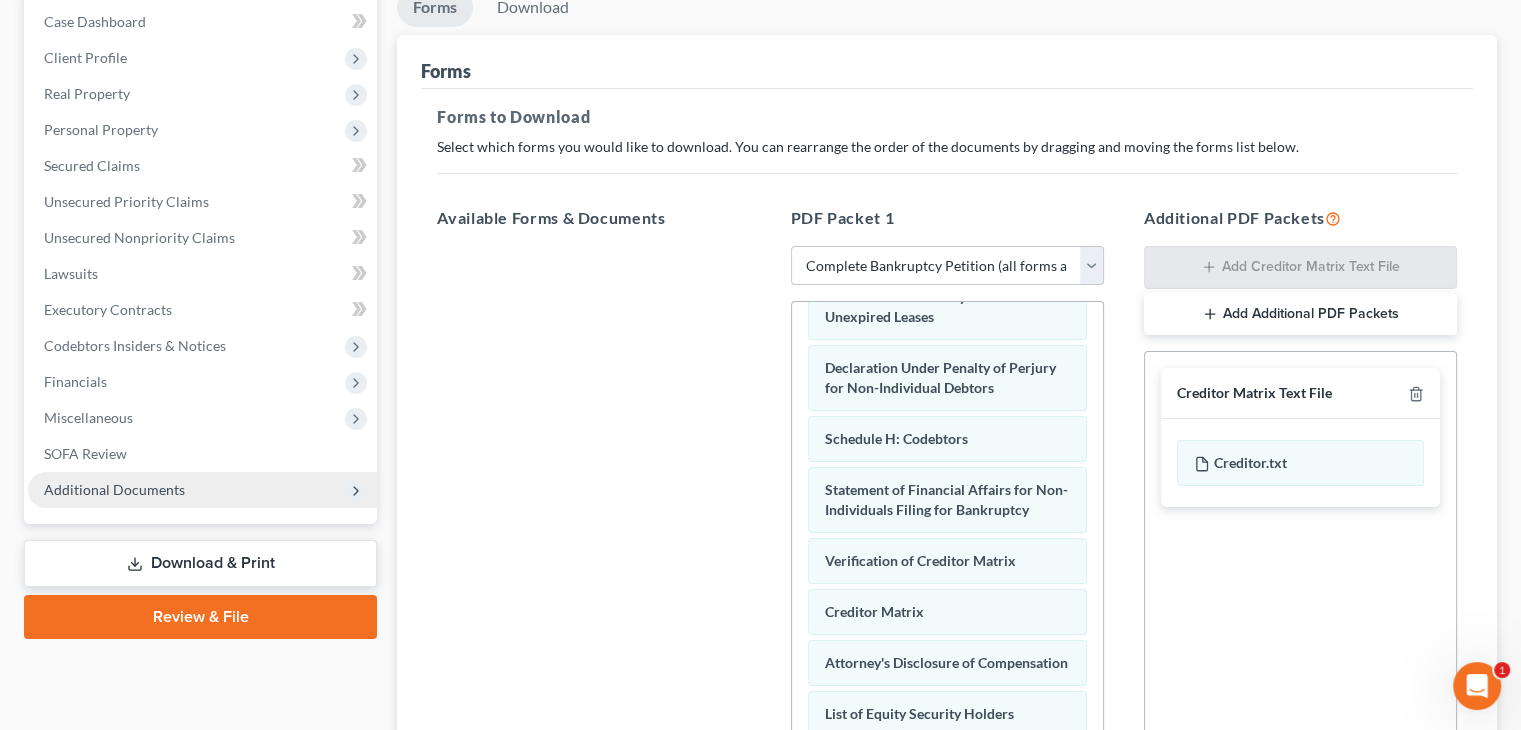 click on "Additional Documents" at bounding box center [202, 490] 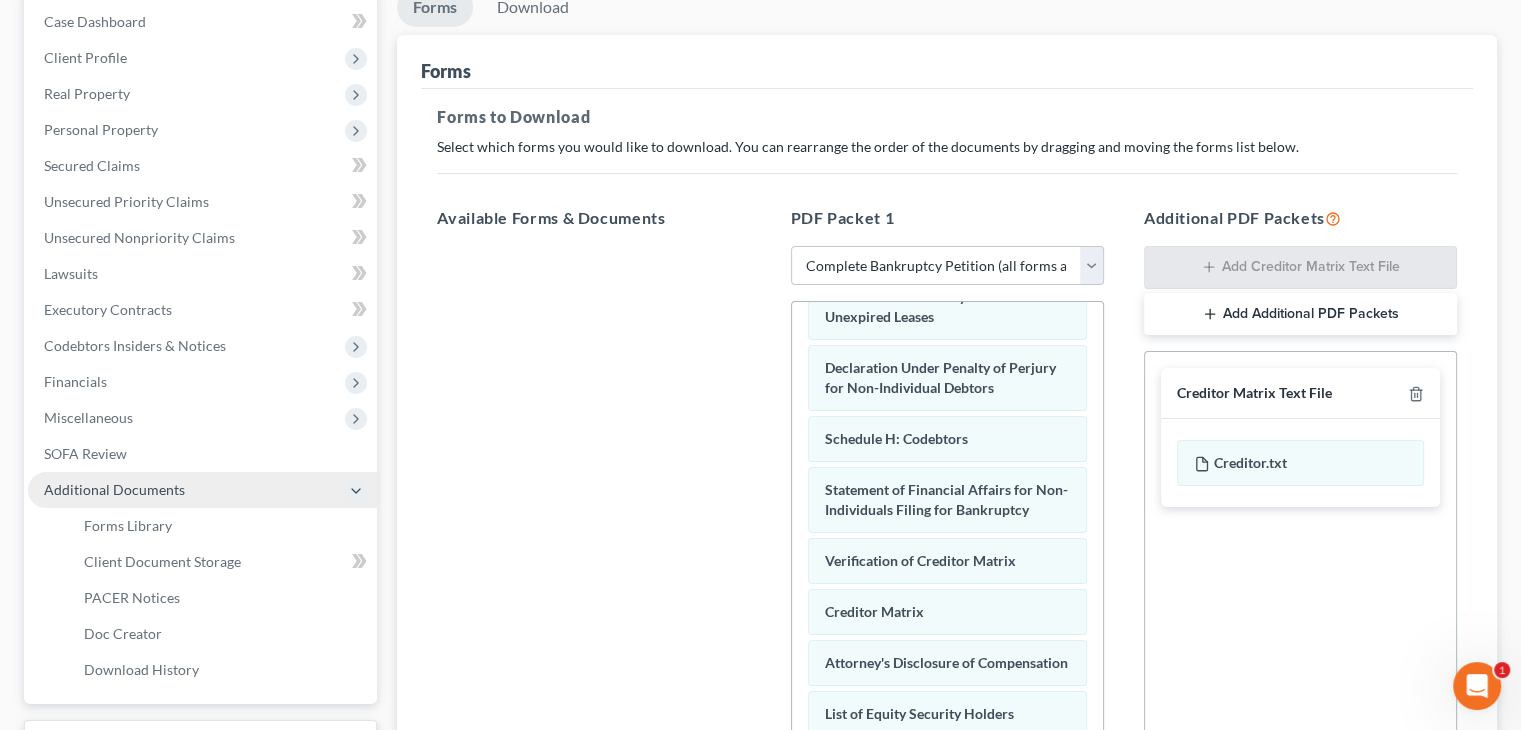 click on "Additional Documents" at bounding box center [114, 489] 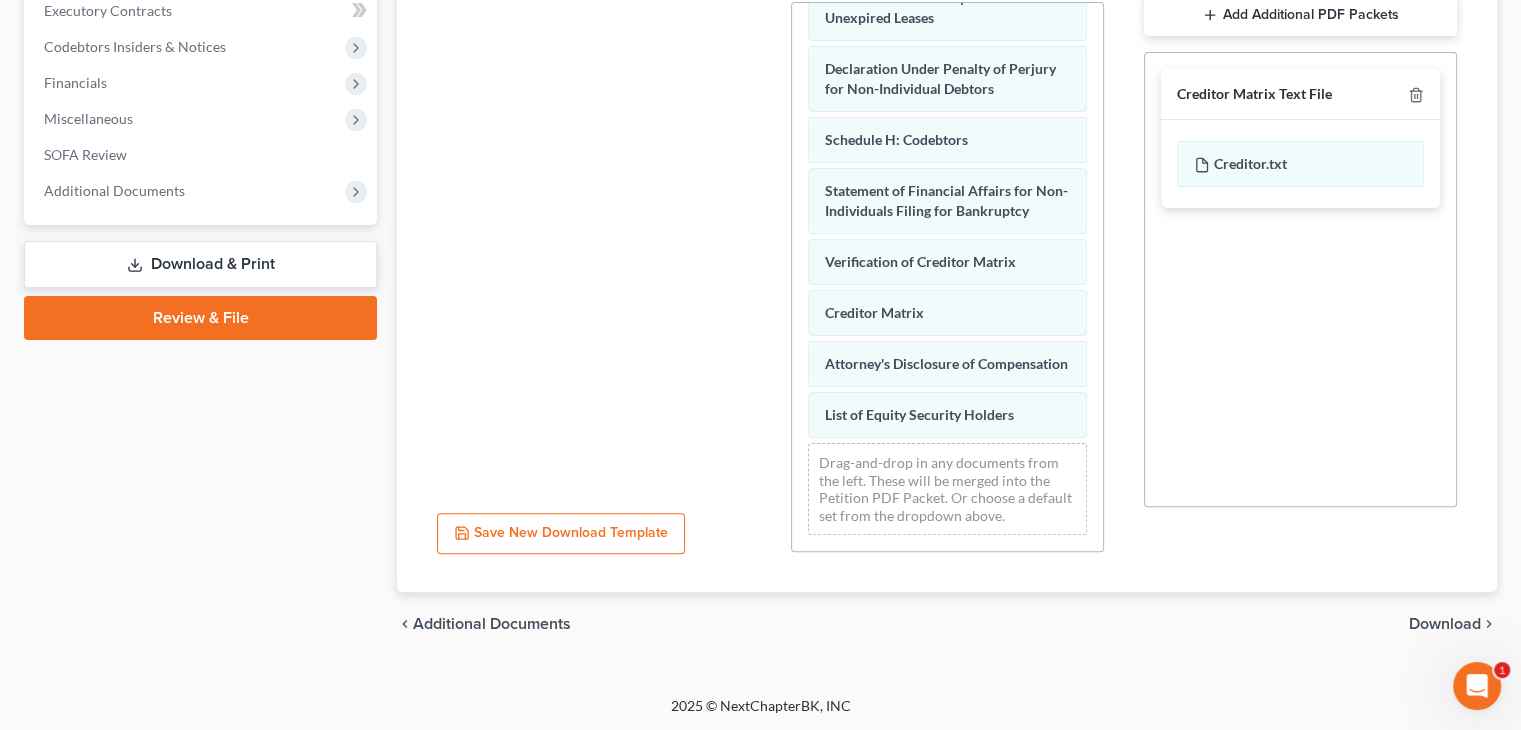 scroll, scrollTop: 504, scrollLeft: 0, axis: vertical 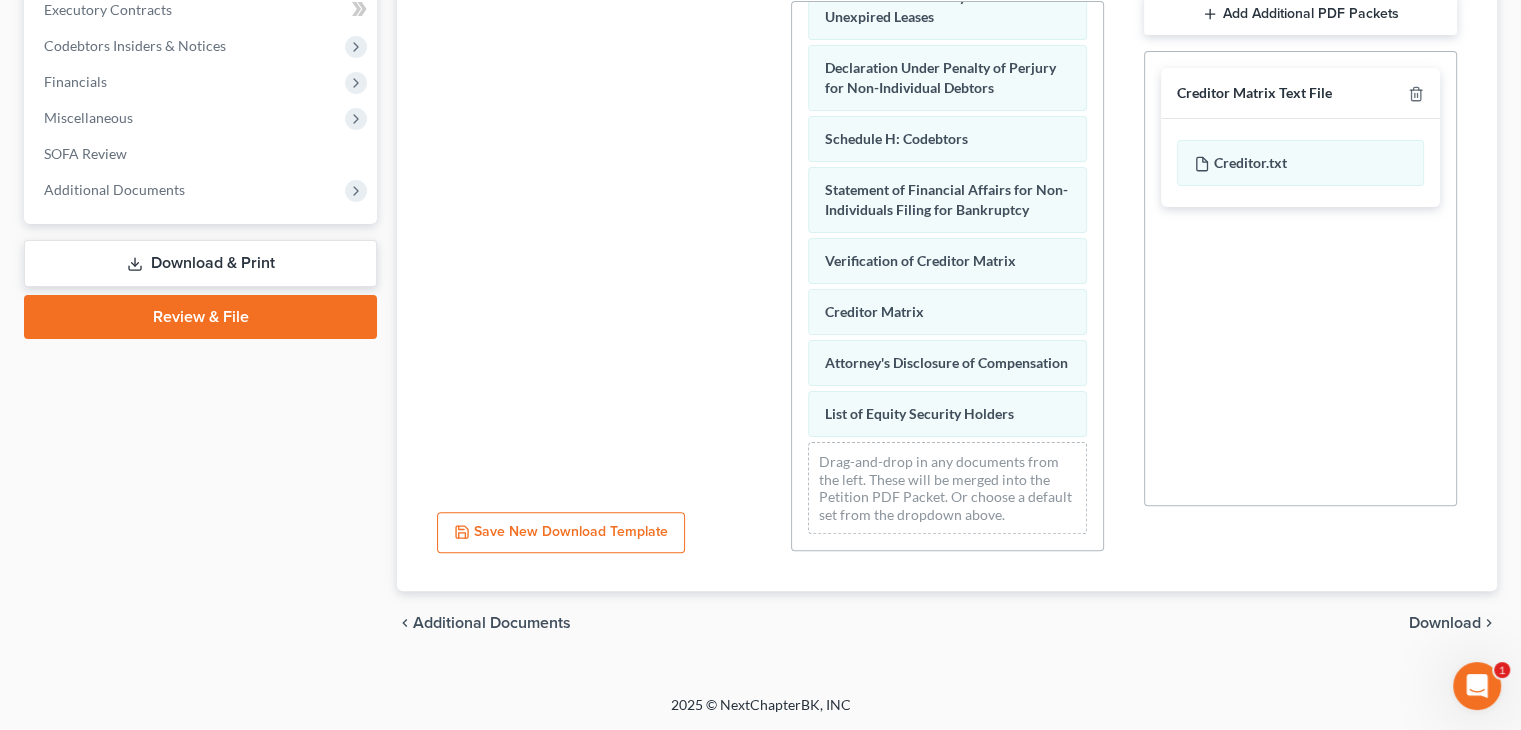 click on "Download" at bounding box center [1445, 623] 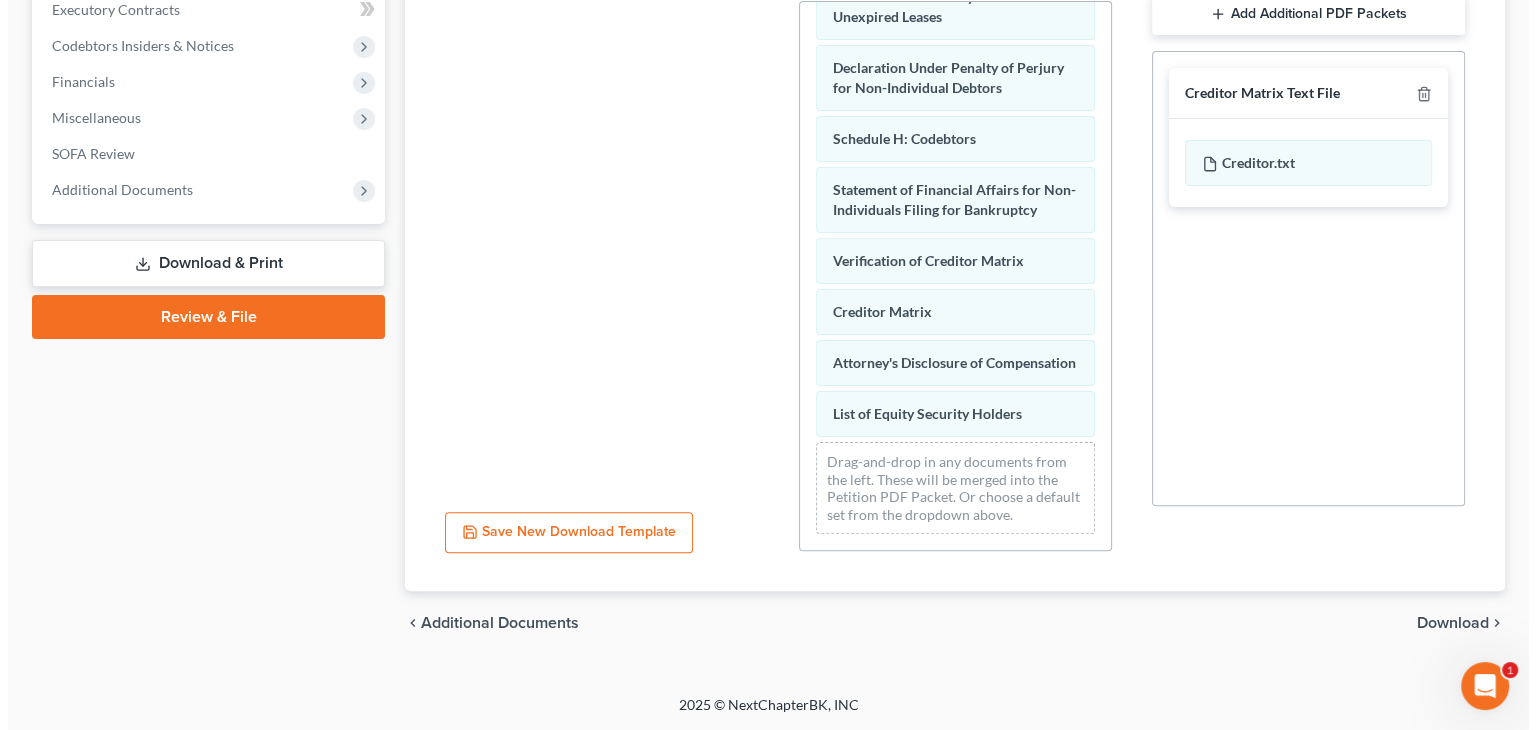 scroll, scrollTop: 188, scrollLeft: 0, axis: vertical 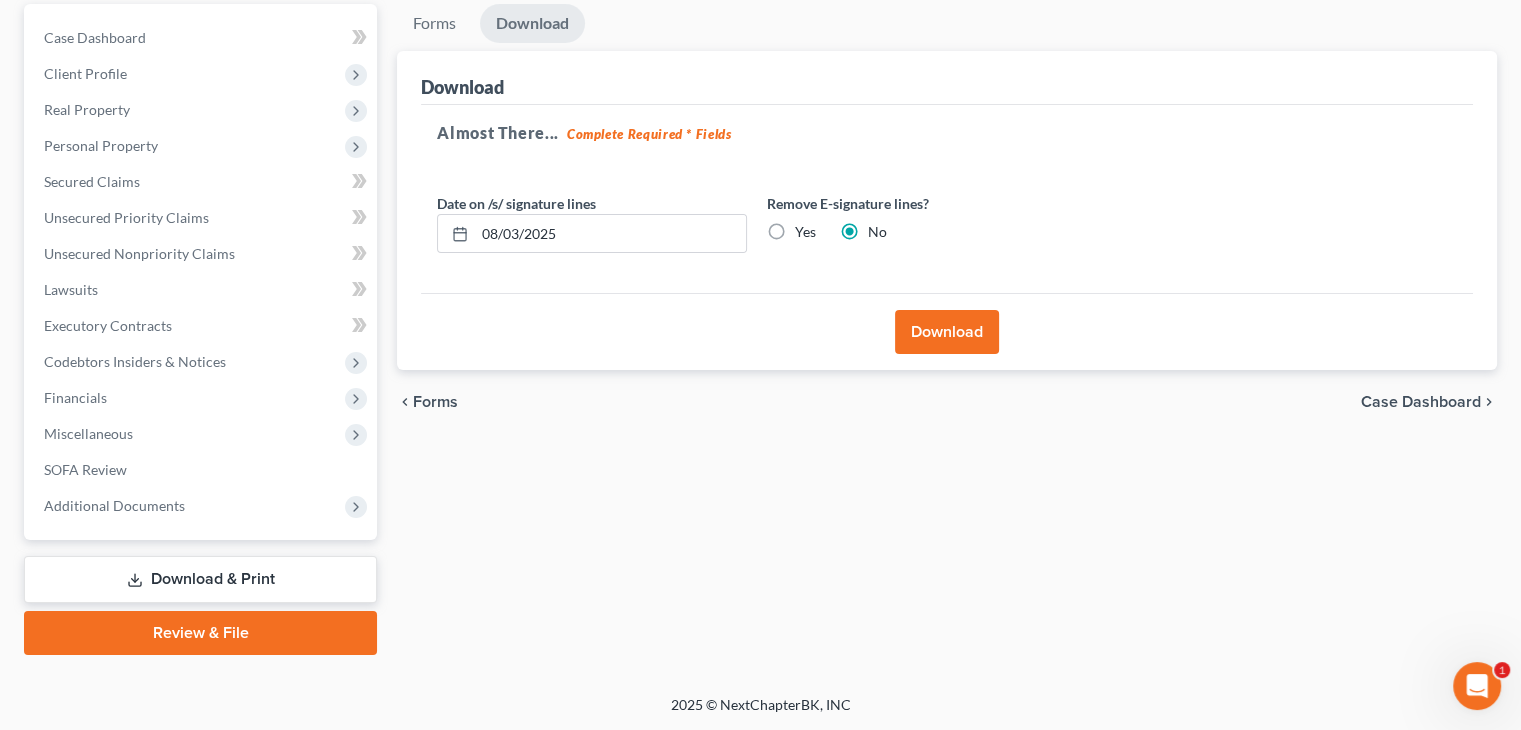 click on "Download" at bounding box center (947, 332) 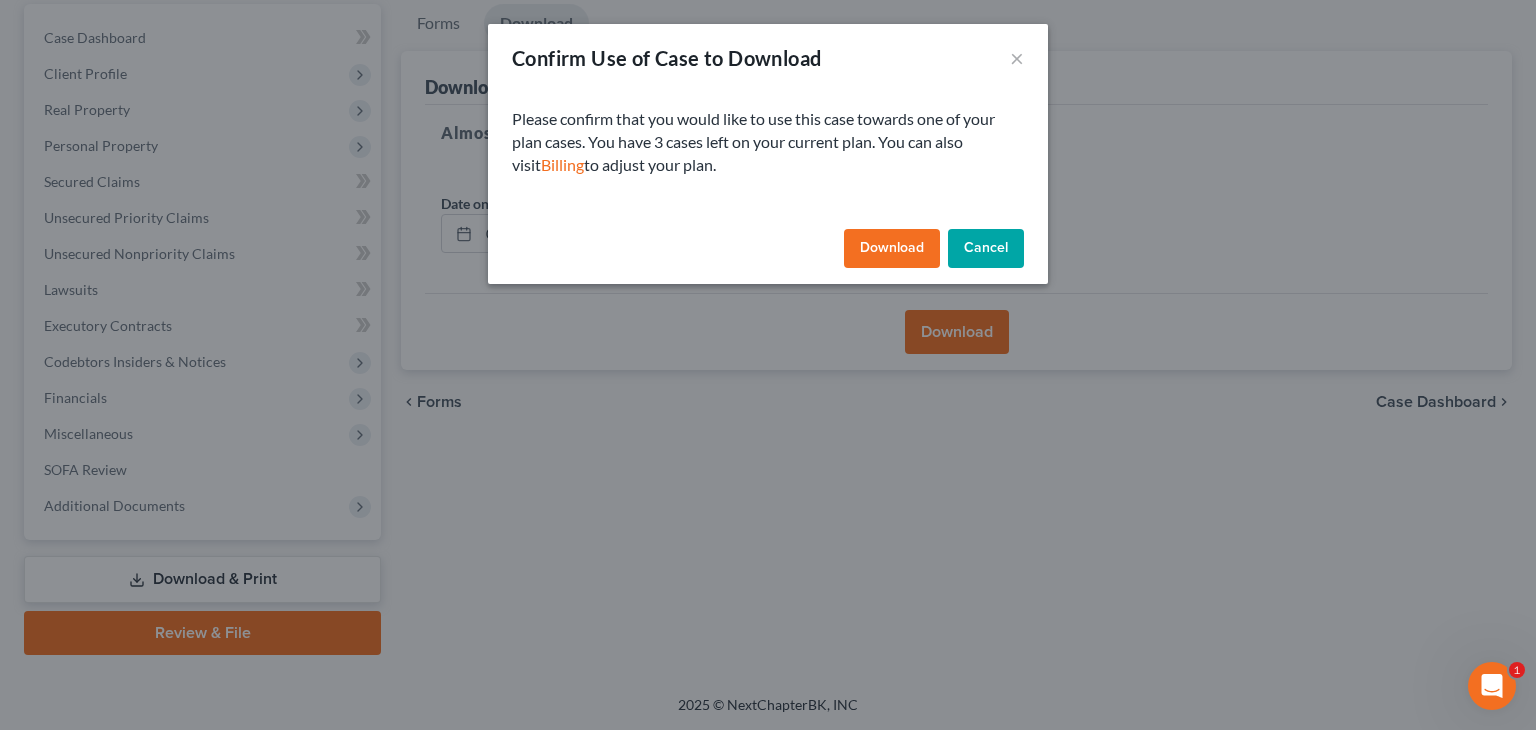 click on "Download" at bounding box center (892, 249) 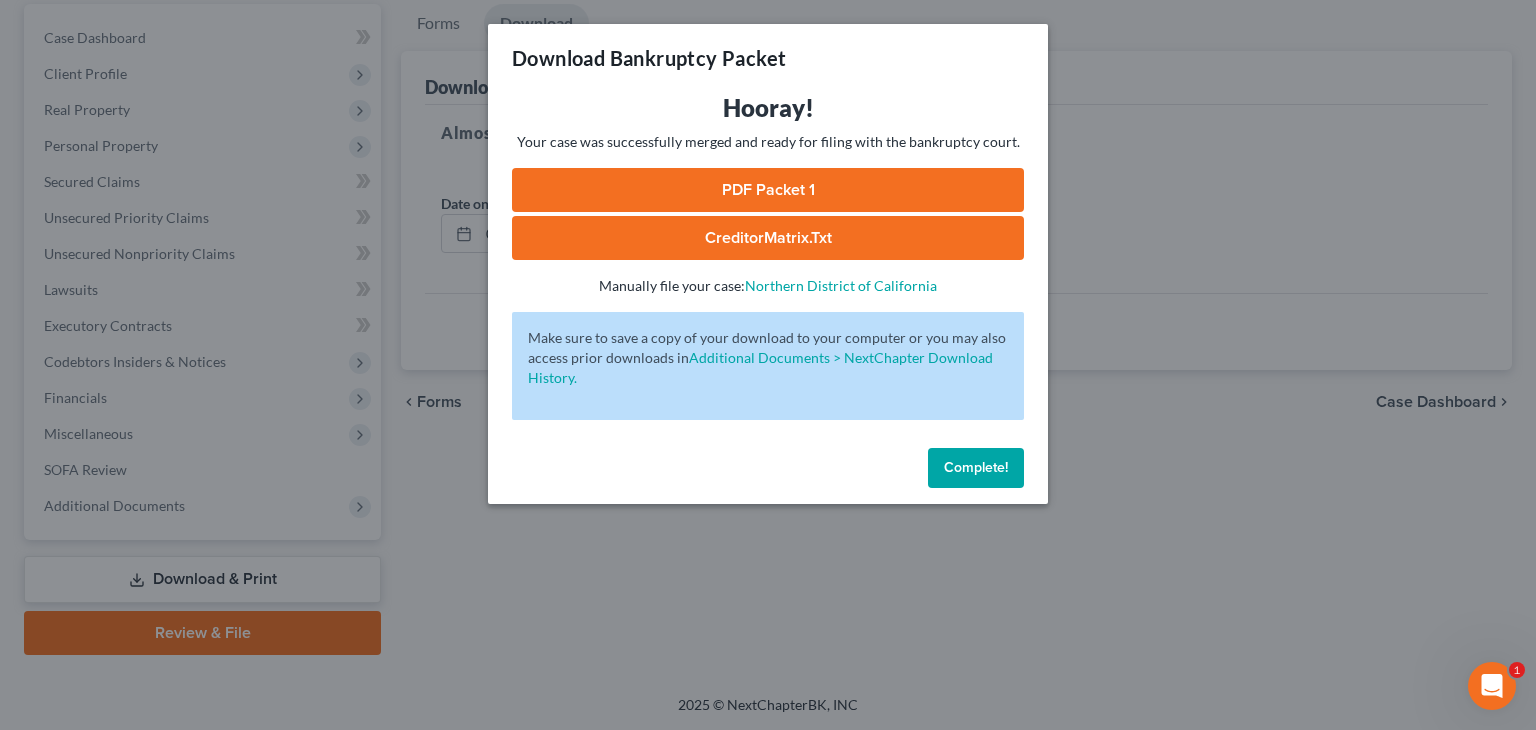 click on "PDF Packet 1" at bounding box center [768, 190] 